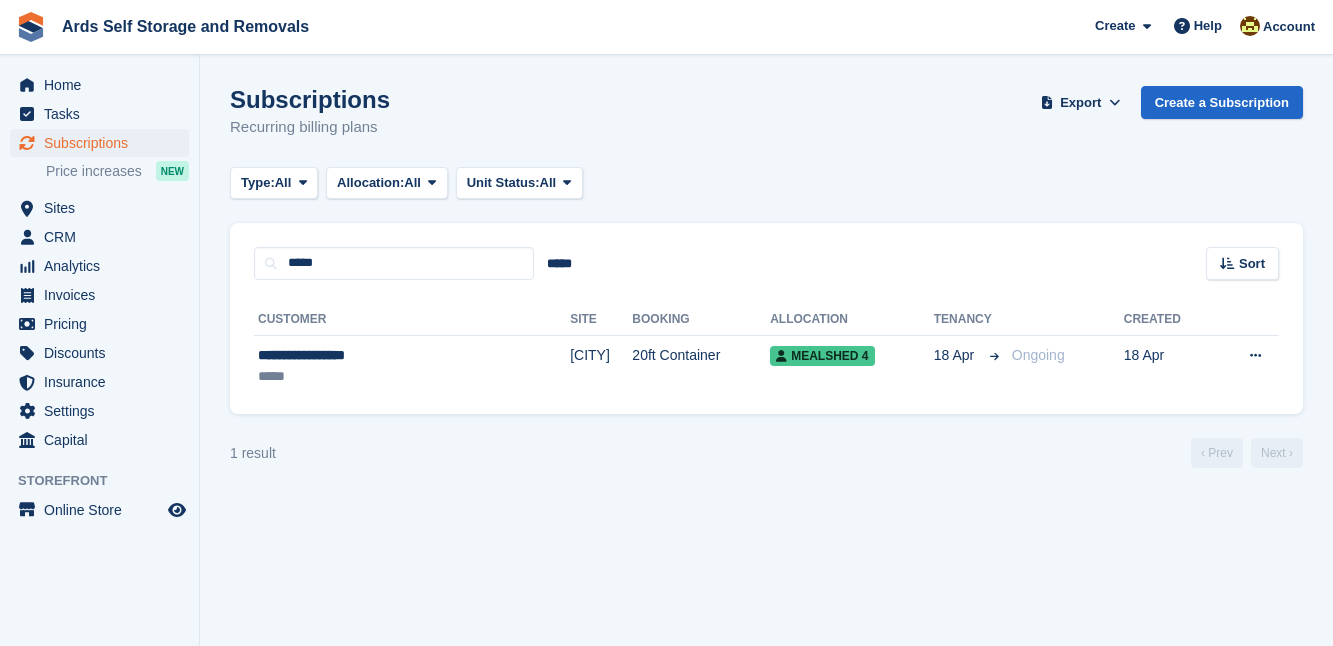 scroll, scrollTop: 0, scrollLeft: 0, axis: both 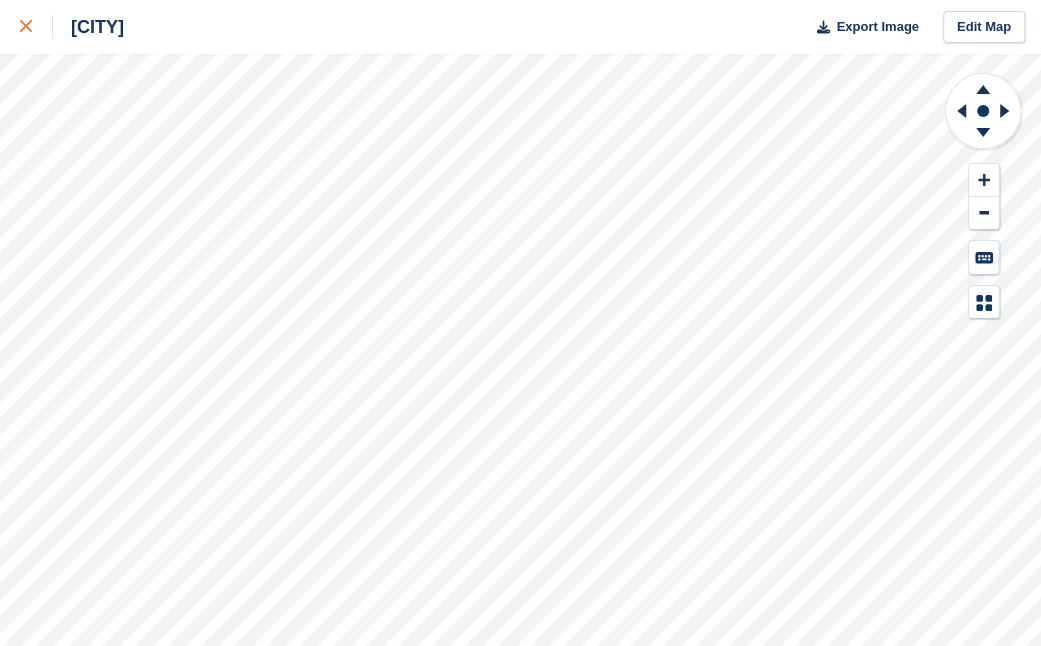 click 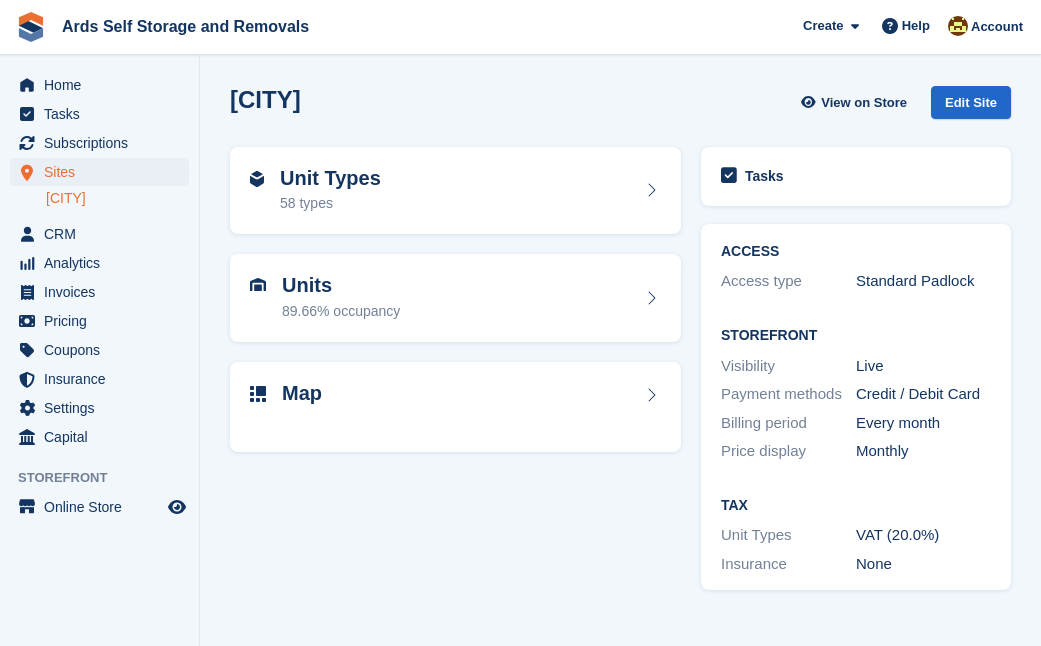 scroll, scrollTop: 0, scrollLeft: 0, axis: both 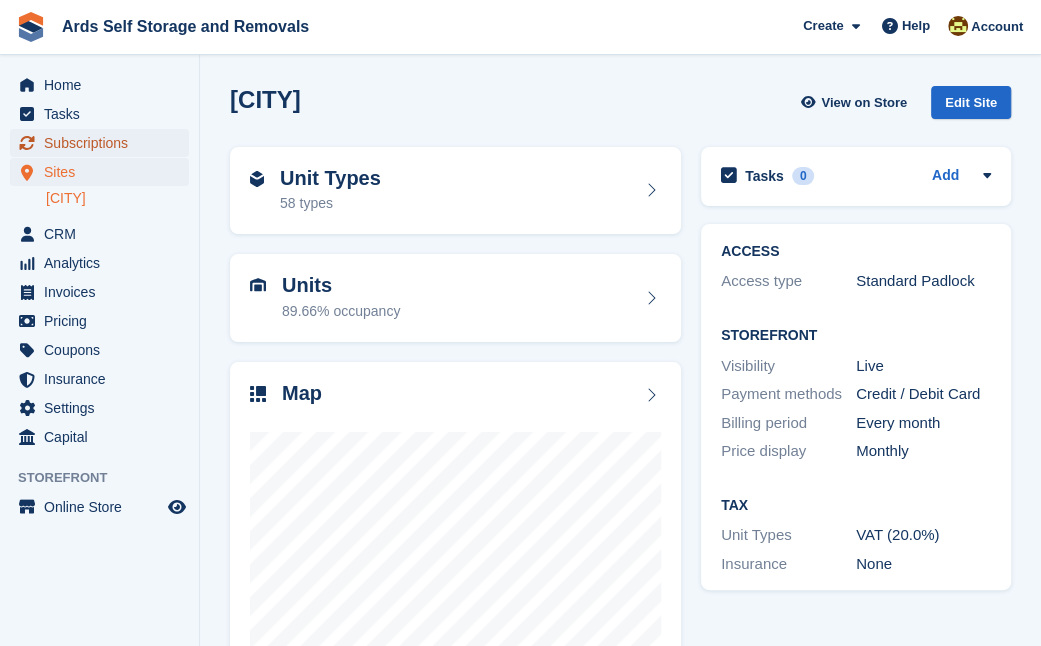 click on "Subscriptions" at bounding box center [104, 143] 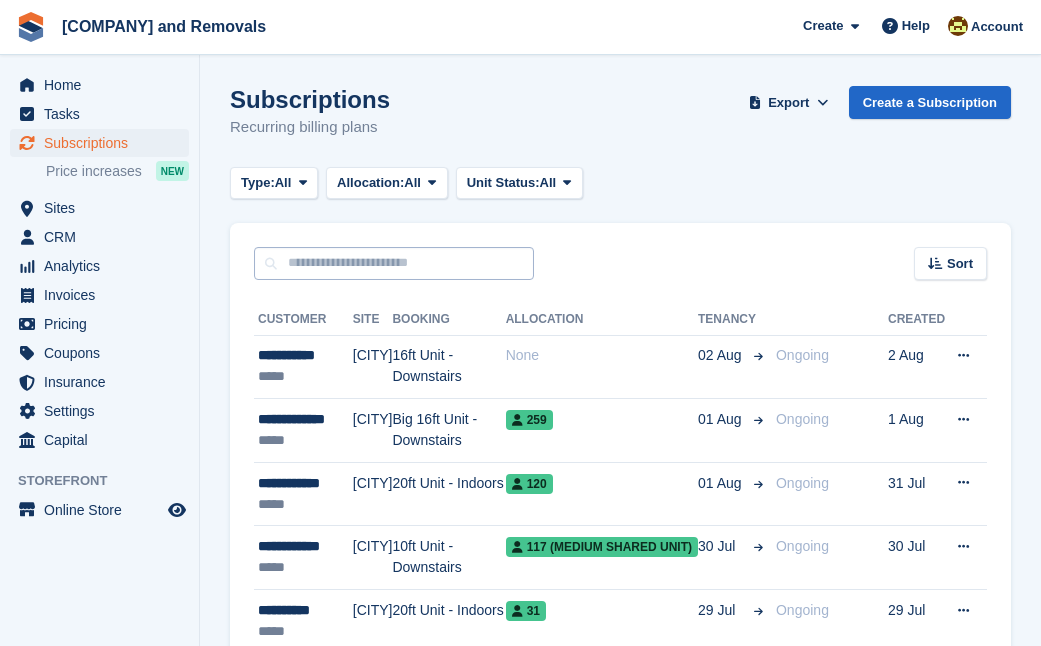 scroll, scrollTop: 0, scrollLeft: 0, axis: both 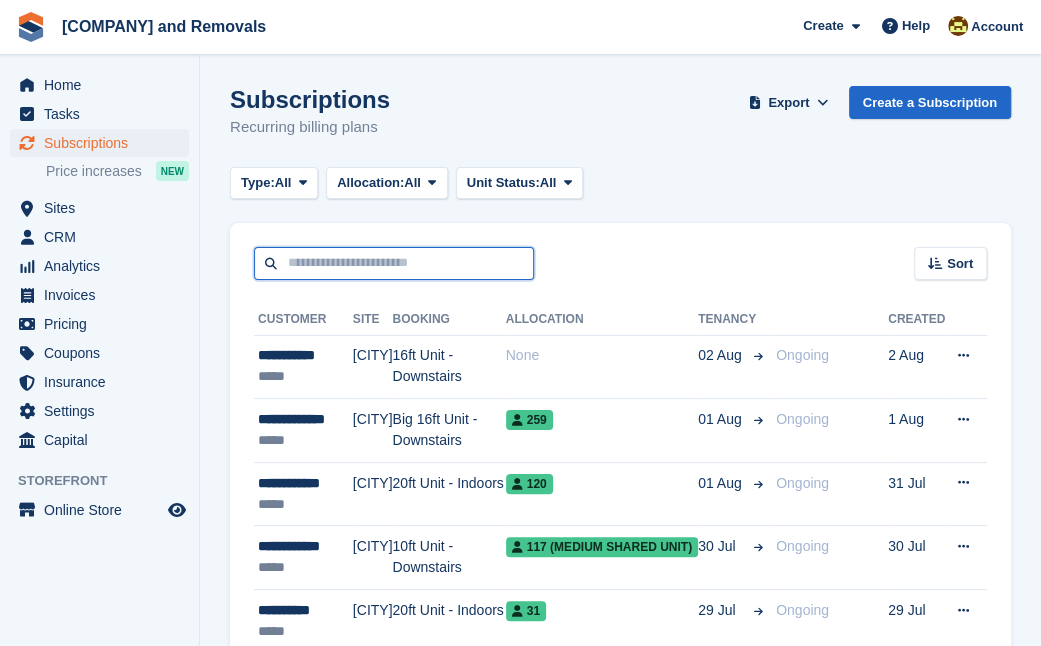 click at bounding box center [394, 263] 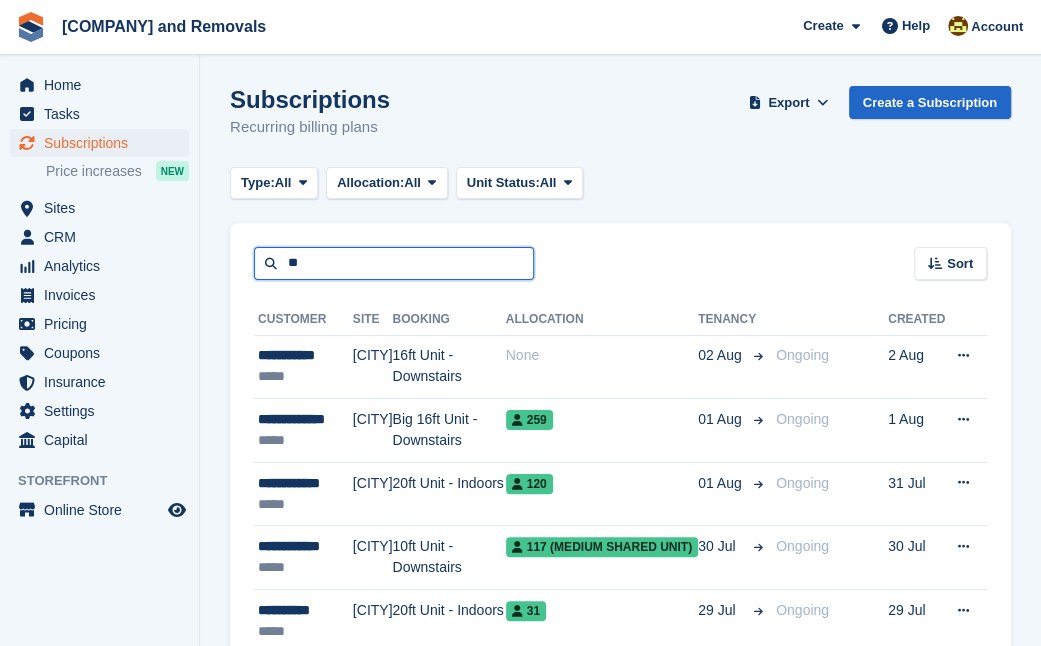 type on "**" 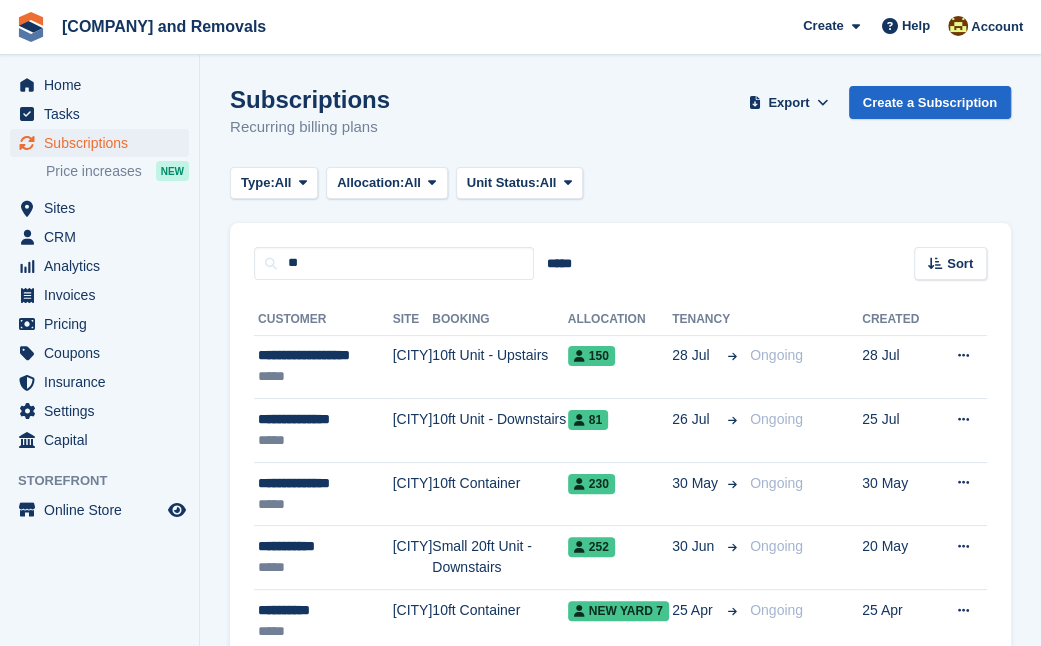 click on "Subscriptions
Recurring billing plans
Export
Export Subscriptions
Export a CSV of all Subscriptions which match the current filters.
Please allow time for large exports.
Start Export
Create a Subscription
Type:
All
All
Upcoming
Previous
Active
Ending
Allocation:
All
All
Allocated
Unallocated
Unit Status:" at bounding box center [620, 1756] 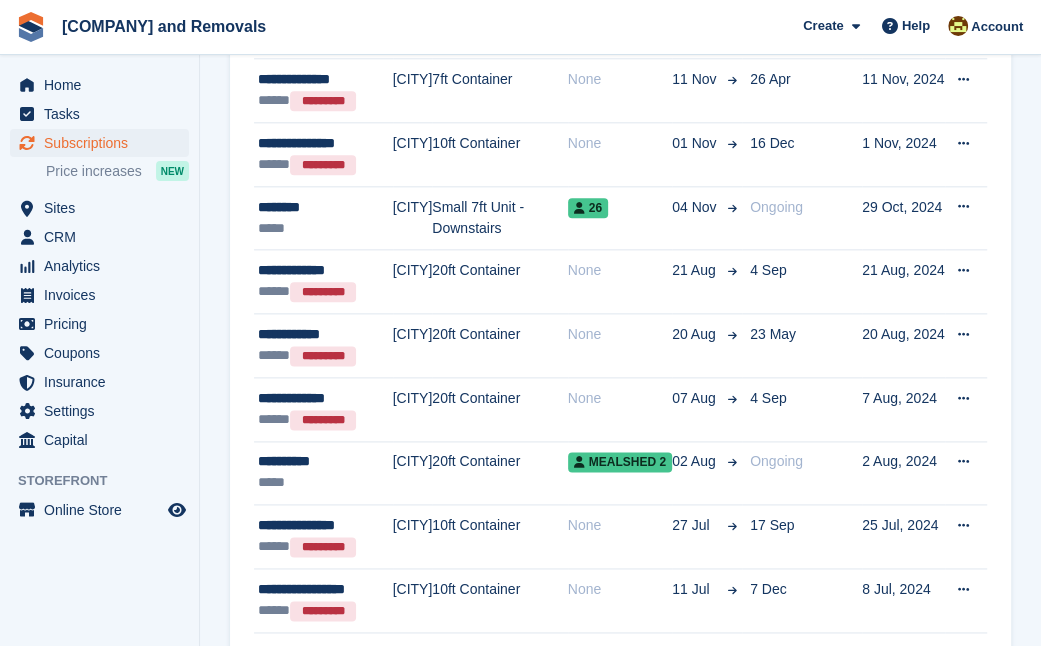 scroll, scrollTop: 1127, scrollLeft: 0, axis: vertical 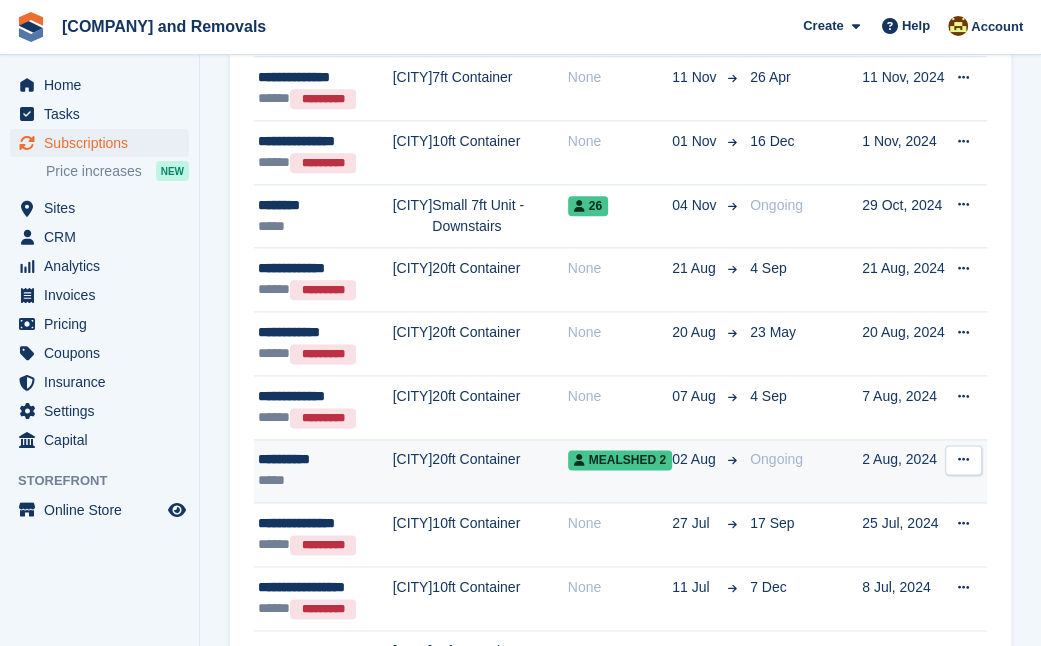 click on "20ft Container" at bounding box center [499, 471] 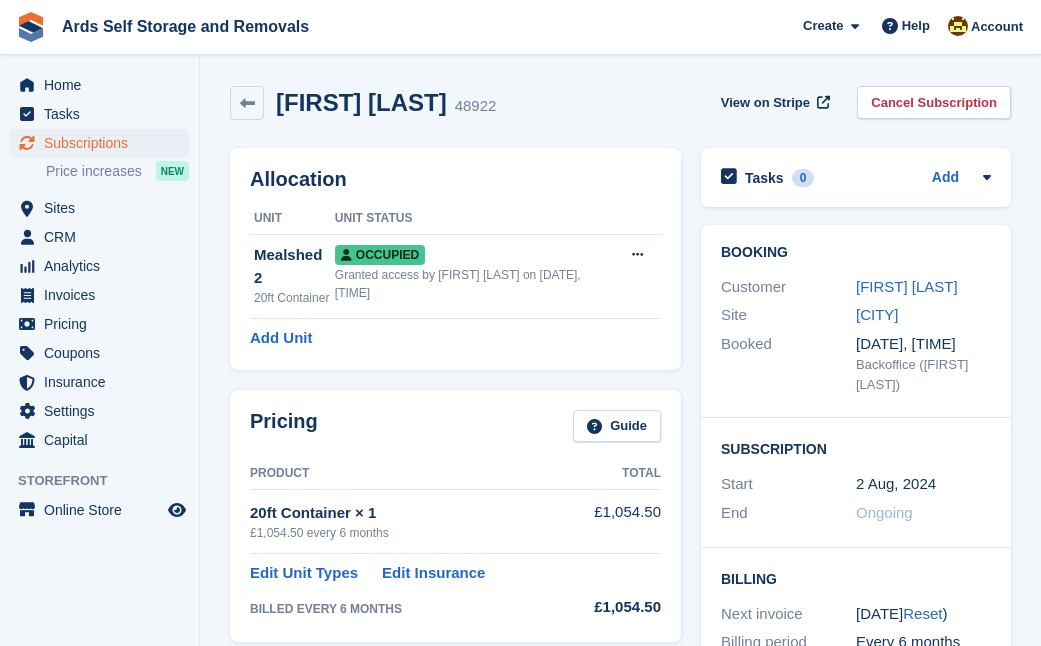 scroll, scrollTop: 0, scrollLeft: 0, axis: both 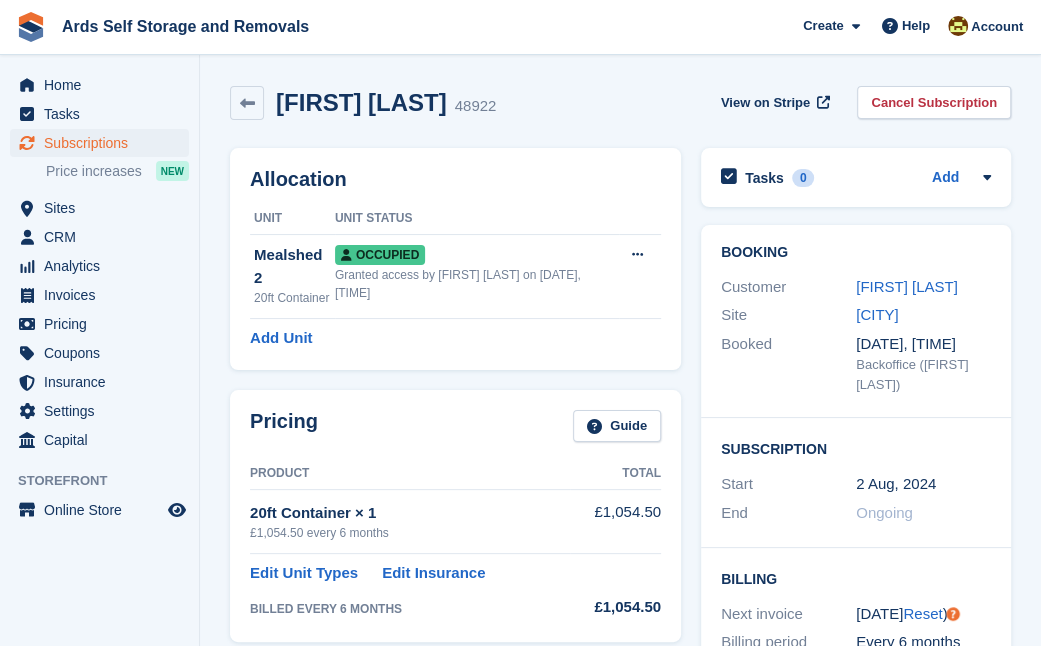 click on "Booking
Customer
Jo Haddock
Site
Newtownards
Booked
2 Aug, 04:15 PM
Backoffice (Ethan McFerran)
Subscription
Start
2 Aug, 2024
End
Ongoing
Billing
Next invoice
2 Feb
( Reset )
Billing period
Every 6 months
Discount
-
Order number
Add" at bounding box center (856, 611) 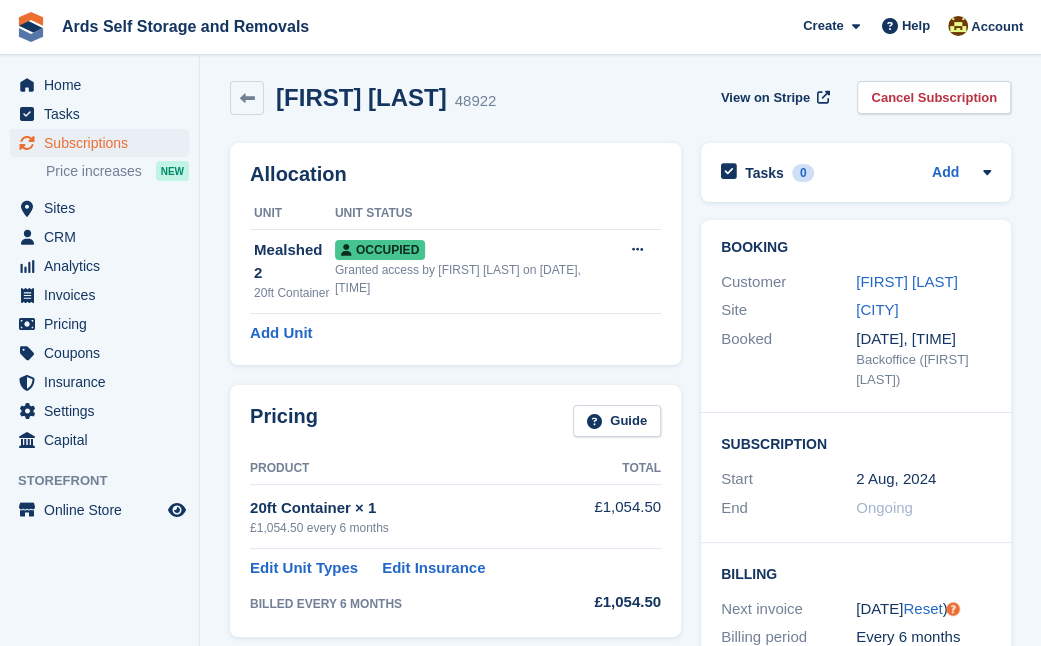 scroll, scrollTop: 0, scrollLeft: 0, axis: both 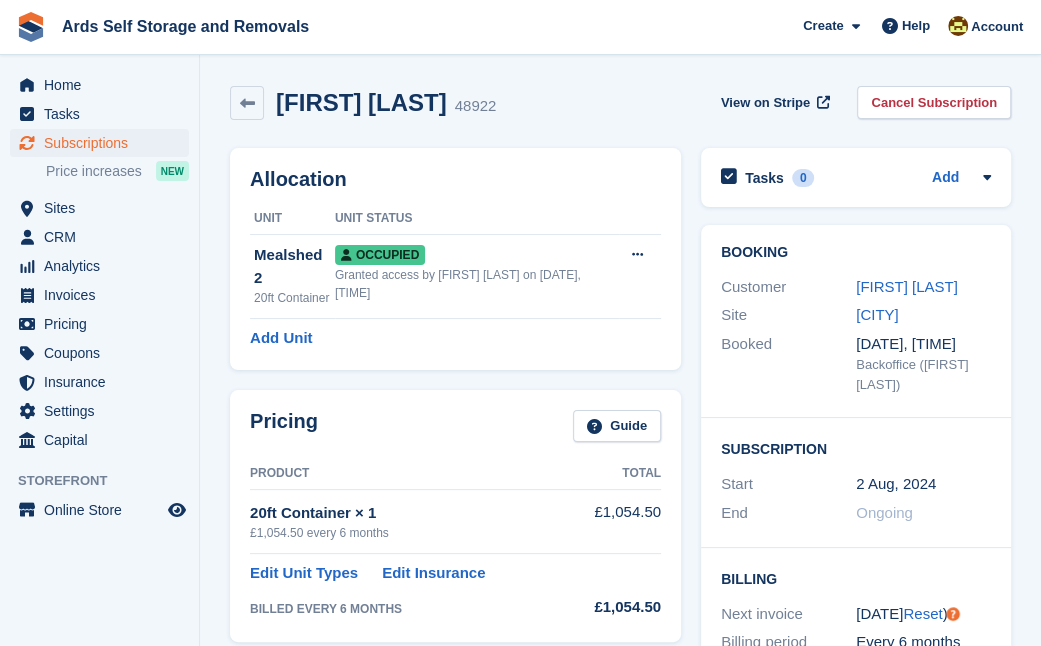 drag, startPoint x: 690, startPoint y: 460, endPoint x: 853, endPoint y: 448, distance: 163.44112 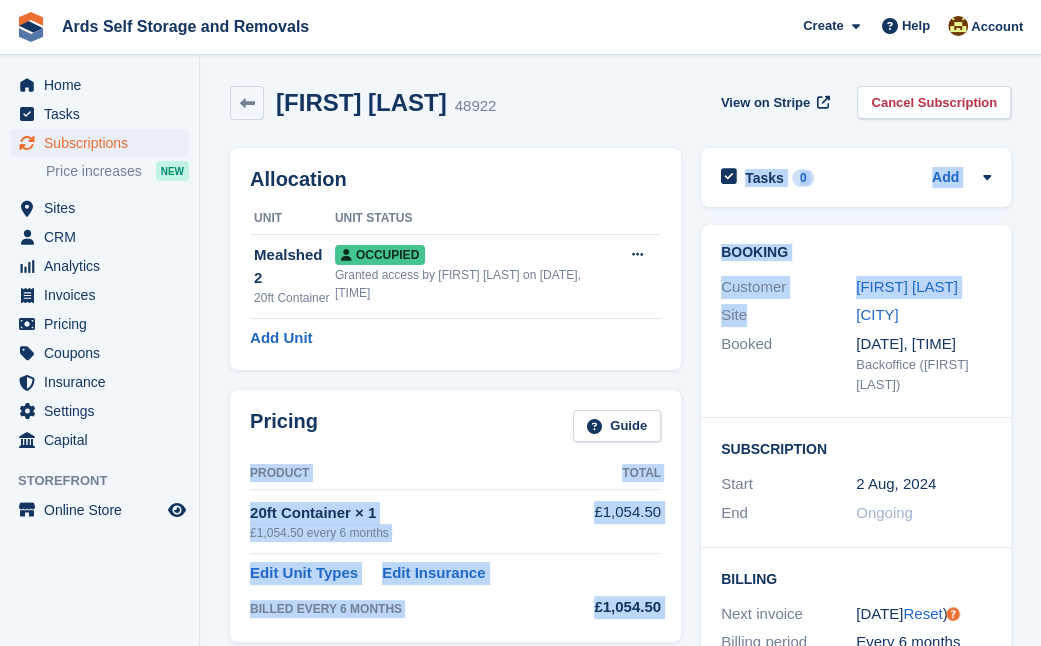 drag, startPoint x: 666, startPoint y: 471, endPoint x: 856, endPoint y: 326, distance: 239.00836 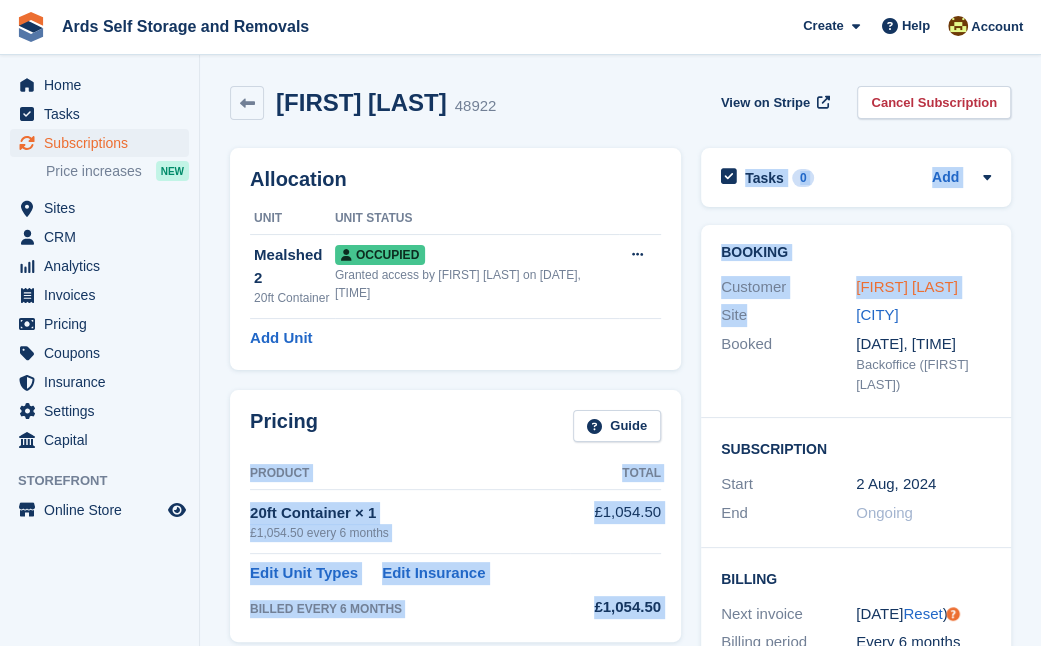 click on "[FIRST] [LAST]" at bounding box center (907, 286) 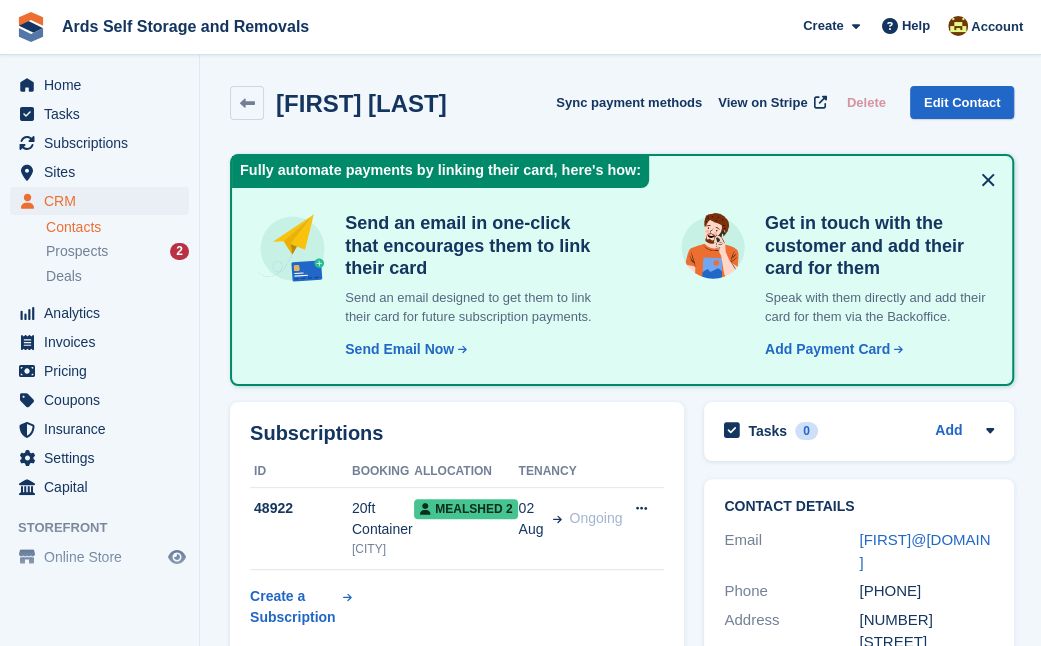click on "Subscriptions
ID
Booking
Allocation
Tenancy
48922
20ft Container
Newtownards
Mealshed 2
02 Aug
Ongoing
Cancel subscription" at bounding box center [457, 529] 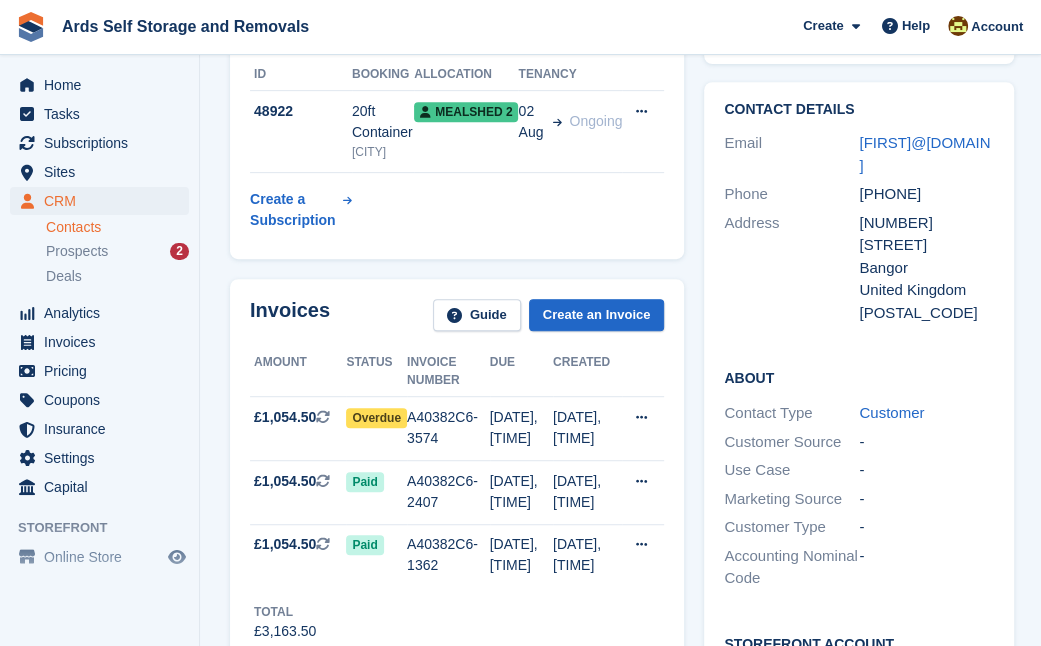 scroll, scrollTop: 400, scrollLeft: 0, axis: vertical 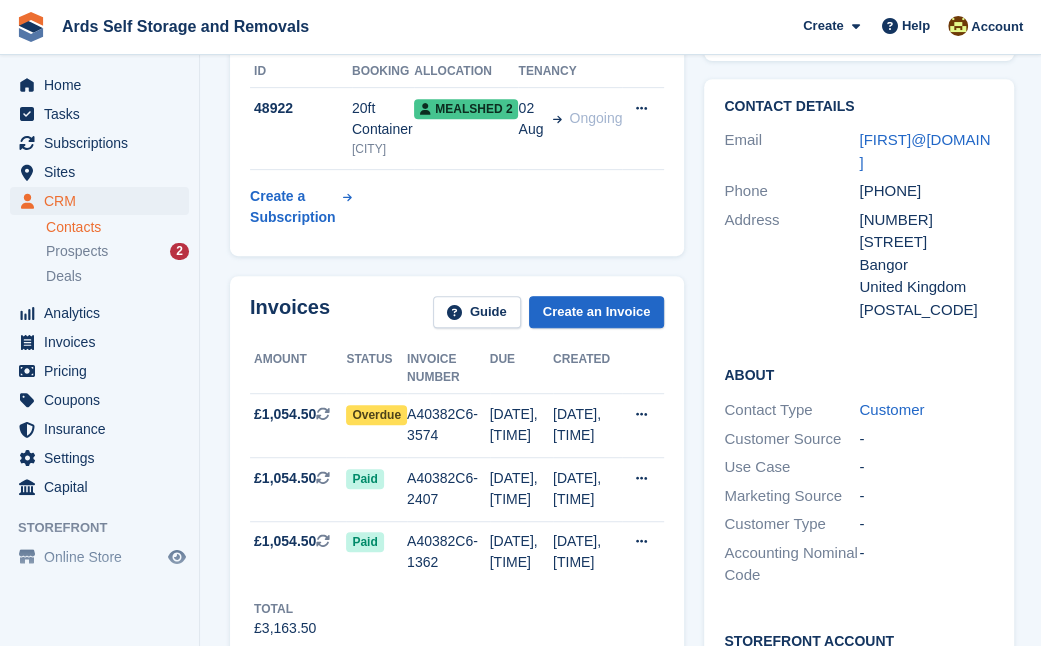 click on "Invoices
Guide
Create an Invoice
Amount
Status
Invoice number
Due
Created
£1,054.50
This is a recurring subscription invoice.
Overdue
A40382C6-3574
03 Aug, 04:15 PM
02 Aug, 04:15 PM" at bounding box center [457, 467] 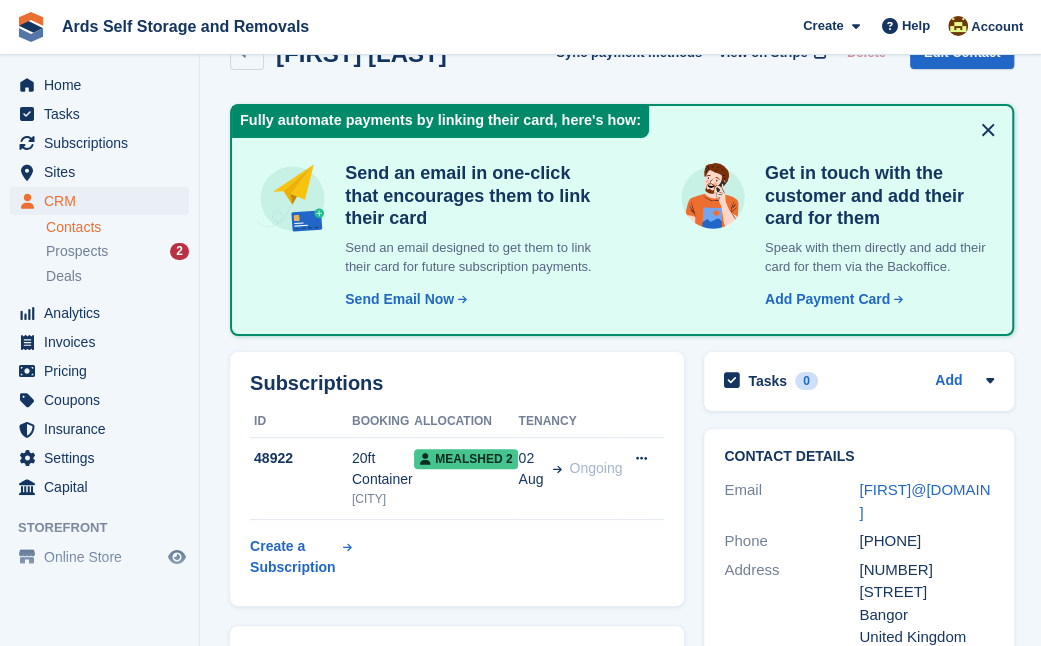 scroll, scrollTop: 0, scrollLeft: 0, axis: both 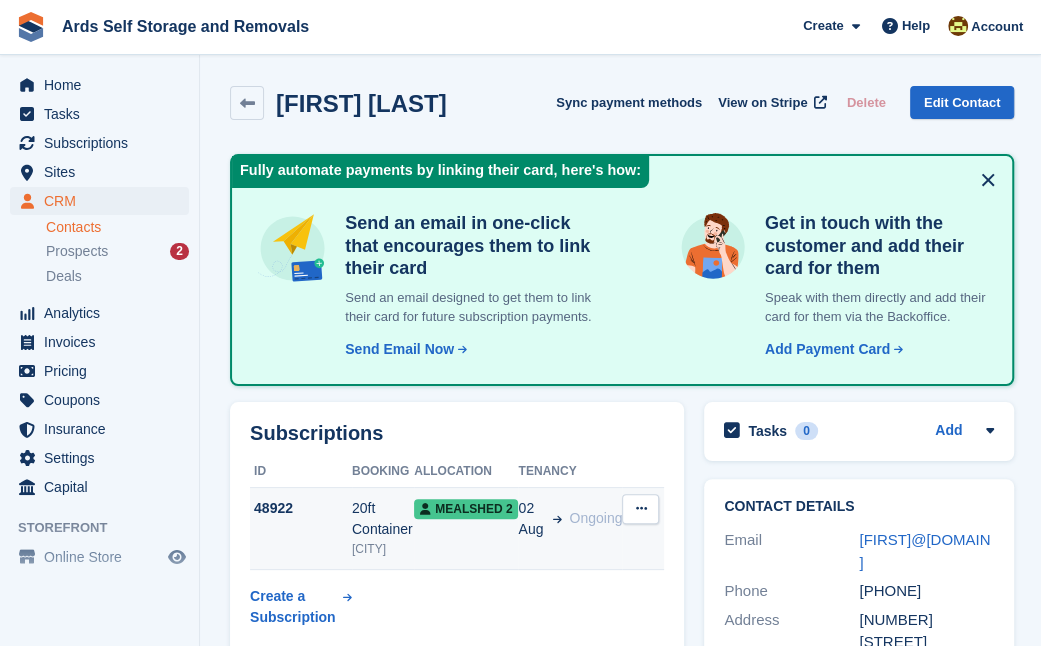 click on "Mealshed 2" at bounding box center [466, 509] 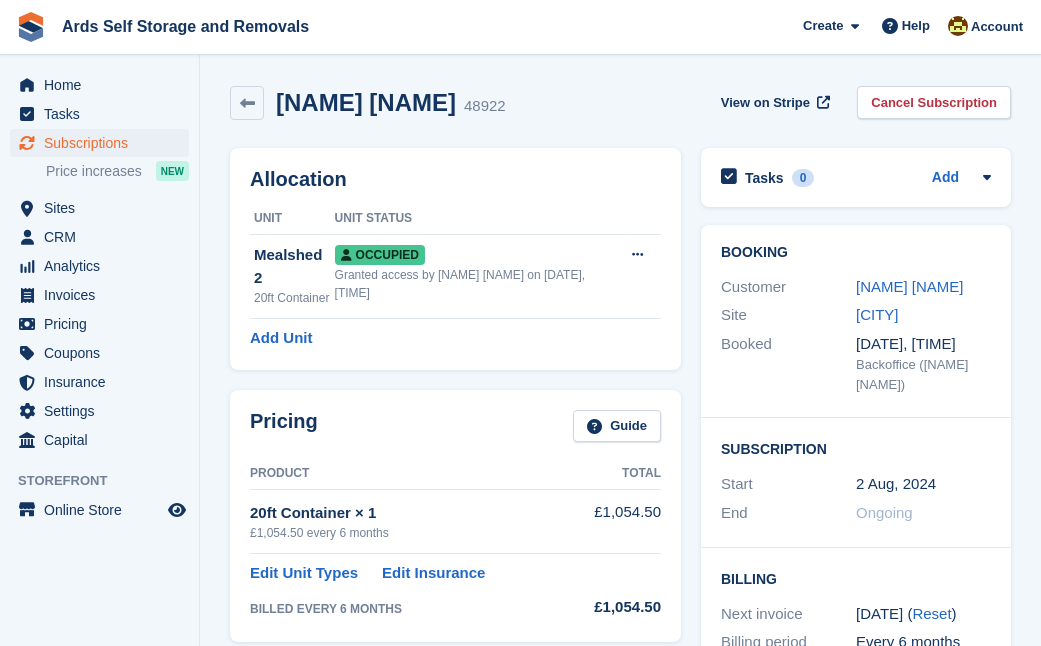 scroll, scrollTop: 0, scrollLeft: 0, axis: both 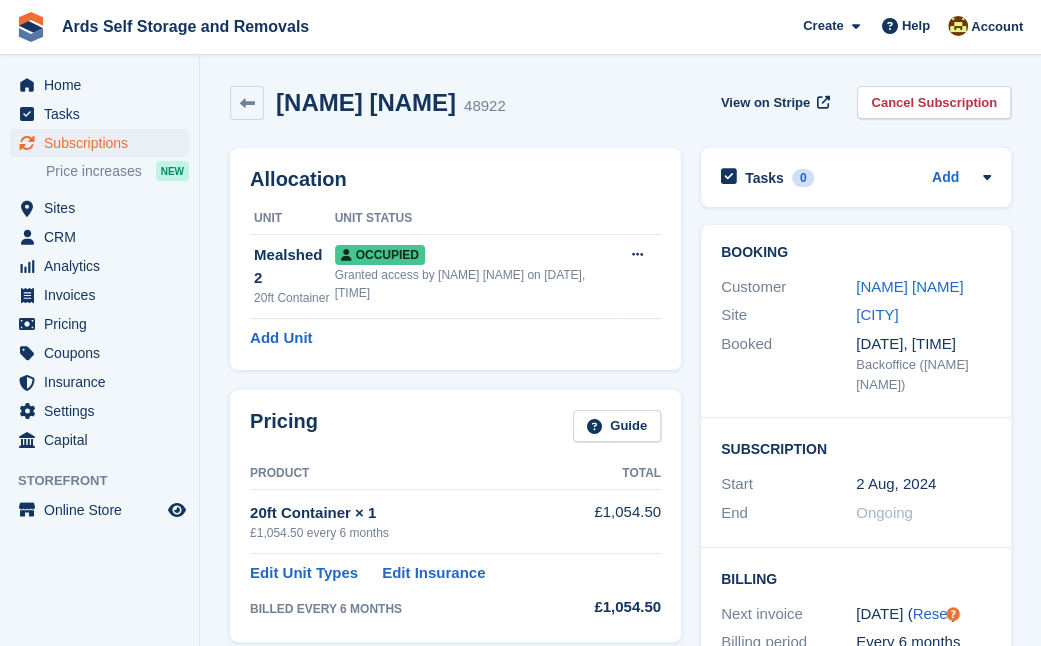 click on "Pricing
Guide
Product
Total
20ft Container × 1
£1,054.50 every 6 months
£1,054.50
Edit Unit Types
Edit Insurance
BILLED EVERY 6 MONTHS
£1,054.50" at bounding box center [455, 516] 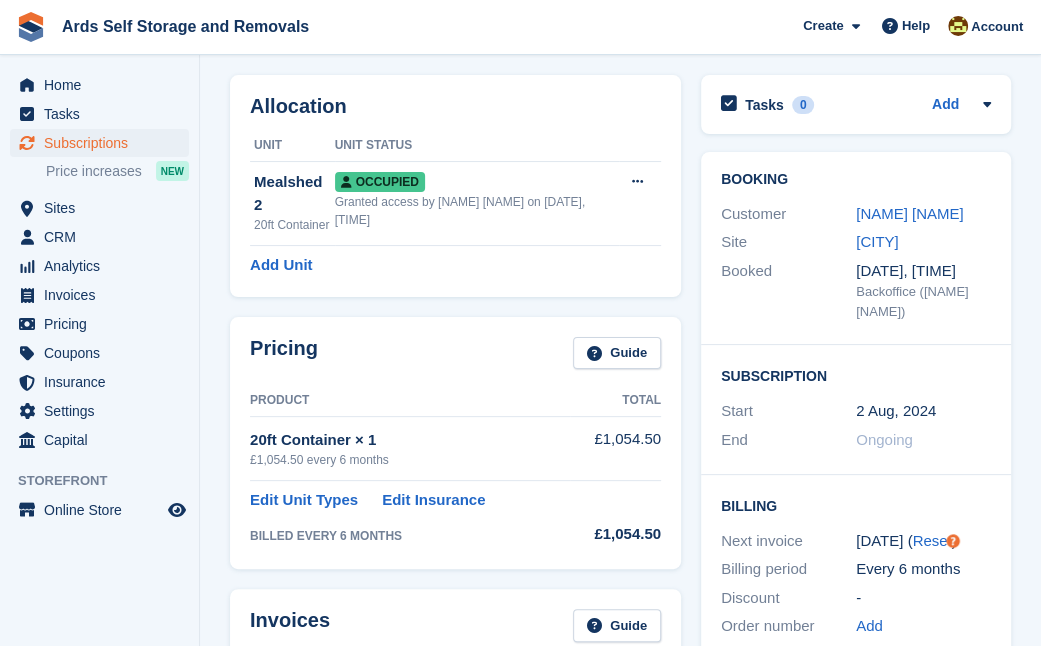 scroll, scrollTop: 0, scrollLeft: 0, axis: both 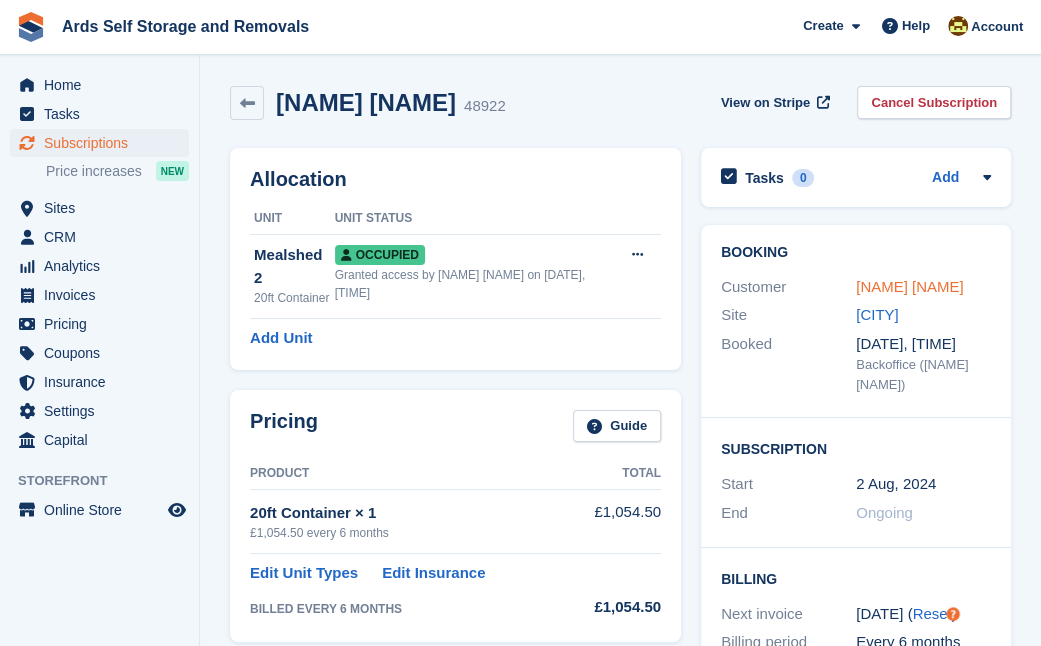 click on "[FIRST] [LAST]" at bounding box center (910, 286) 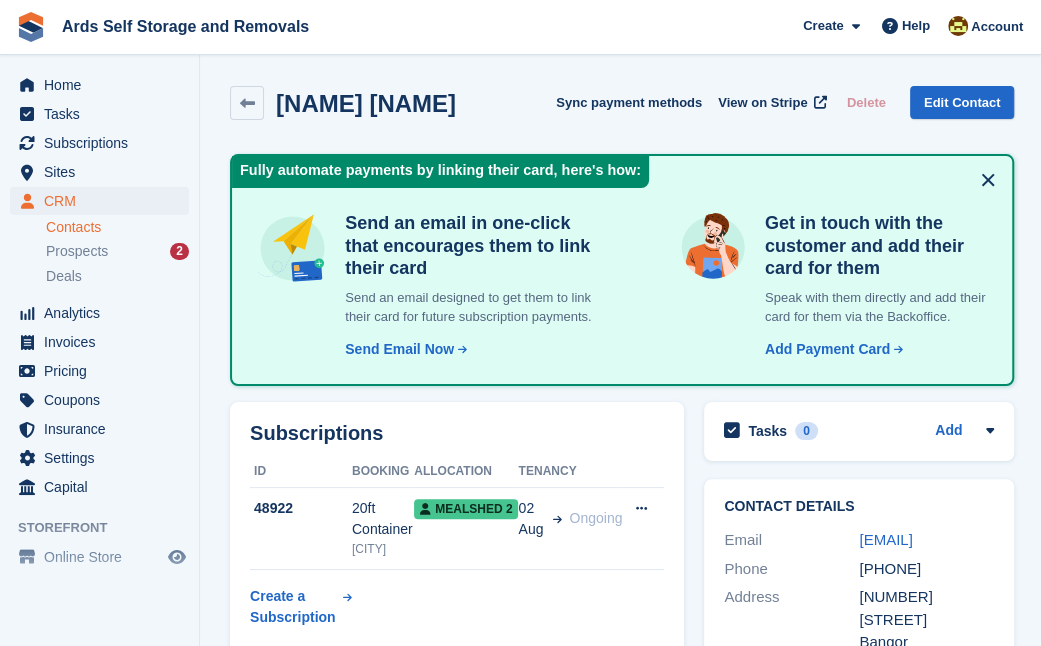 click on "Subscriptions
ID
Booking
Allocation
Tenancy
48922
20ft Container
Newtownards
Mealshed 2
02 Aug
Ongoing
Cancel subscription" at bounding box center [457, 529] 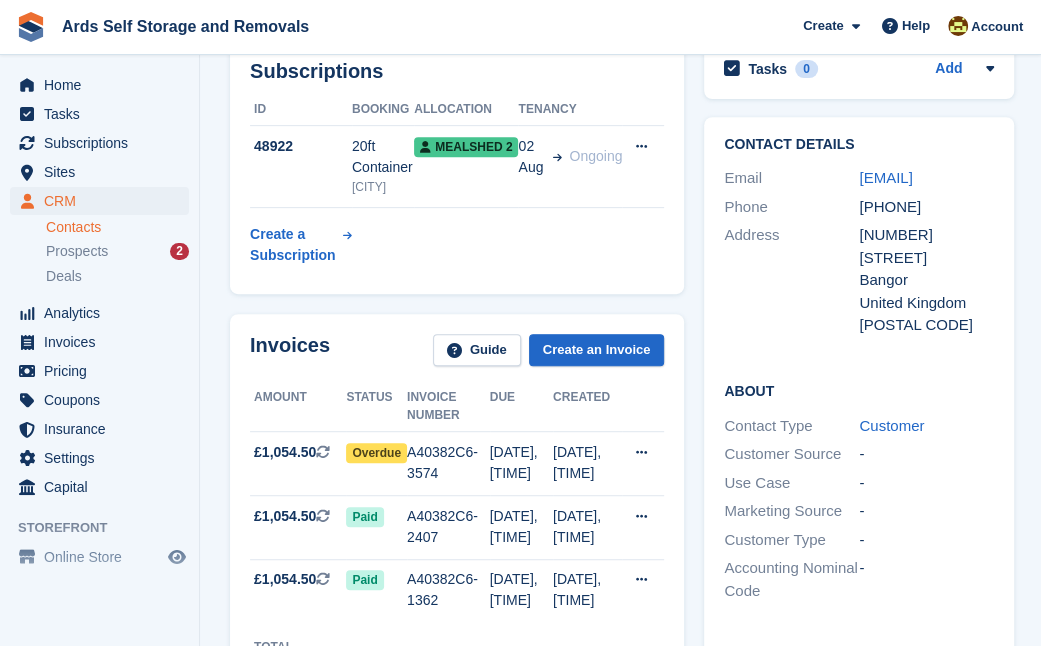 scroll, scrollTop: 363, scrollLeft: 0, axis: vertical 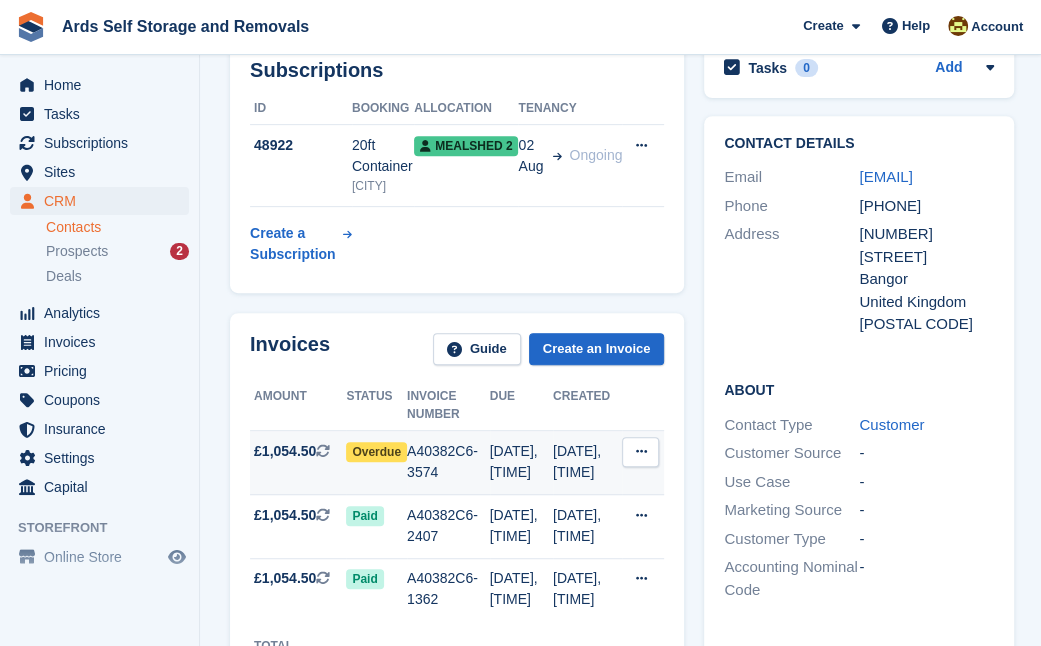 click on "Overdue" at bounding box center [376, 452] 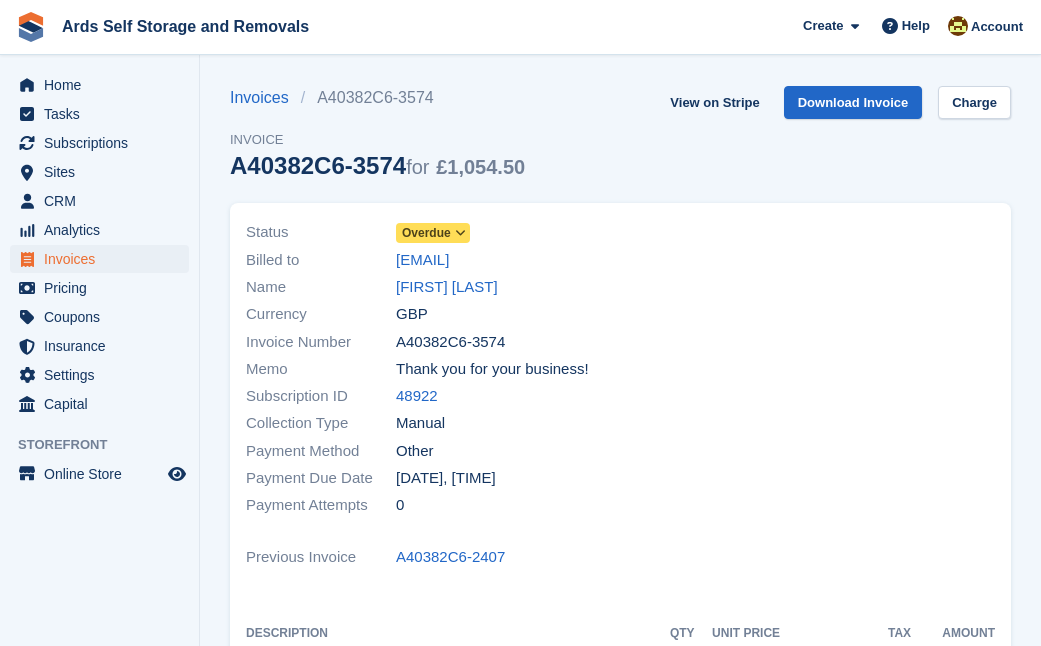 scroll, scrollTop: 0, scrollLeft: 0, axis: both 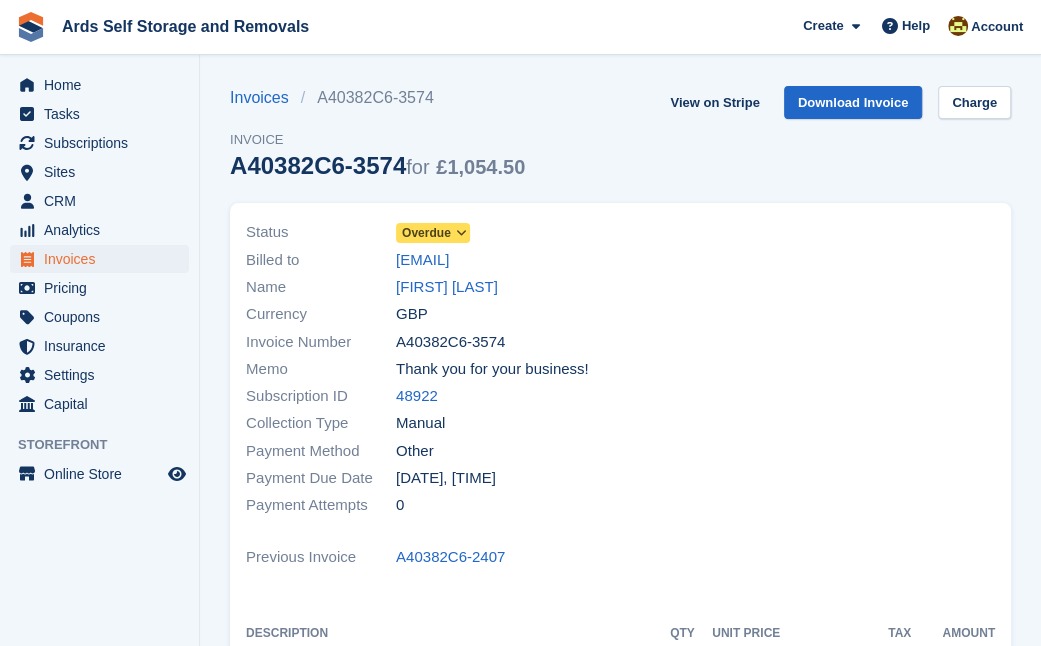 click on "Overdue" at bounding box center (426, 233) 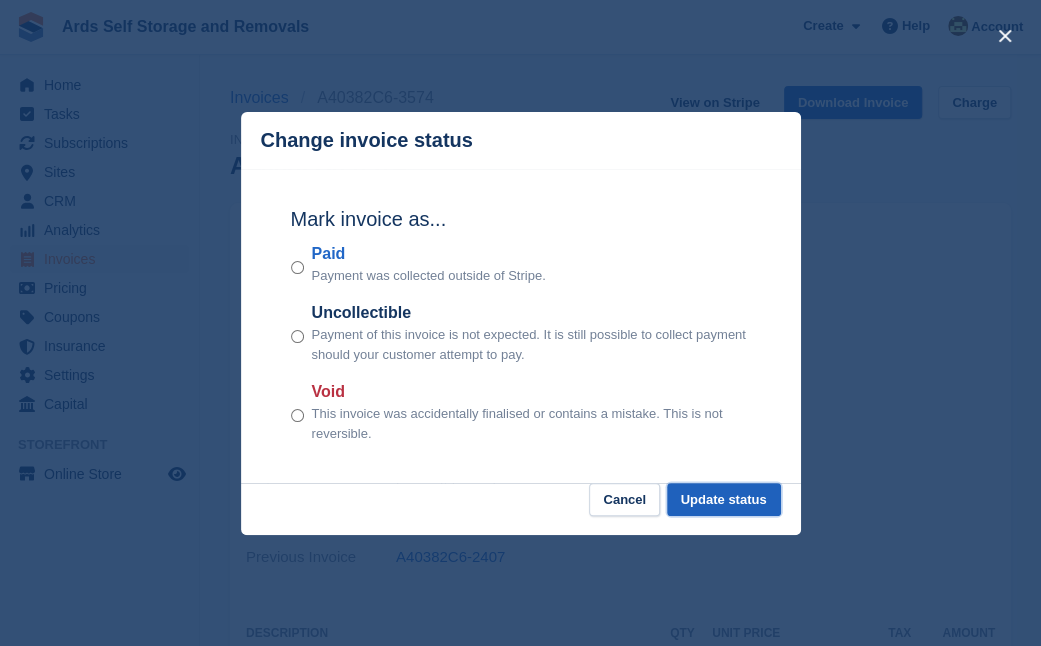 click on "Update status" at bounding box center [724, 499] 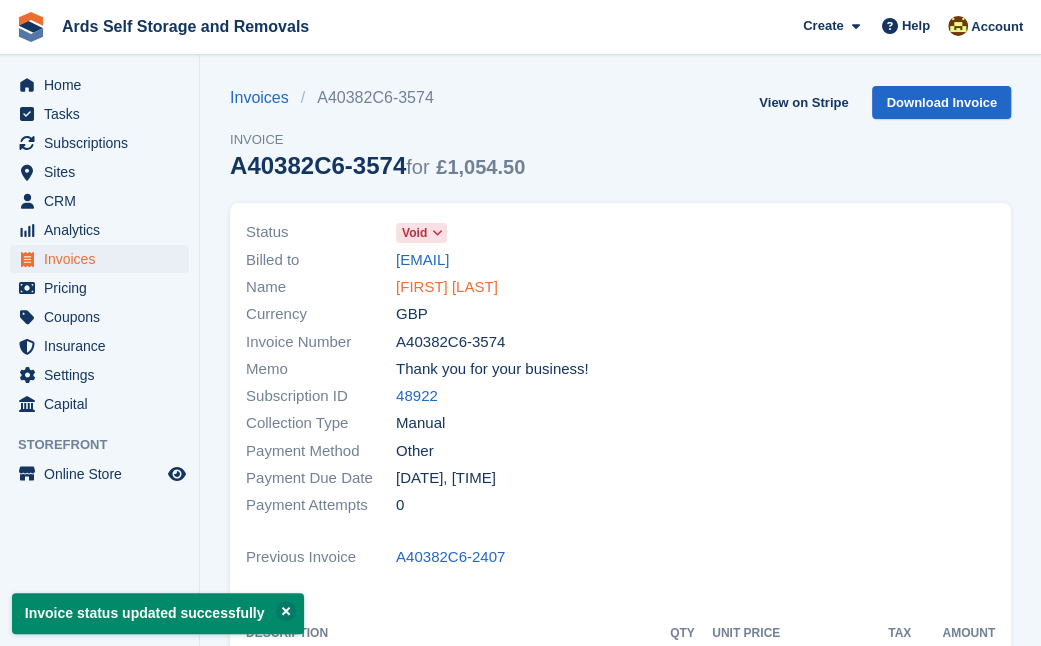 click on "[FIRST] [LAST]" at bounding box center (447, 287) 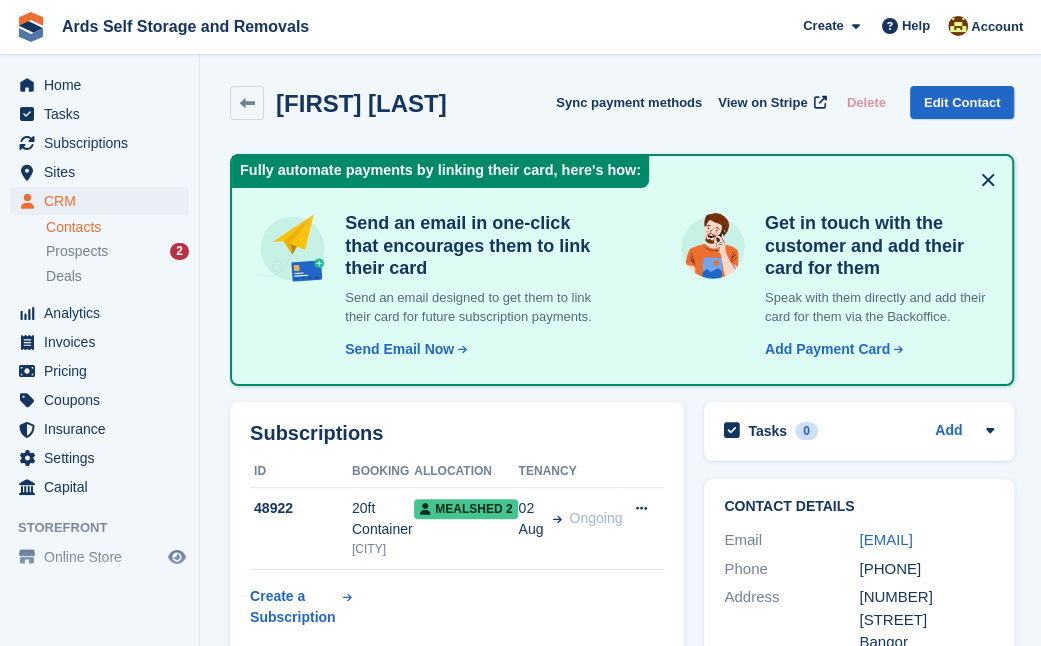 click on "Subscriptions
ID
Booking
Allocation
Tenancy
48922
20ft Container
Newtownards
Mealshed 2
02 Aug
Ongoing
Cancel subscription" at bounding box center [457, 529] 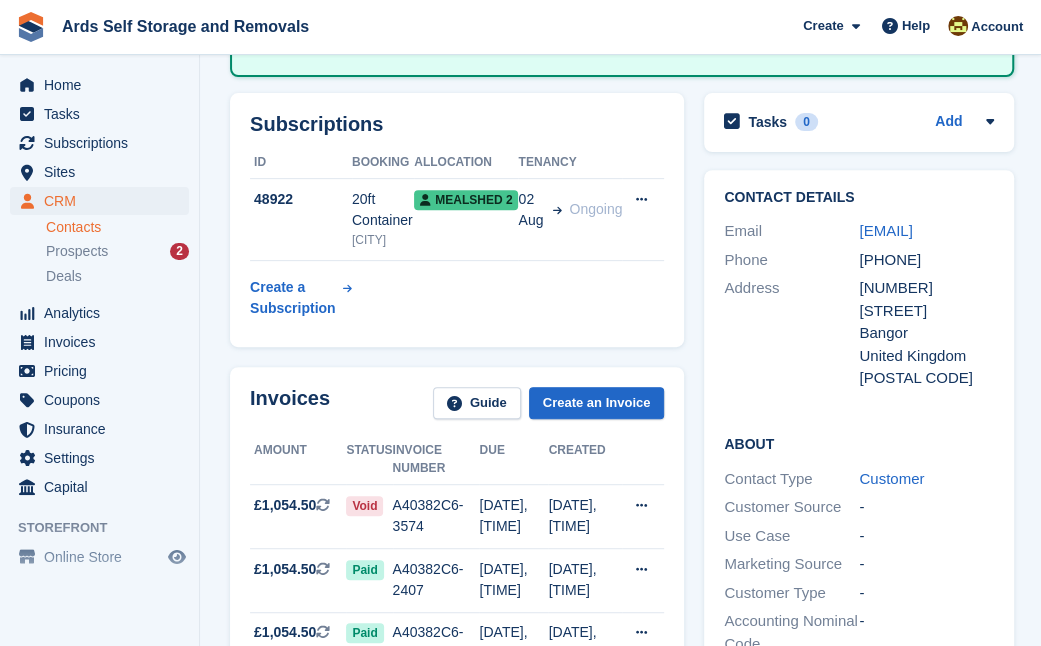 scroll, scrollTop: 327, scrollLeft: 0, axis: vertical 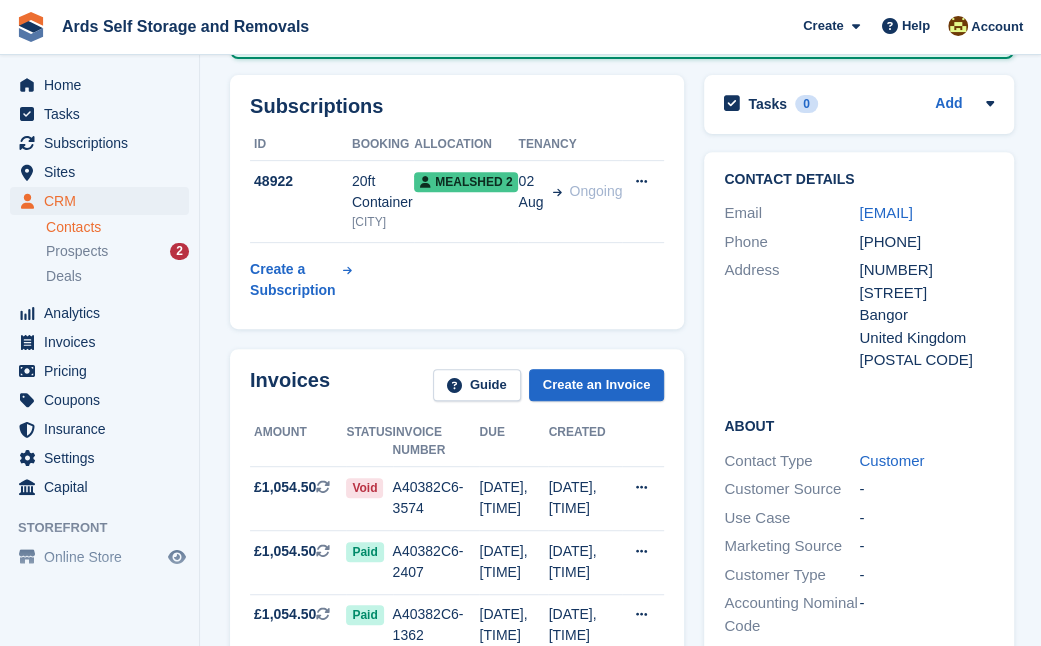 click on "Invoices
Guide
Create an Invoice
Amount
Status
Invoice number
Due
Created
£1,054.50
This is a recurring subscription invoice.
Void
A40382C6-3574
03 Aug, 04:15 PM
02 Aug, 04:15 PM" at bounding box center (457, 540) 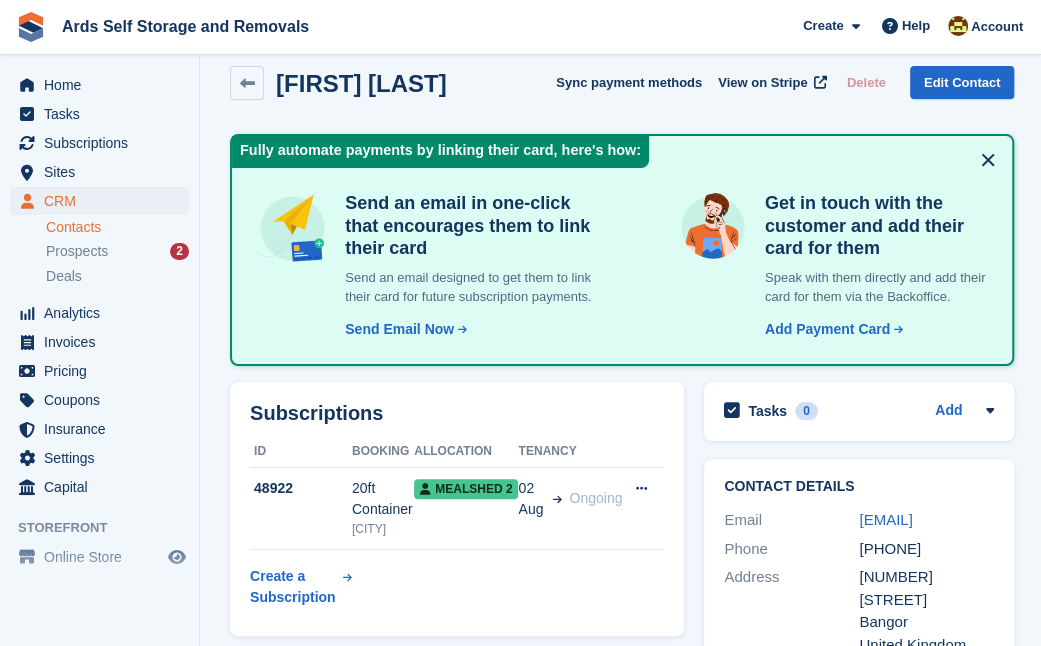 scroll, scrollTop: 0, scrollLeft: 0, axis: both 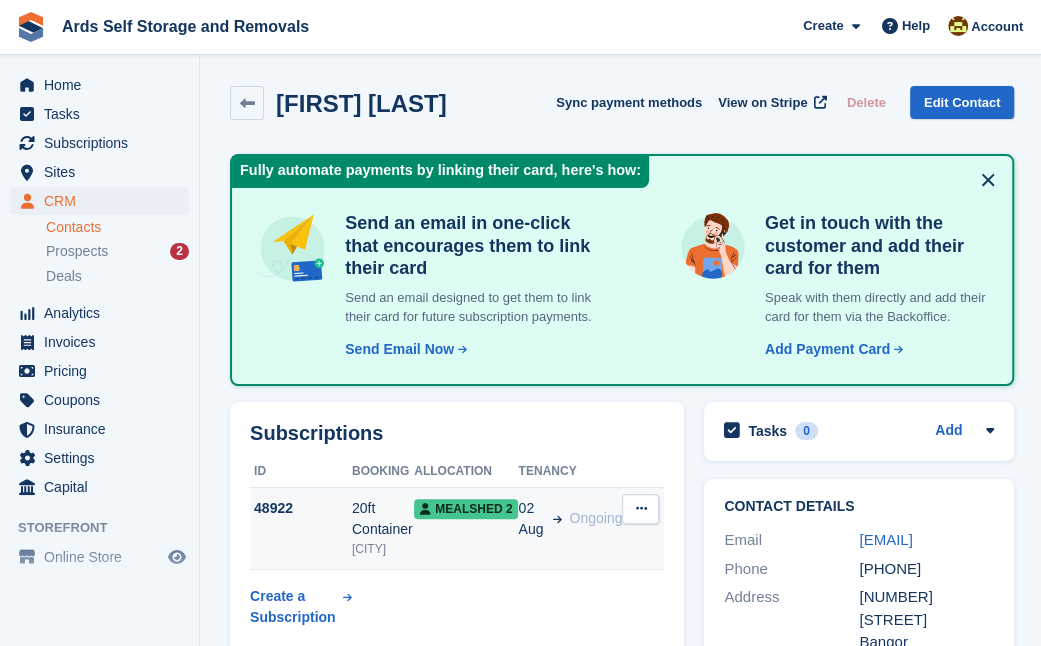 click on "Mealshed 2" at bounding box center [466, 509] 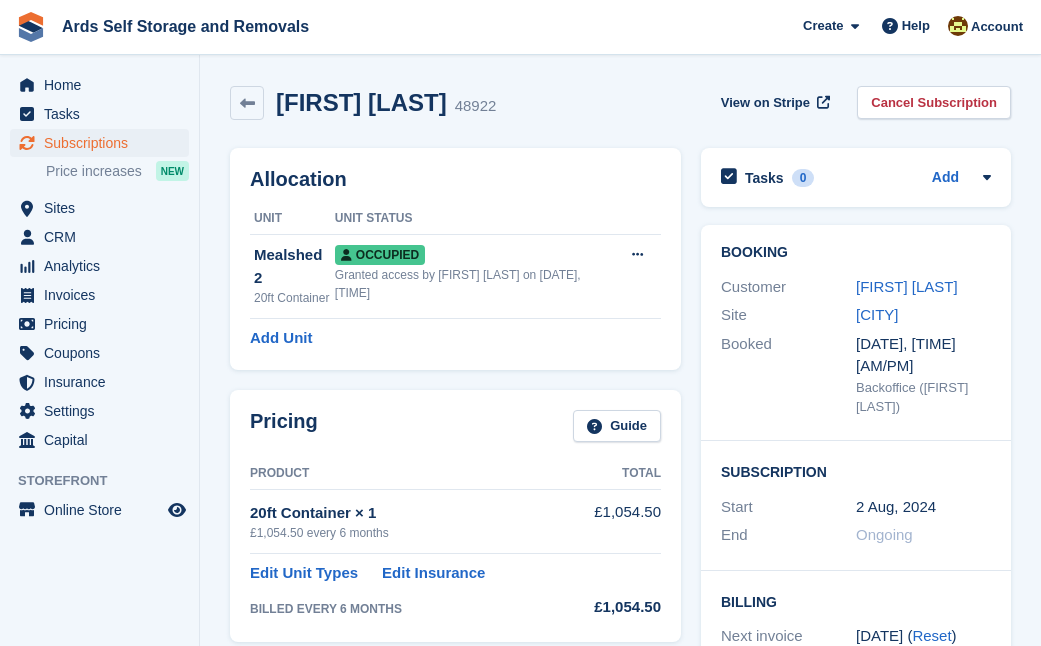 scroll, scrollTop: 0, scrollLeft: 0, axis: both 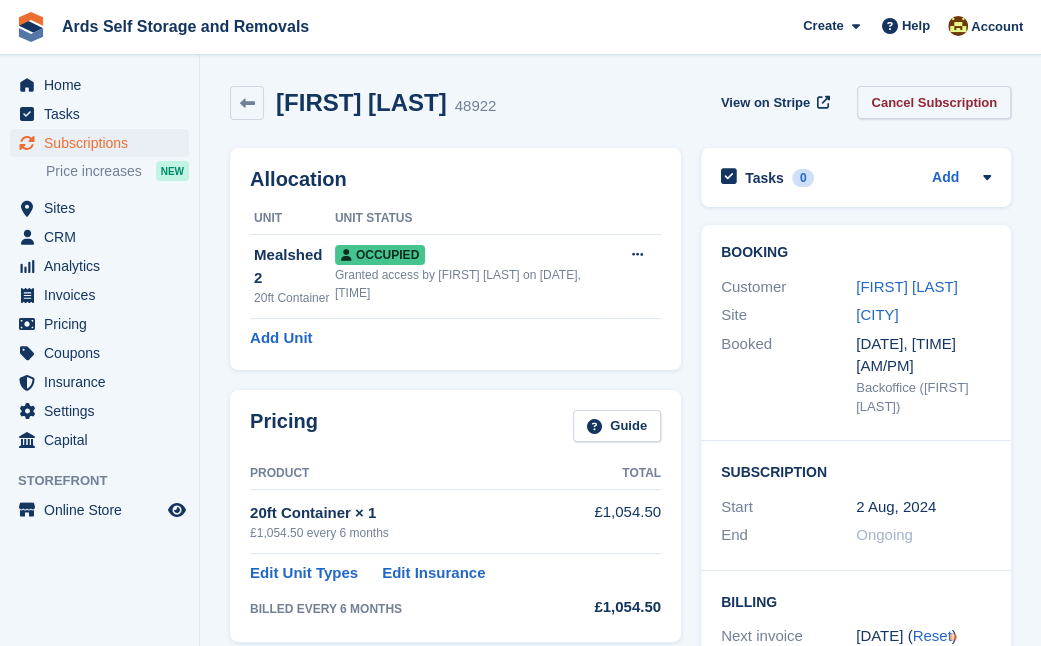 click on "Cancel Subscription" at bounding box center (934, 102) 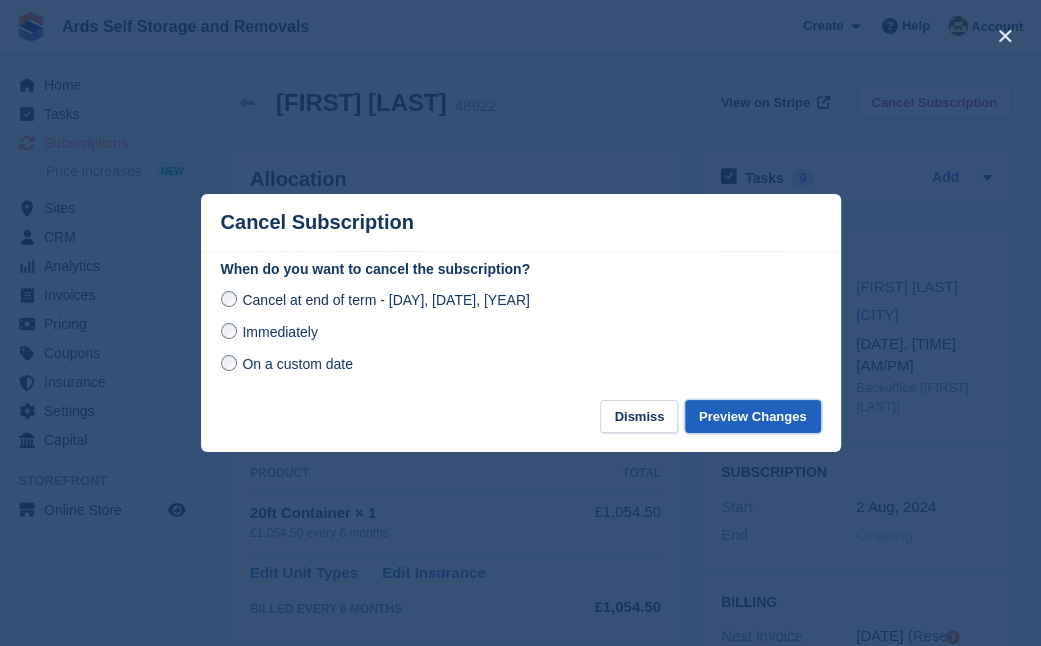 click on "Preview Changes" at bounding box center (753, 416) 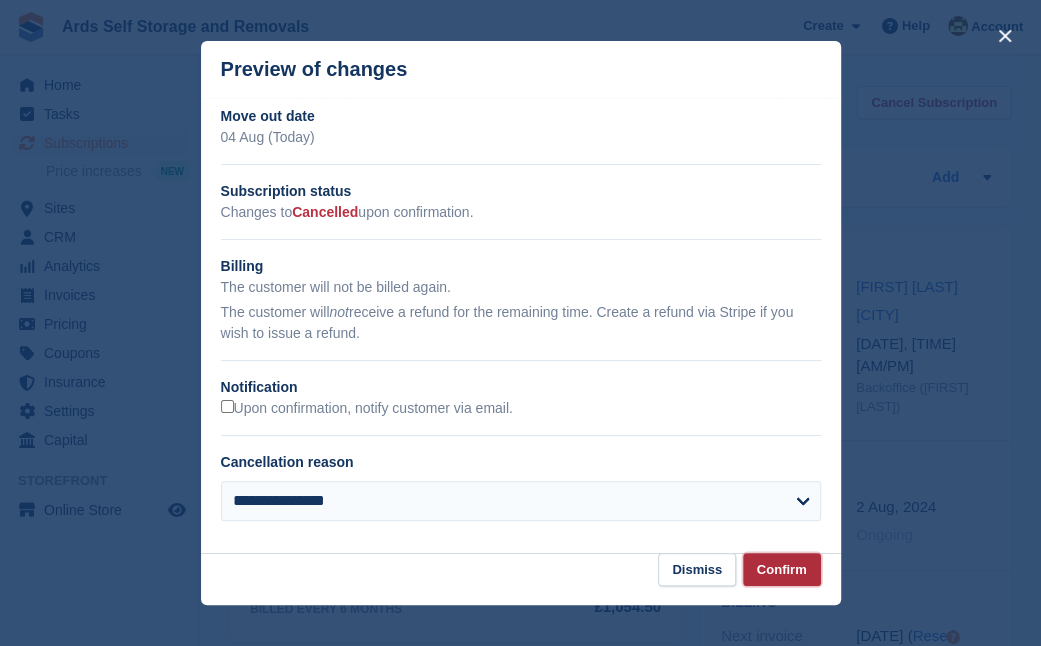 click on "Confirm" at bounding box center [782, 569] 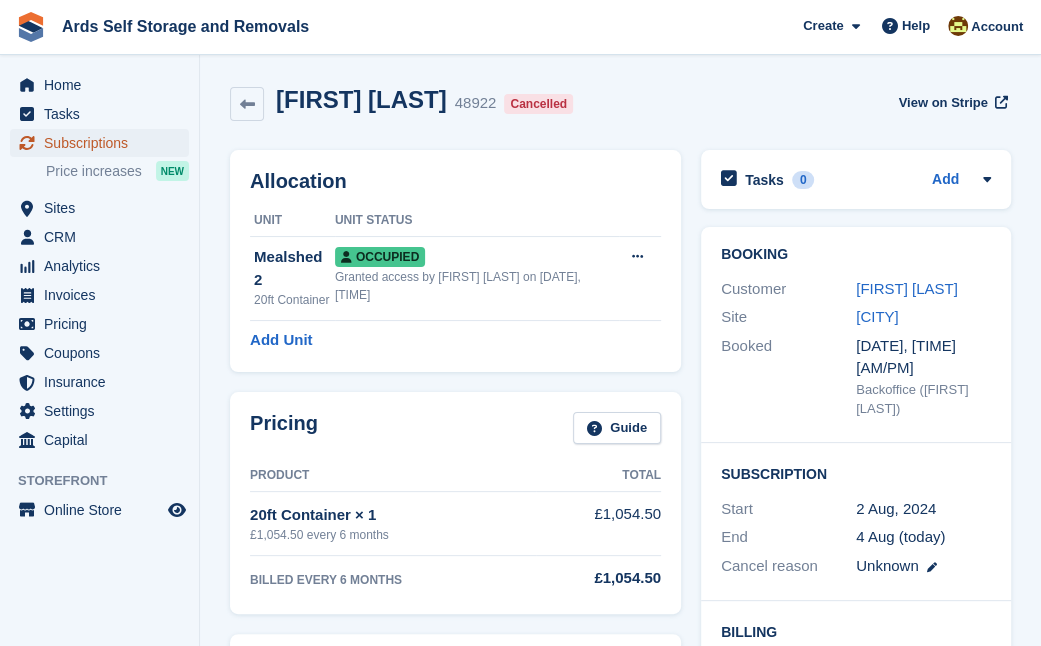 click on "Subscriptions" at bounding box center [104, 143] 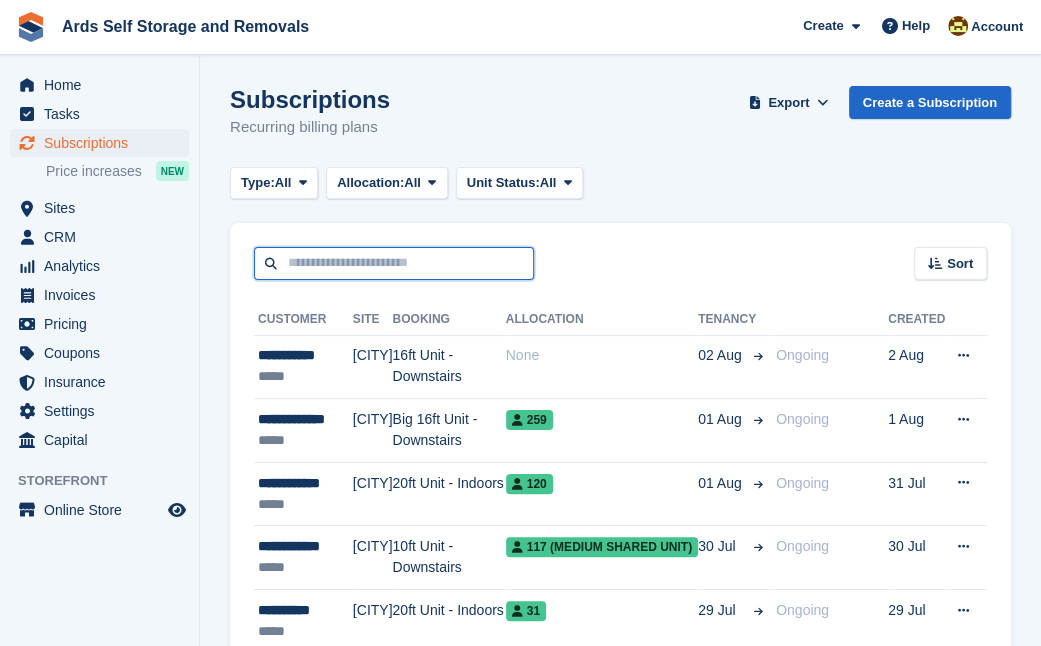 click at bounding box center [394, 263] 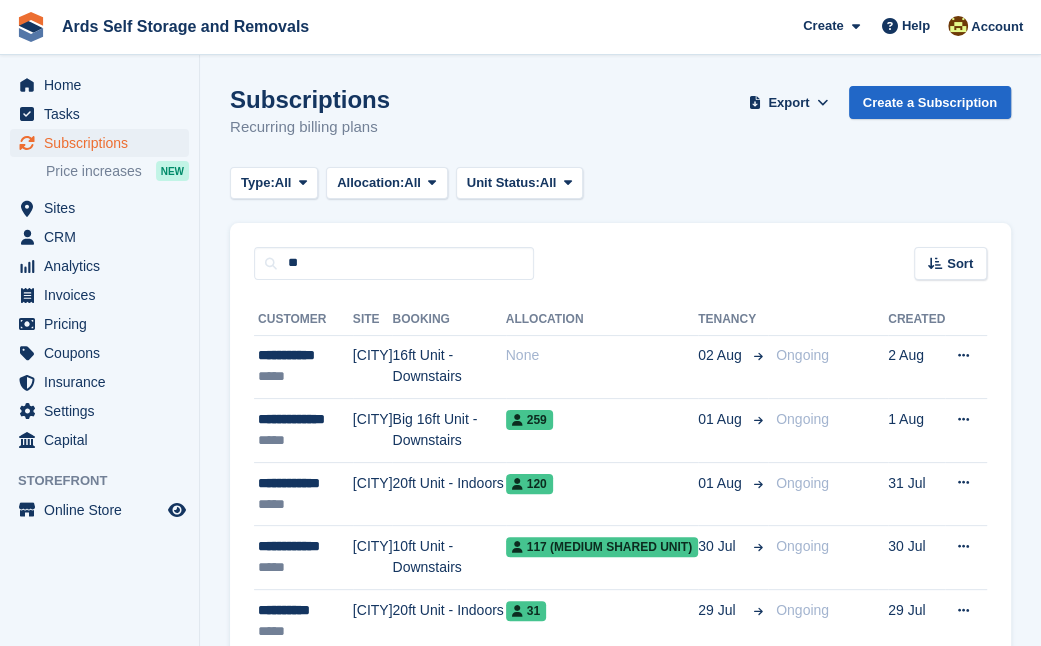 click on "Subscriptions
Recurring billing plans
Export
Export Subscriptions
Export a CSV of all Subscriptions which match the current filters.
Please allow time for large exports.
Start Export
Create a Subscription
Type:
All
All
Upcoming
Previous
Active
Ending
Allocation:
All
All
Allocated
Unallocated
Unit Status:" at bounding box center (620, 2049) 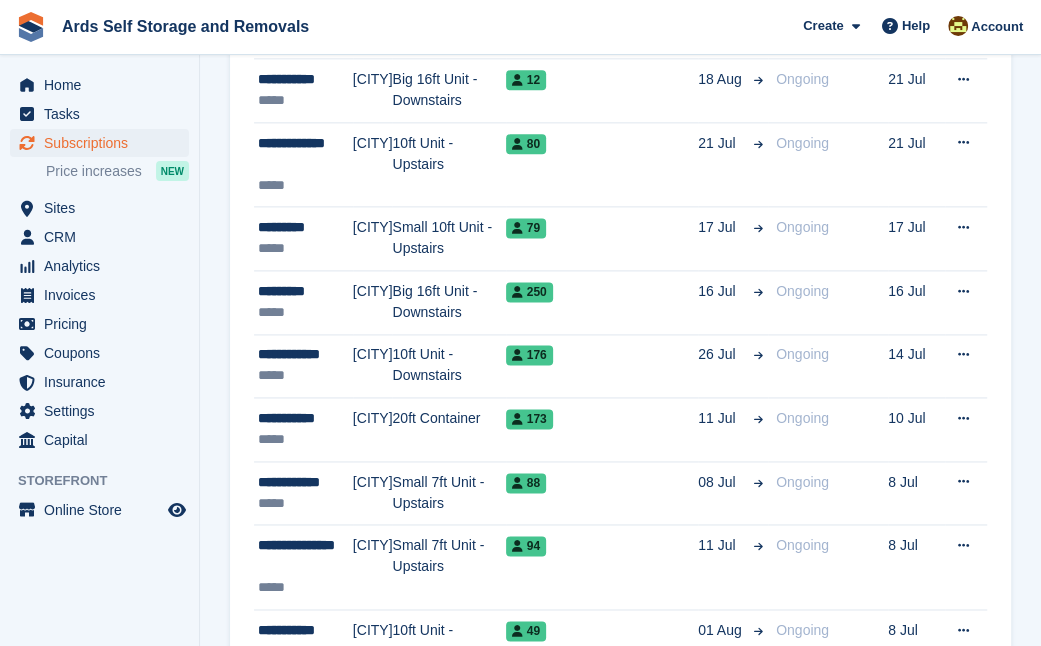 click on "Subscriptions
Recurring billing plans
Export
Export Subscriptions
Export a CSV of all Subscriptions which match the current filters.
Please allow time for large exports.
Start Export
Create a Subscription
Type:
All
All
Upcoming
Previous
Active
Ending
Allocation:
All
All
Allocated
Unallocated
Unit Status:" at bounding box center [620, 777] 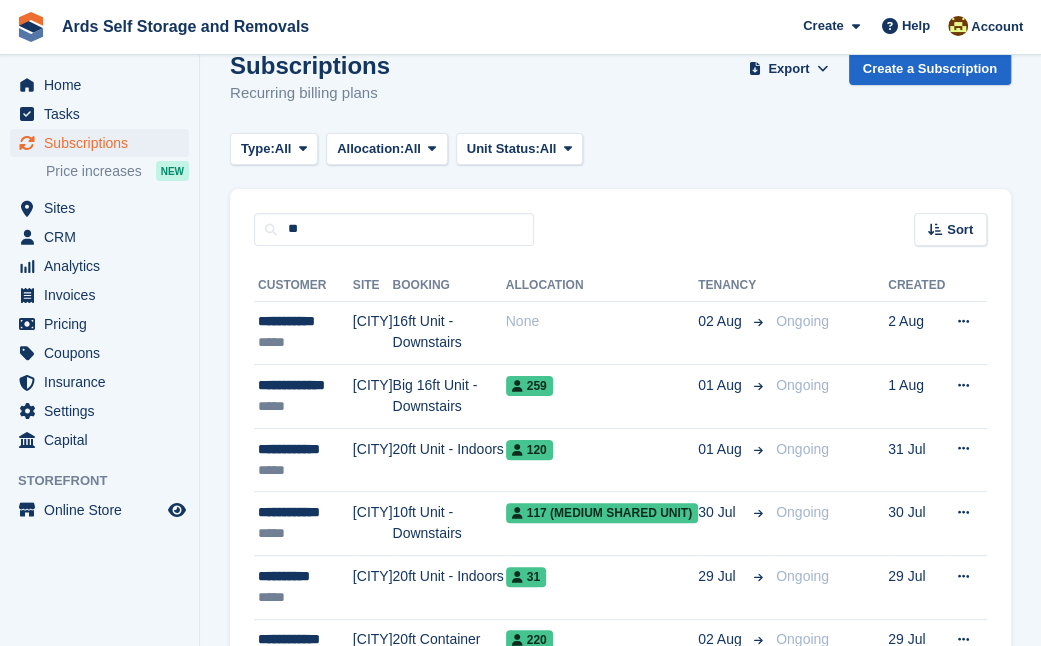 scroll, scrollTop: 0, scrollLeft: 0, axis: both 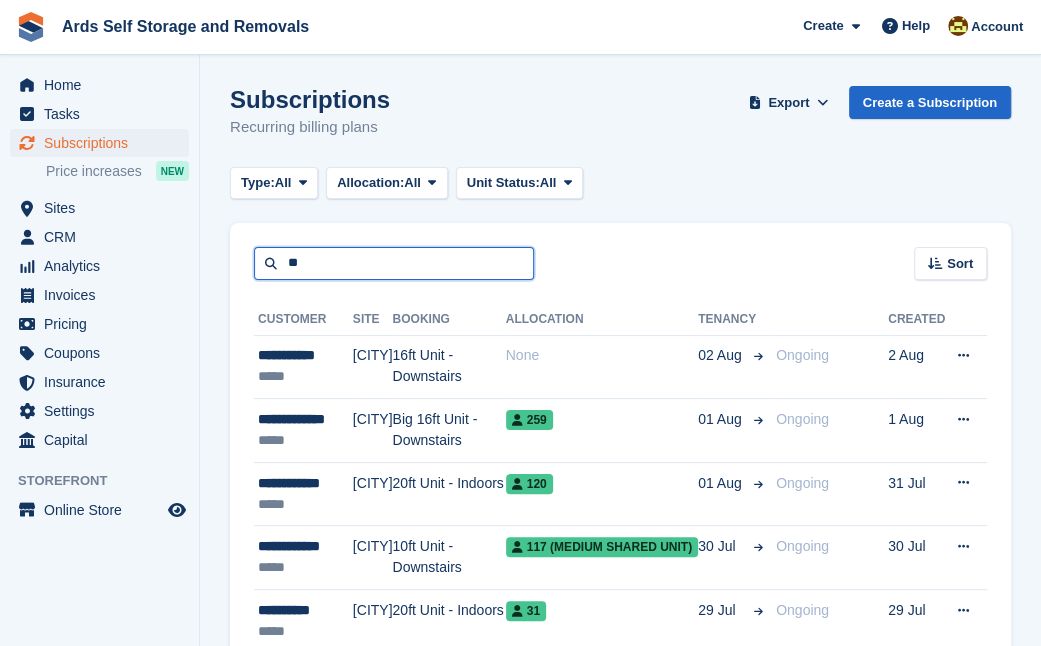 click on "**" at bounding box center [394, 263] 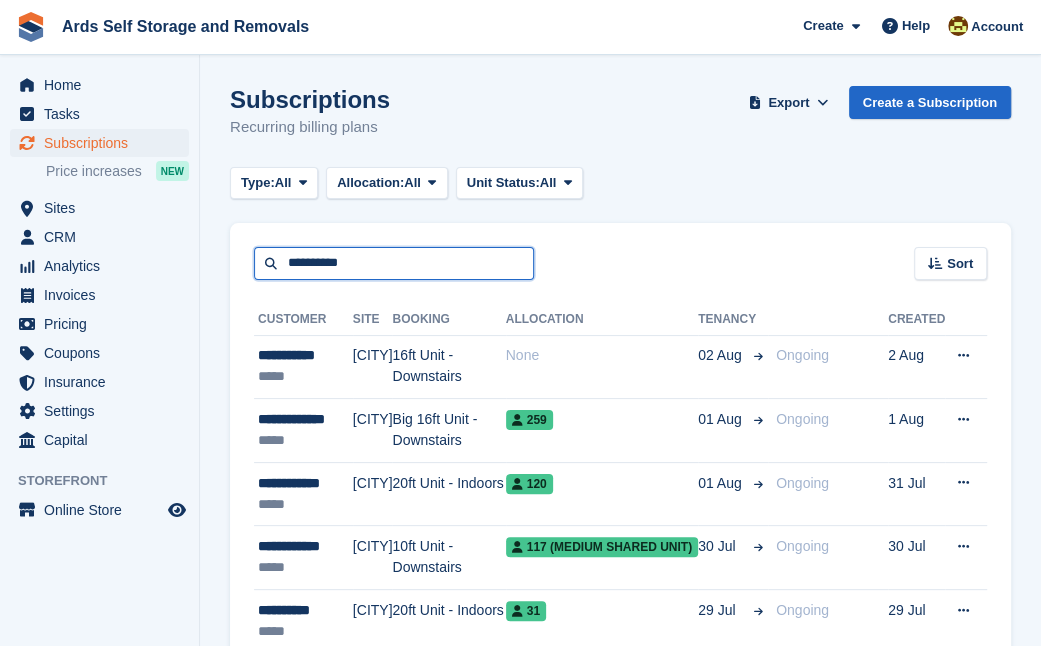 type on "**********" 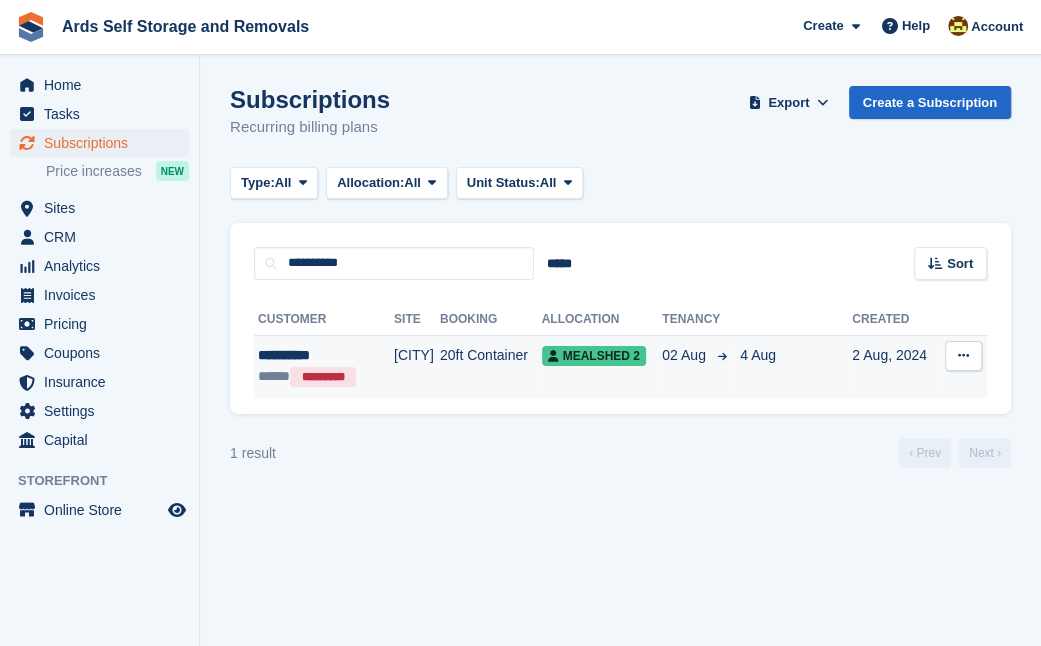 click on "[CITY]" at bounding box center [417, 366] 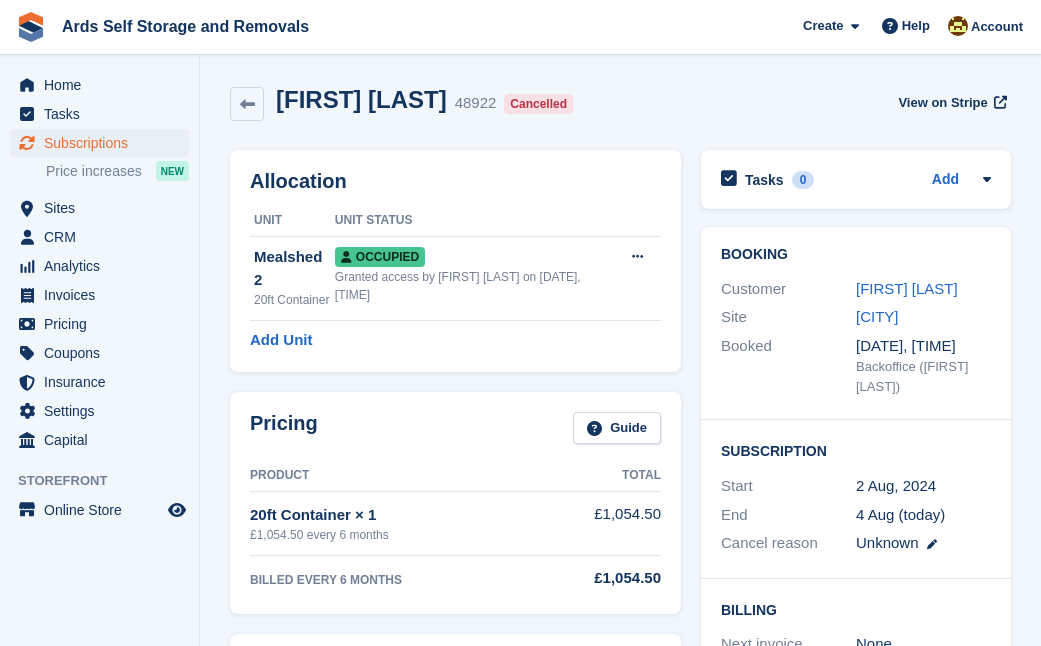 scroll, scrollTop: 0, scrollLeft: 0, axis: both 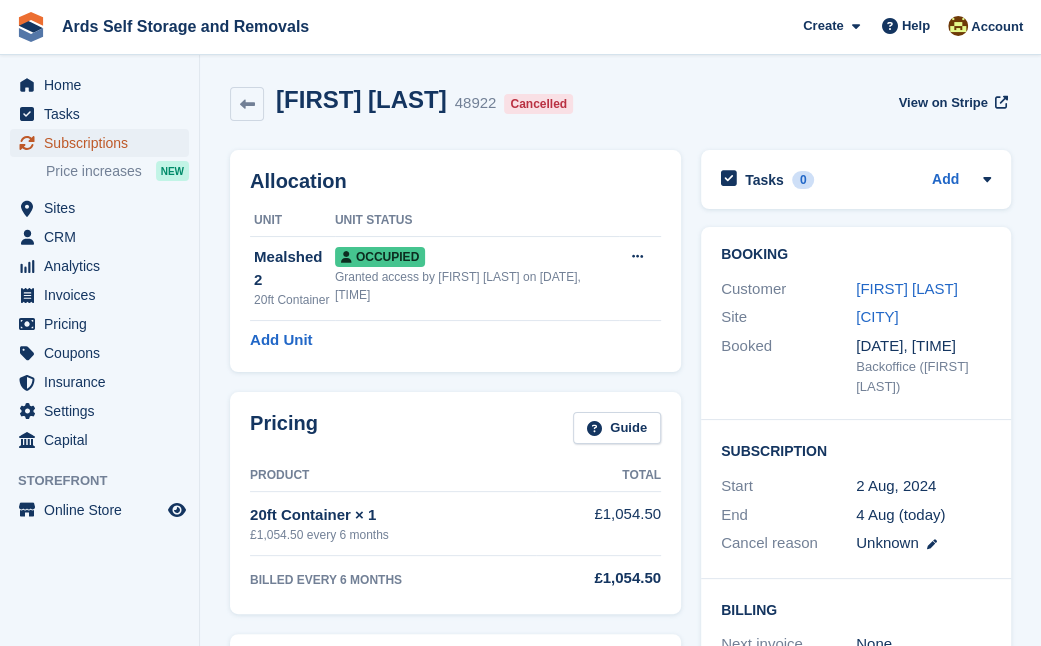click on "Subscriptions" at bounding box center [104, 143] 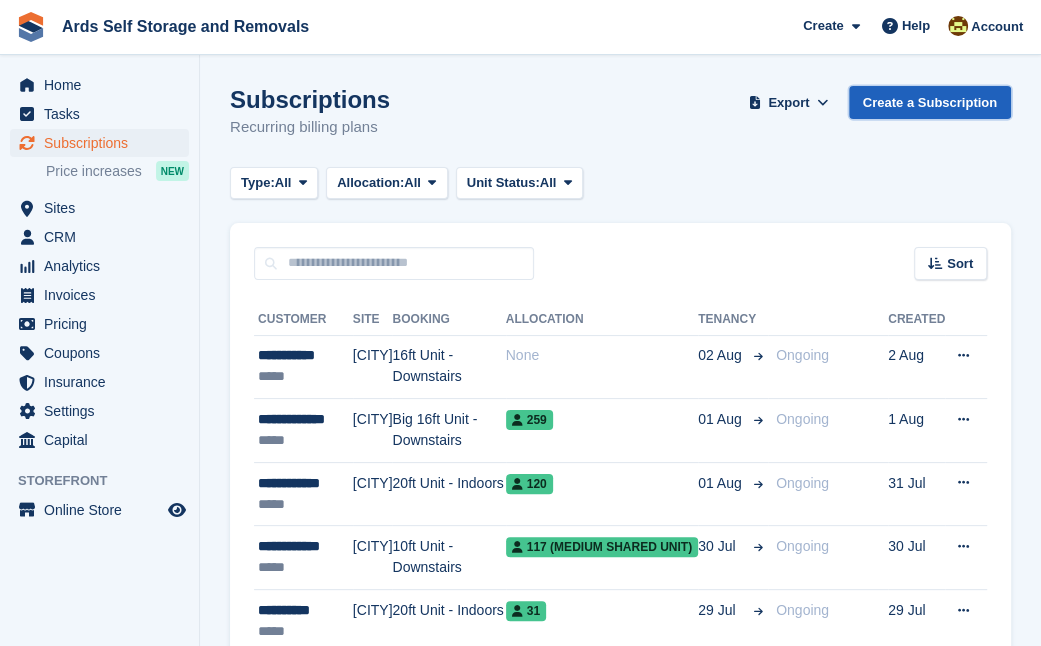 click on "Create a Subscription" at bounding box center (930, 102) 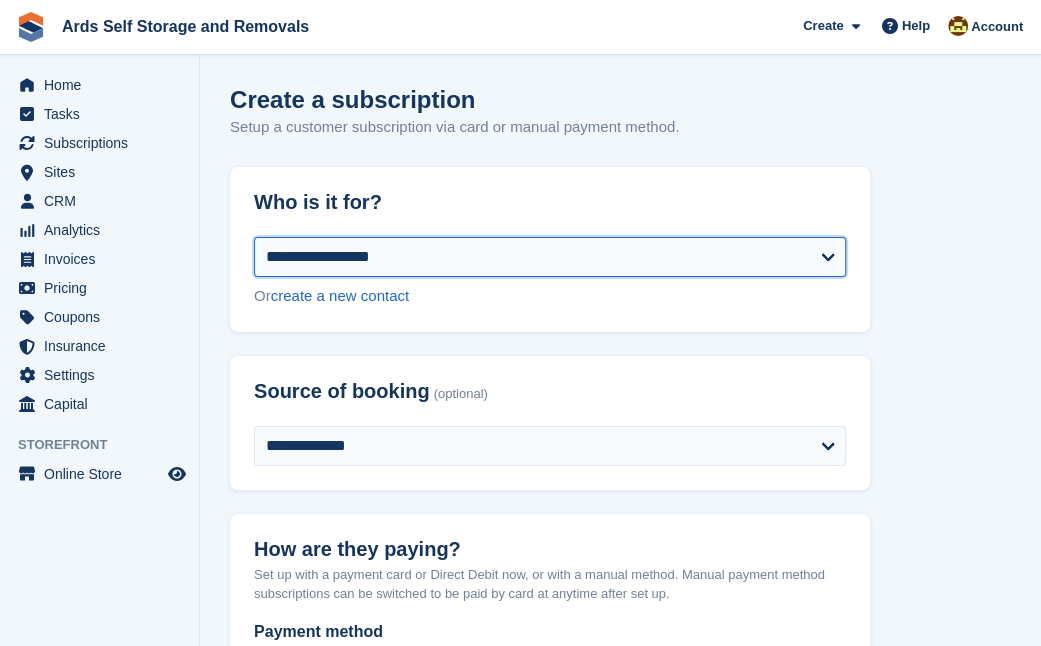 click on "**********" at bounding box center [550, 257] 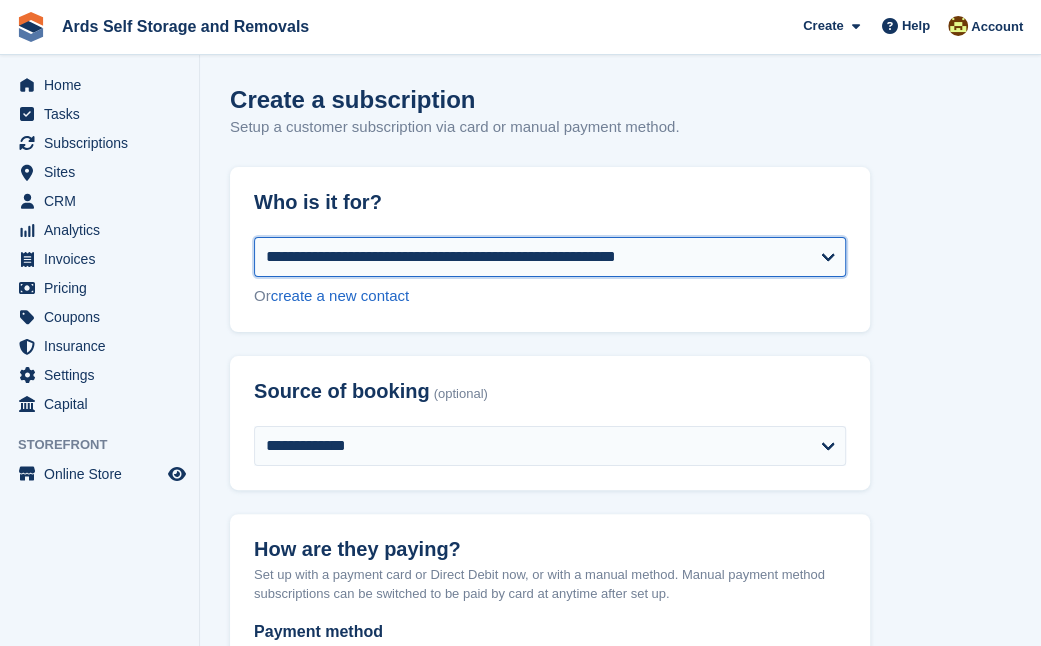 click on "**********" at bounding box center (550, 257) 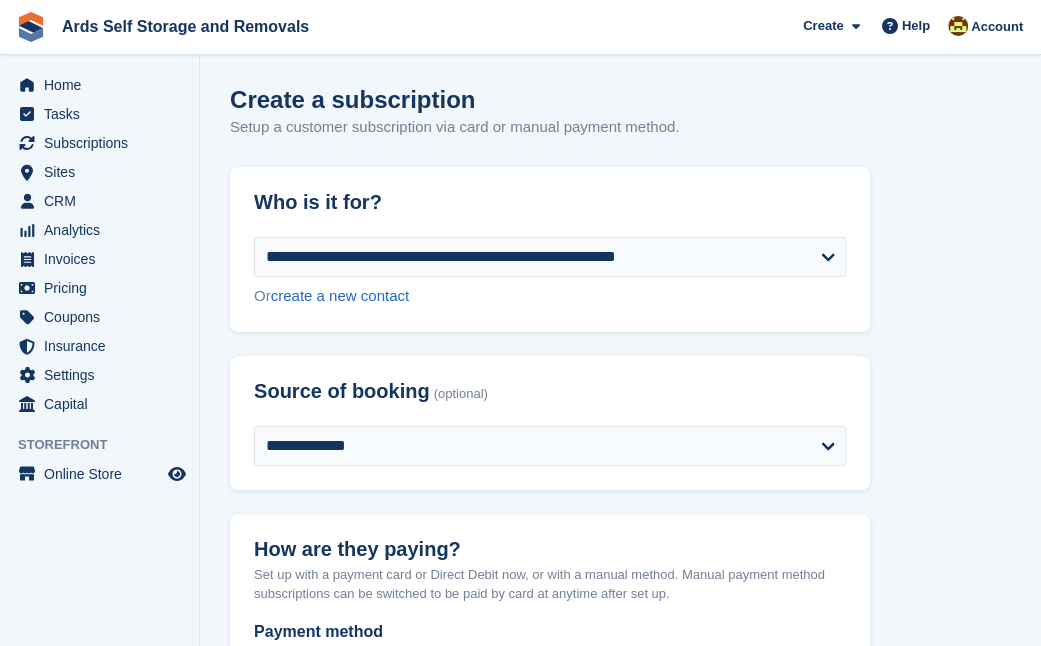 click on "**********" at bounding box center [620, 1292] 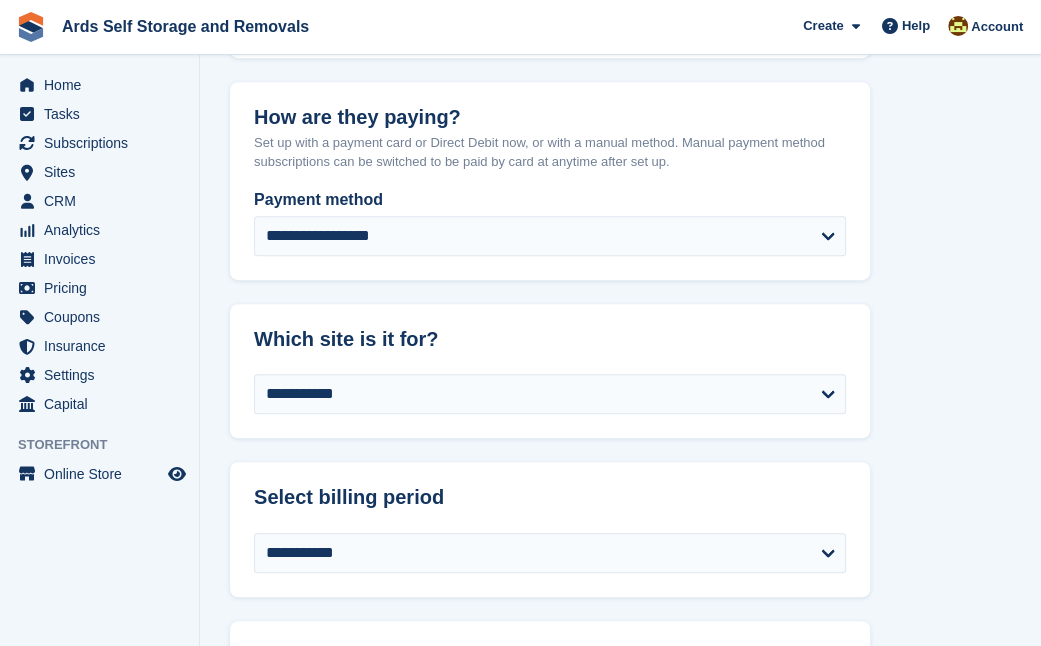 scroll, scrollTop: 472, scrollLeft: 0, axis: vertical 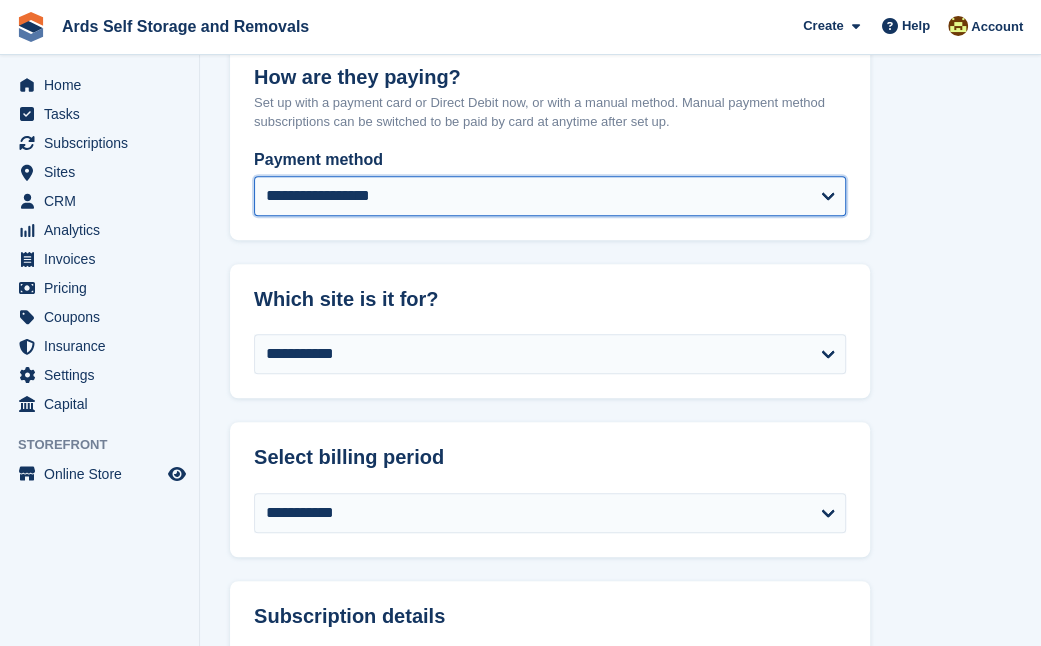 click on "**********" at bounding box center (550, 196) 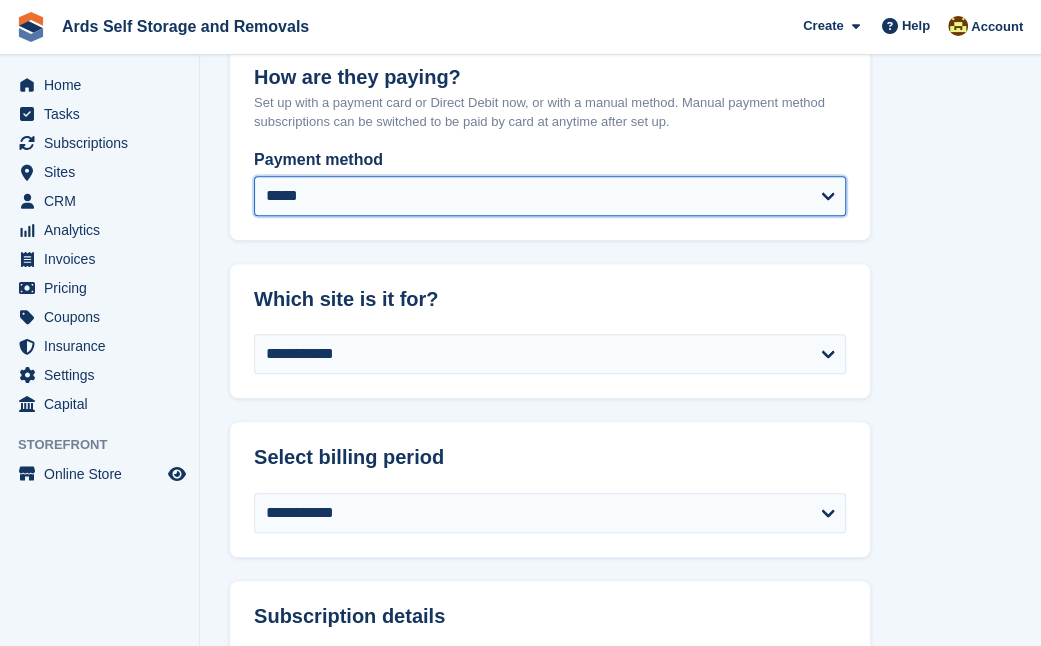 click on "**********" at bounding box center [550, 196] 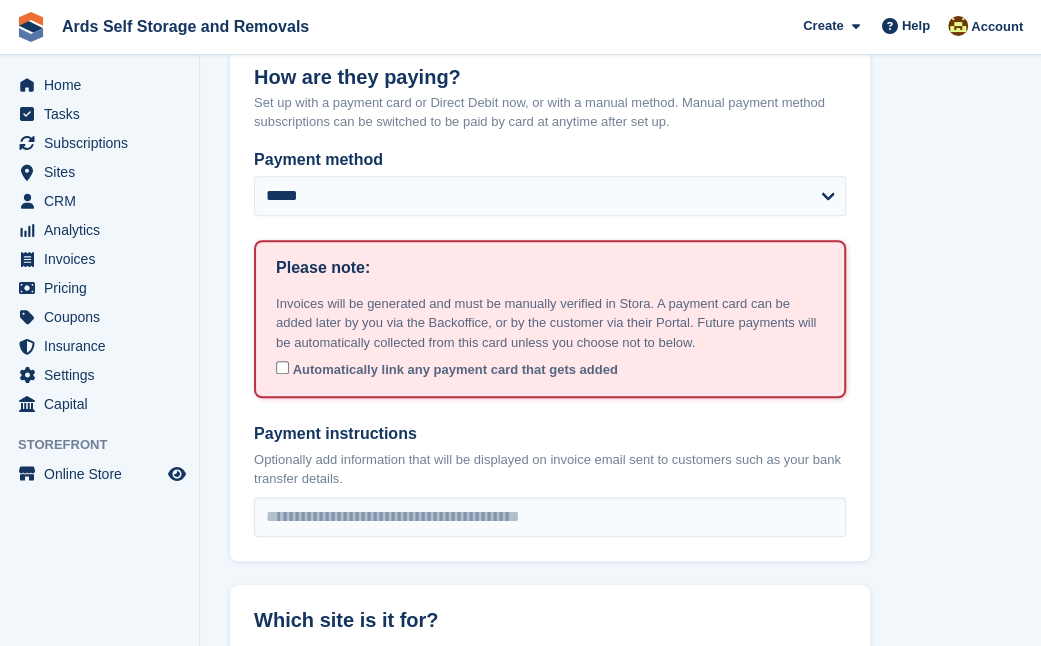 click on "**********" at bounding box center [620, 1095] 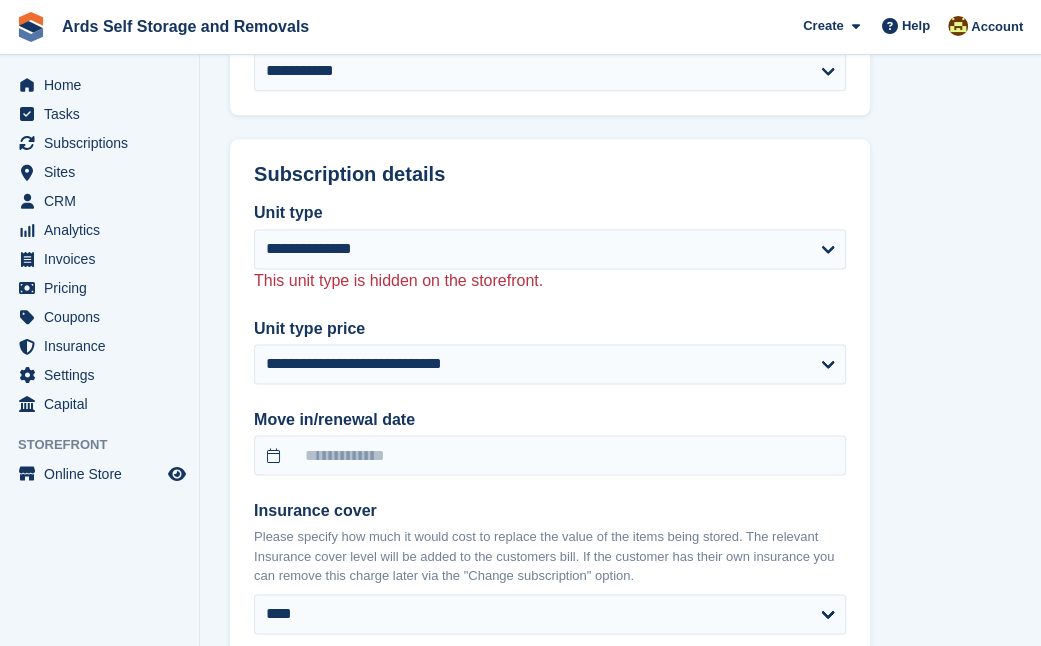 scroll, scrollTop: 1236, scrollLeft: 0, axis: vertical 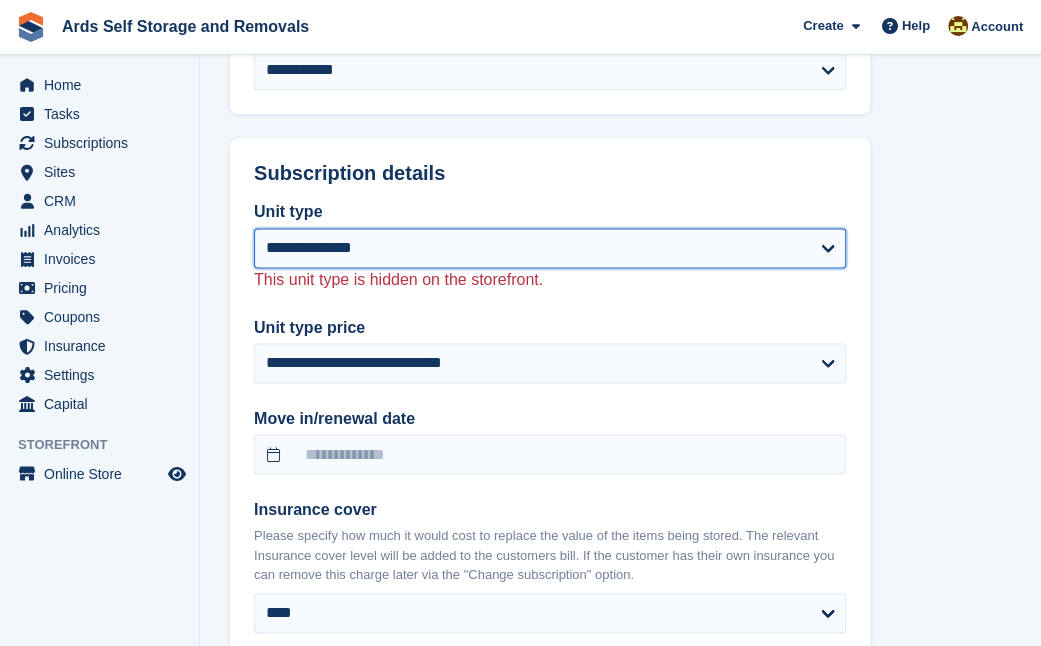 click on "**********" at bounding box center [550, 248] 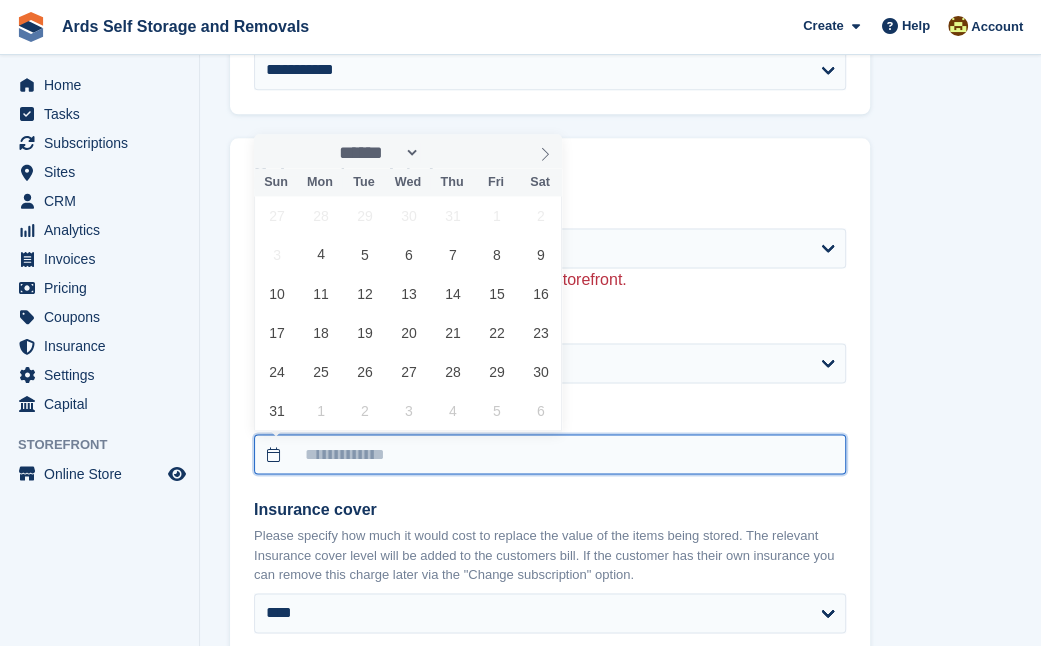 click at bounding box center (550, 454) 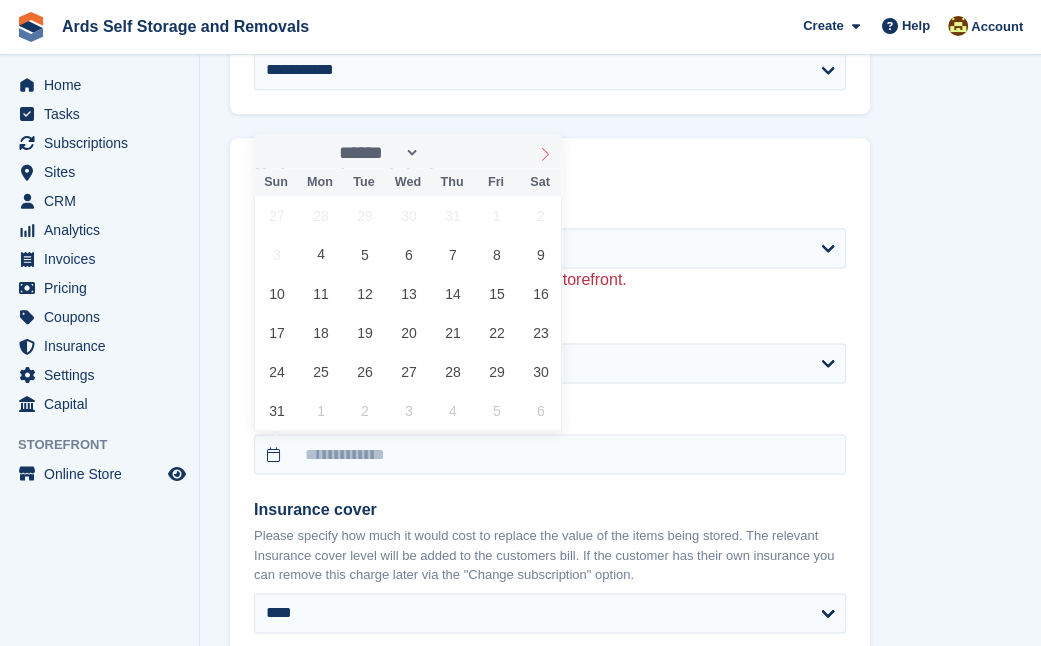click 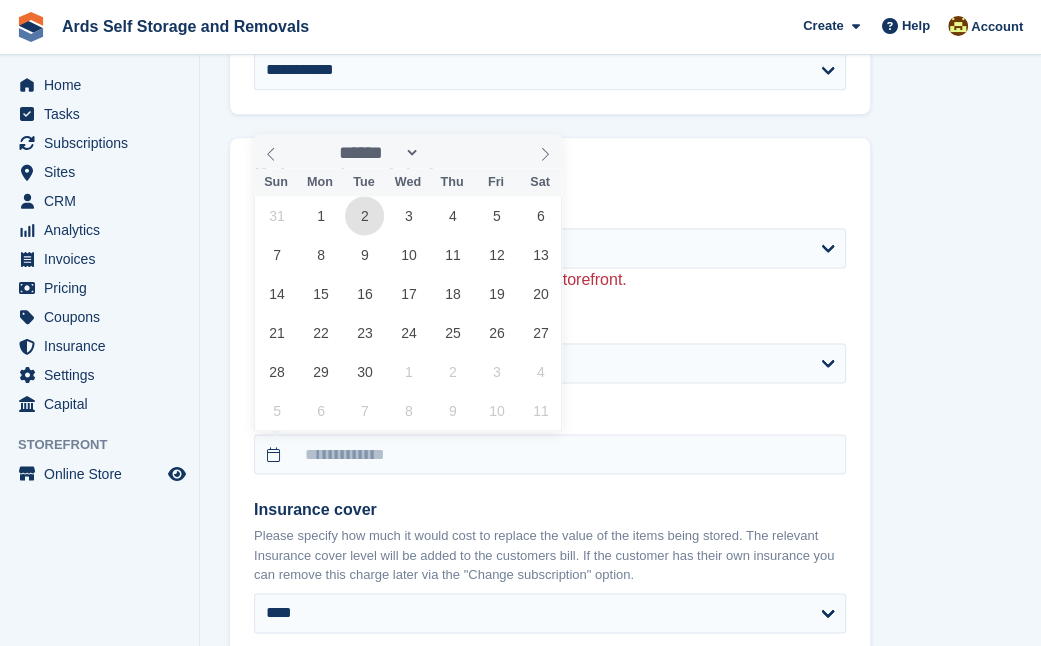 click on "2" at bounding box center [364, 215] 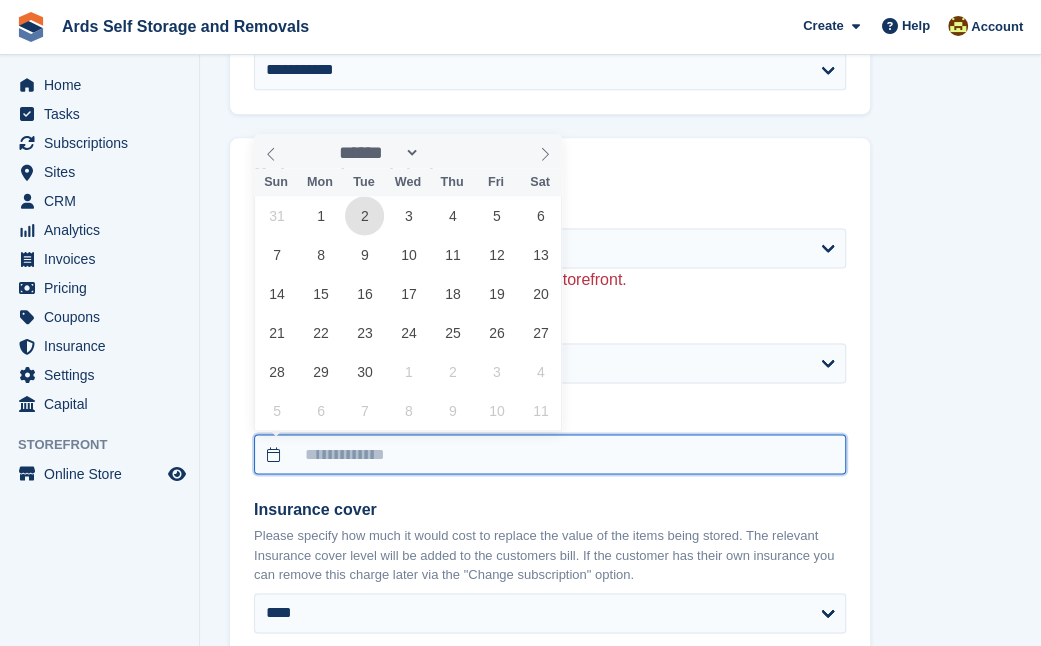 type on "**********" 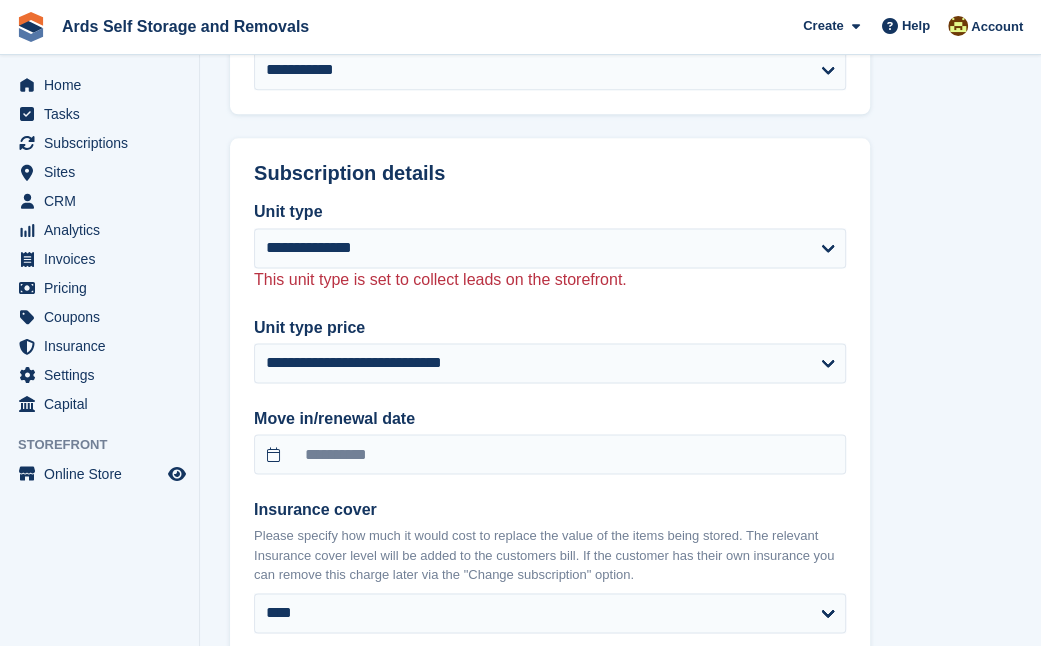 click on "**********" at bounding box center (620, 331) 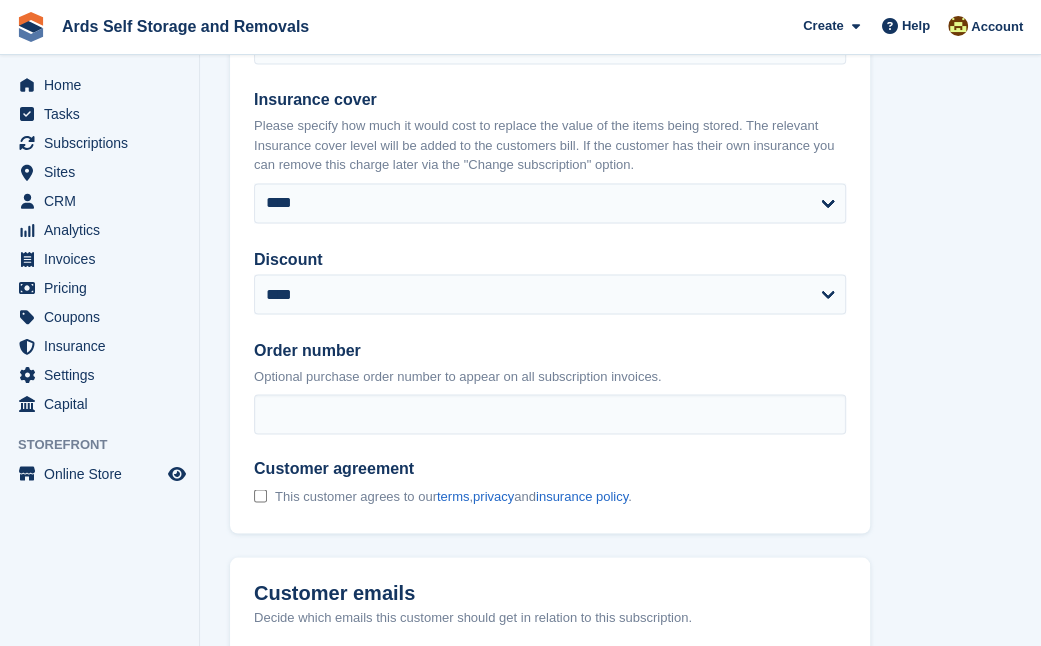 scroll, scrollTop: 1672, scrollLeft: 0, axis: vertical 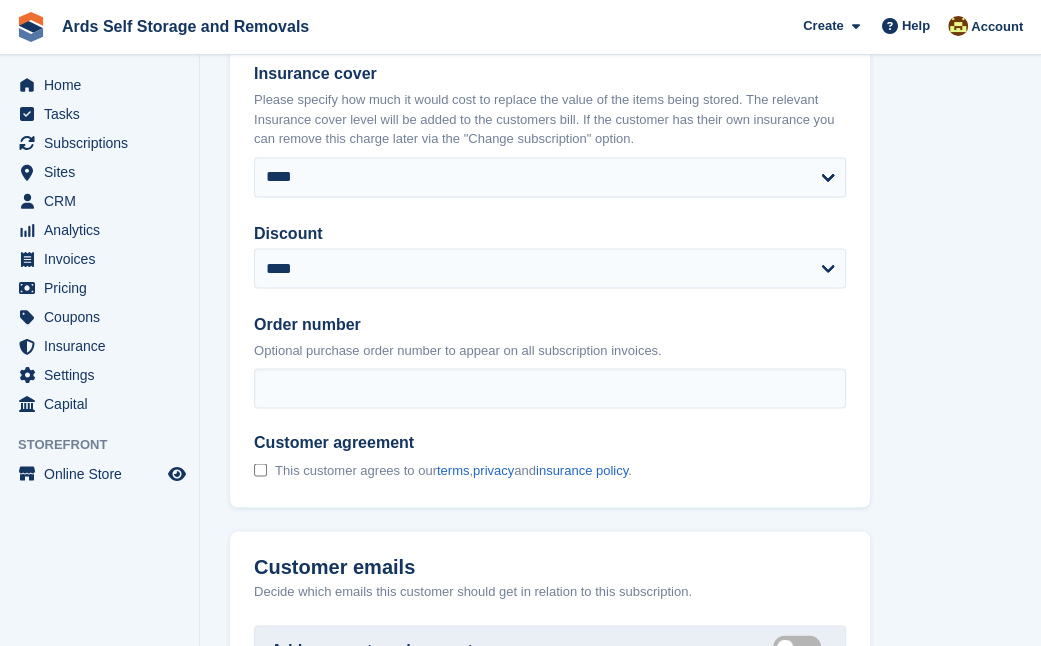 click on "**********" at bounding box center [620, -105] 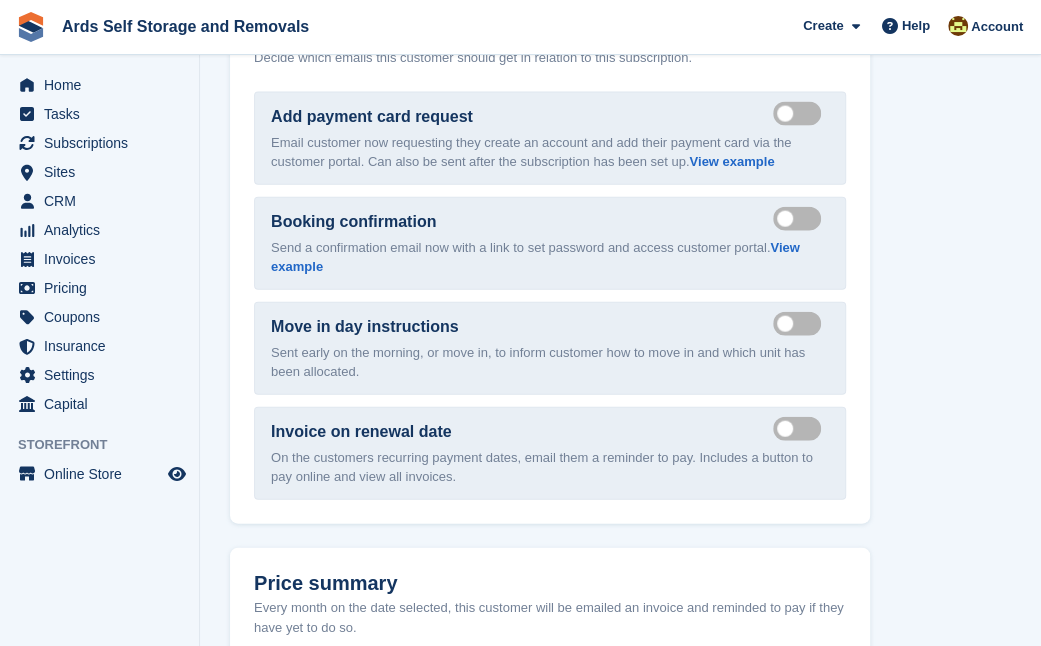 scroll, scrollTop: 2218, scrollLeft: 0, axis: vertical 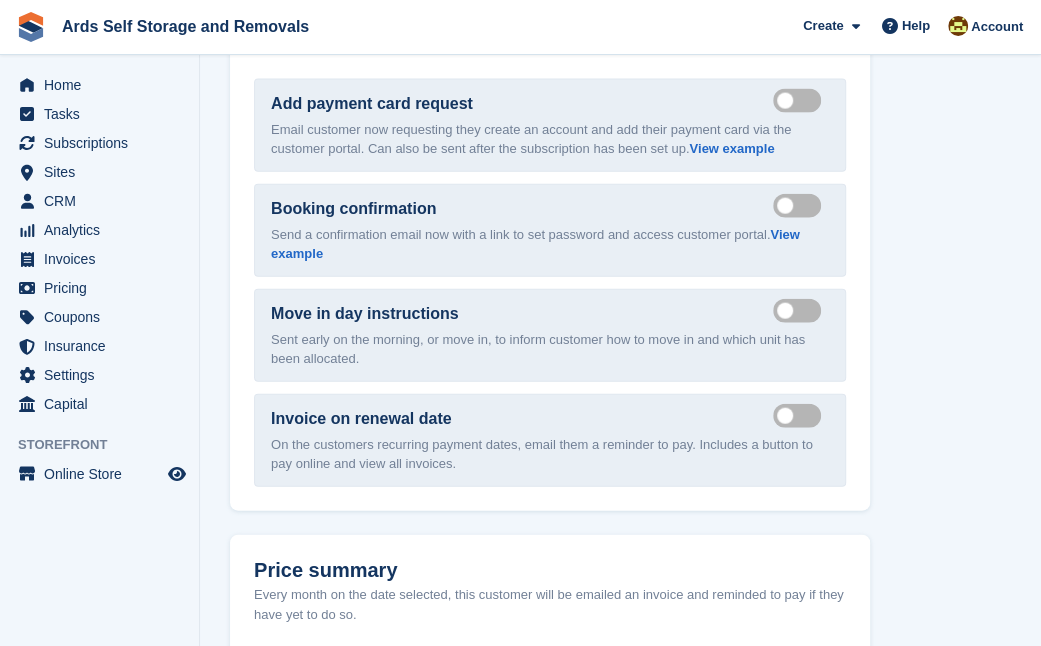 click on "Send move in day email" at bounding box center [801, 311] 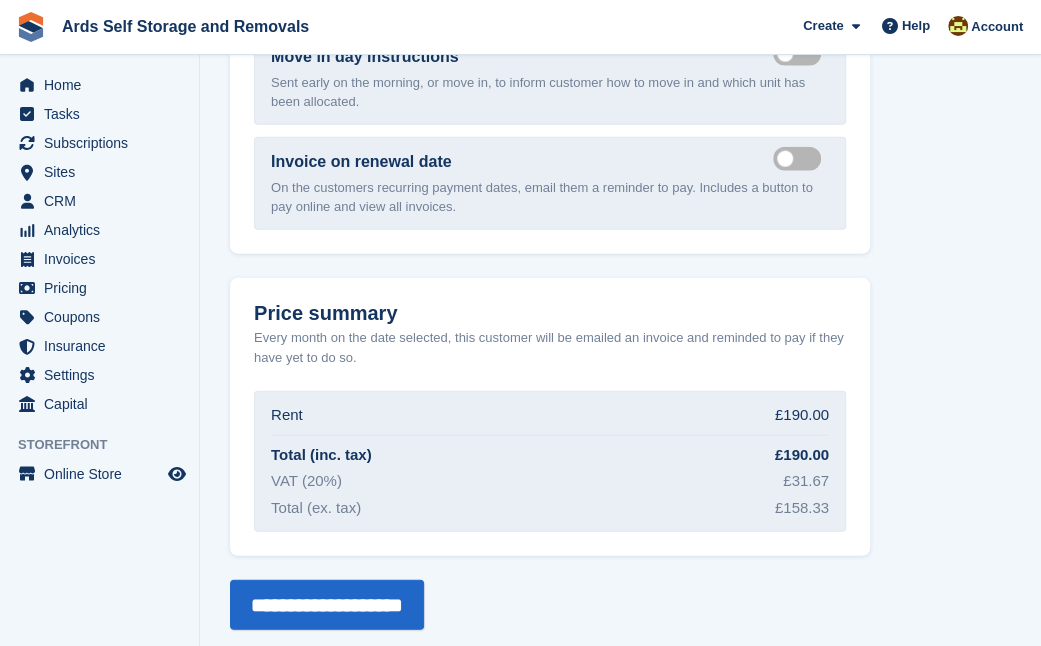 scroll, scrollTop: 2485, scrollLeft: 0, axis: vertical 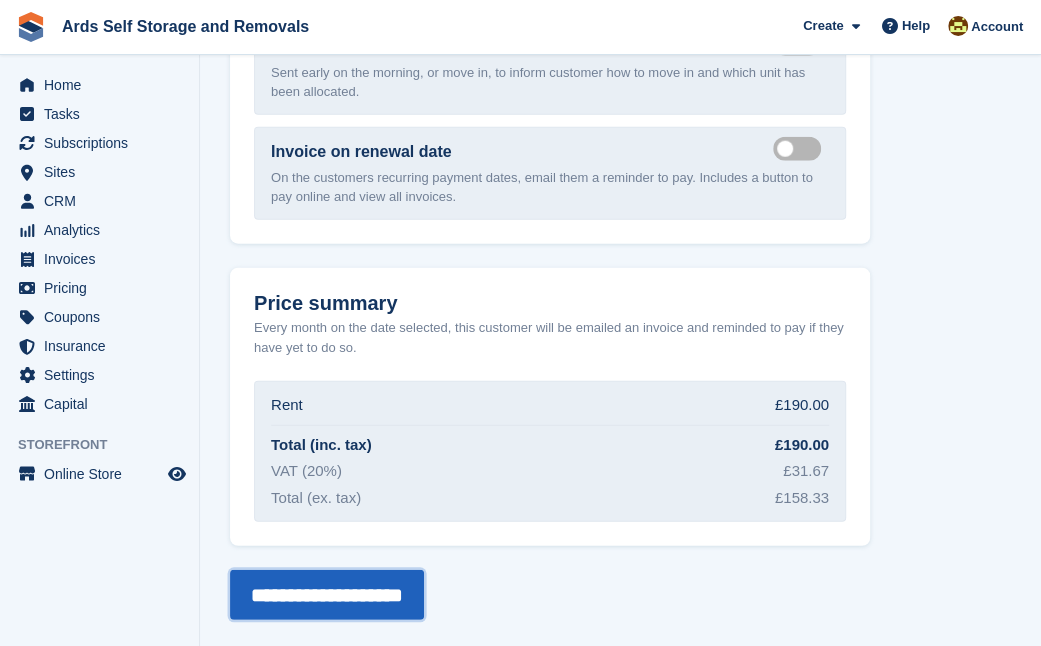 click on "**********" at bounding box center [327, 595] 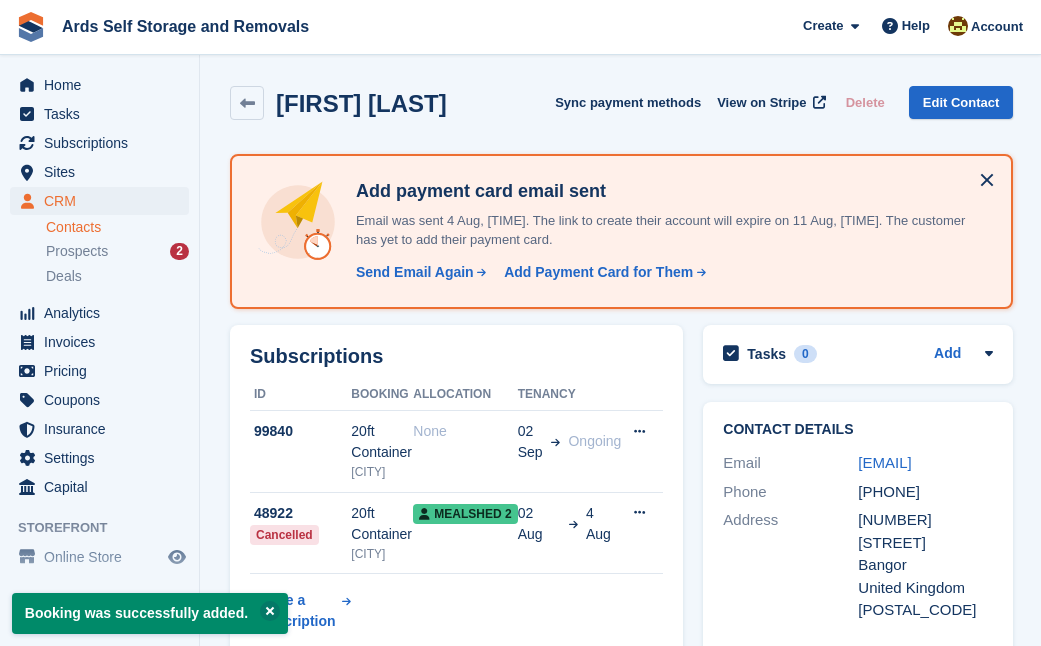scroll, scrollTop: 0, scrollLeft: 0, axis: both 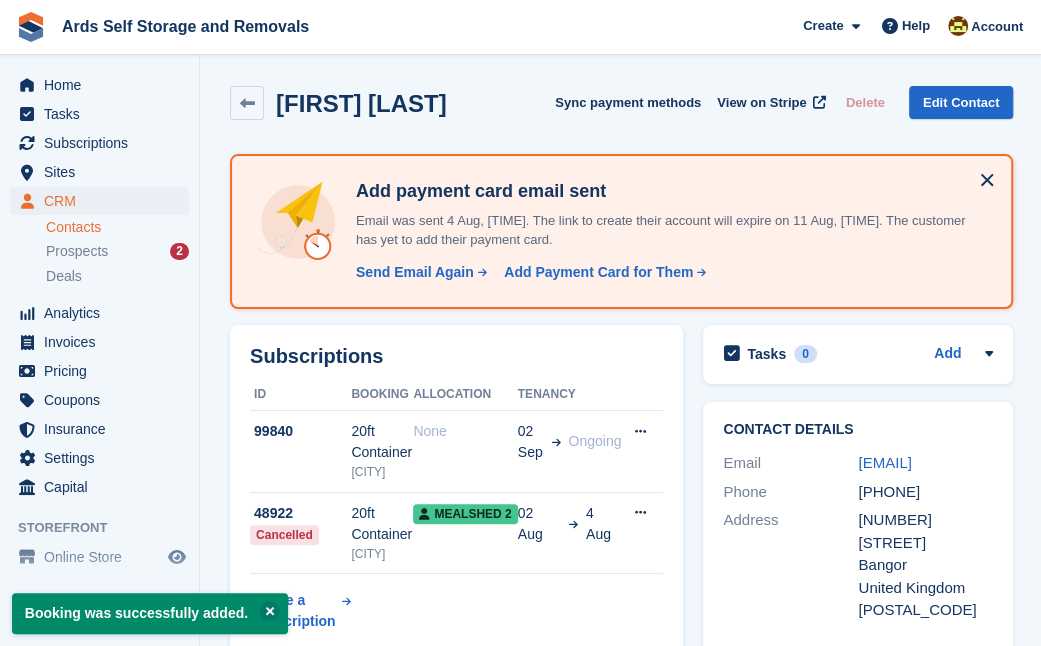 click on "Subscriptions
ID
Booking
Allocation
Tenancy
99840
20ft Container
Newtownards
None
02 Sep
Ongoing" at bounding box center (456, 493) 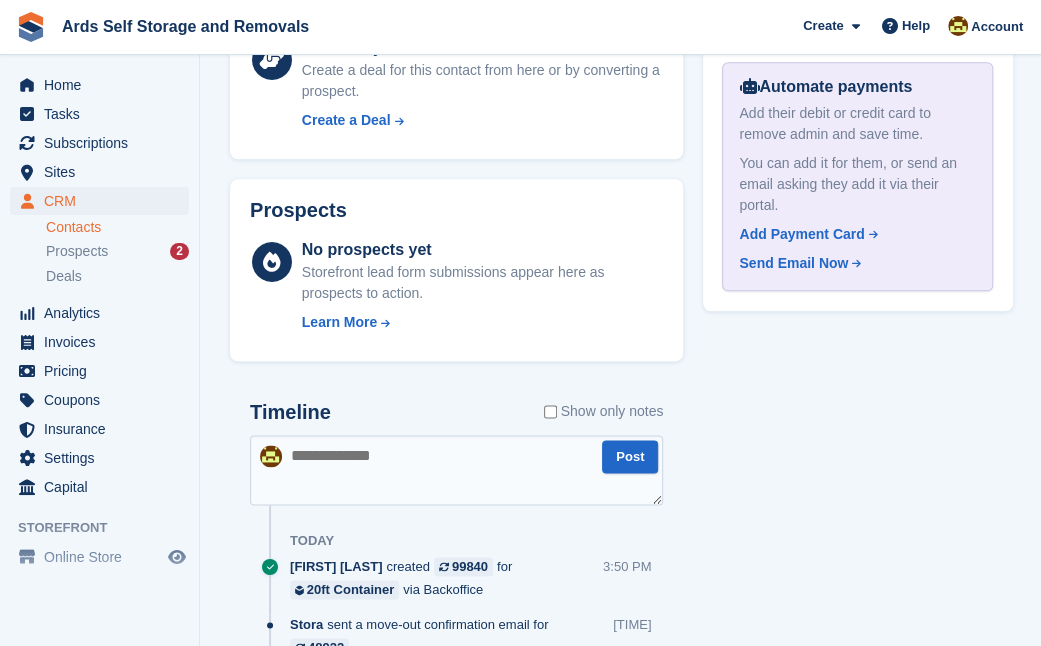 scroll, scrollTop: 1127, scrollLeft: 0, axis: vertical 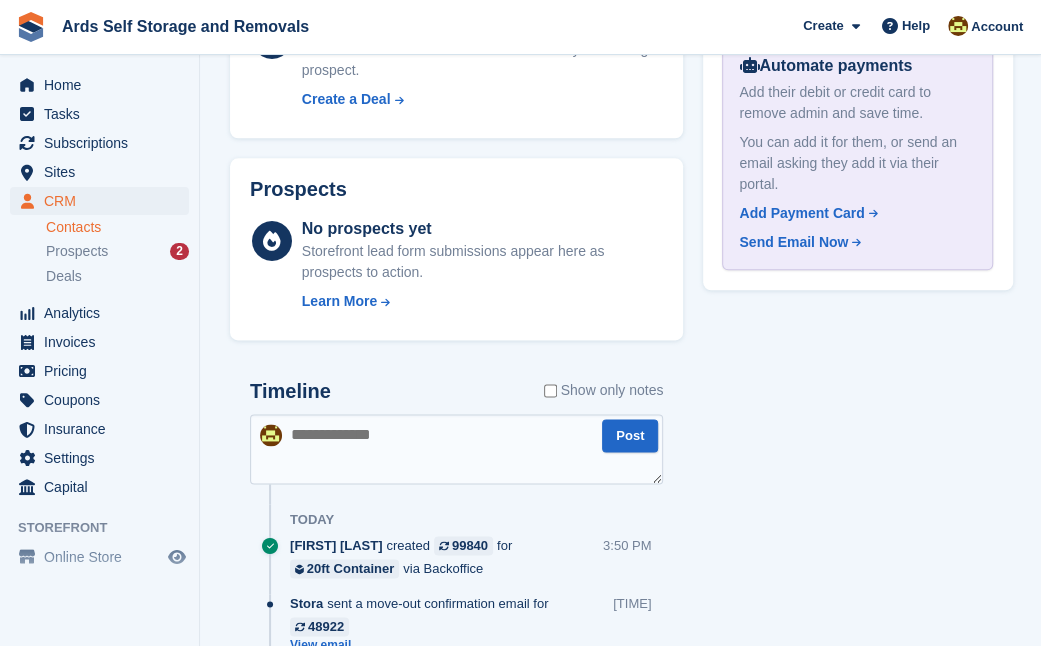 click at bounding box center (456, 449) 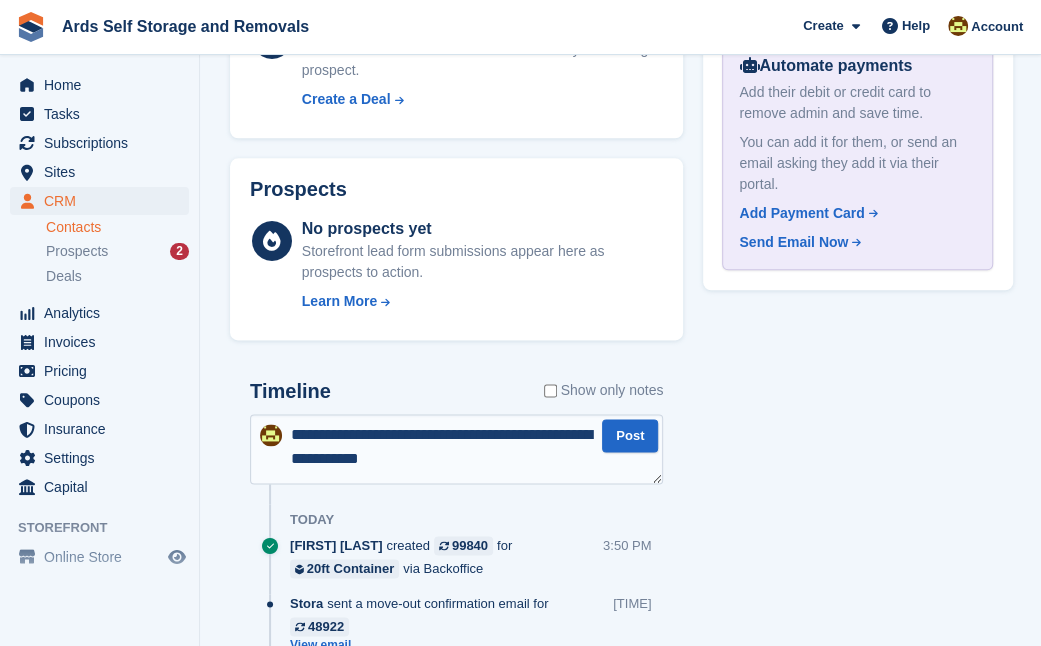 click on "**********" at bounding box center (456, 449) 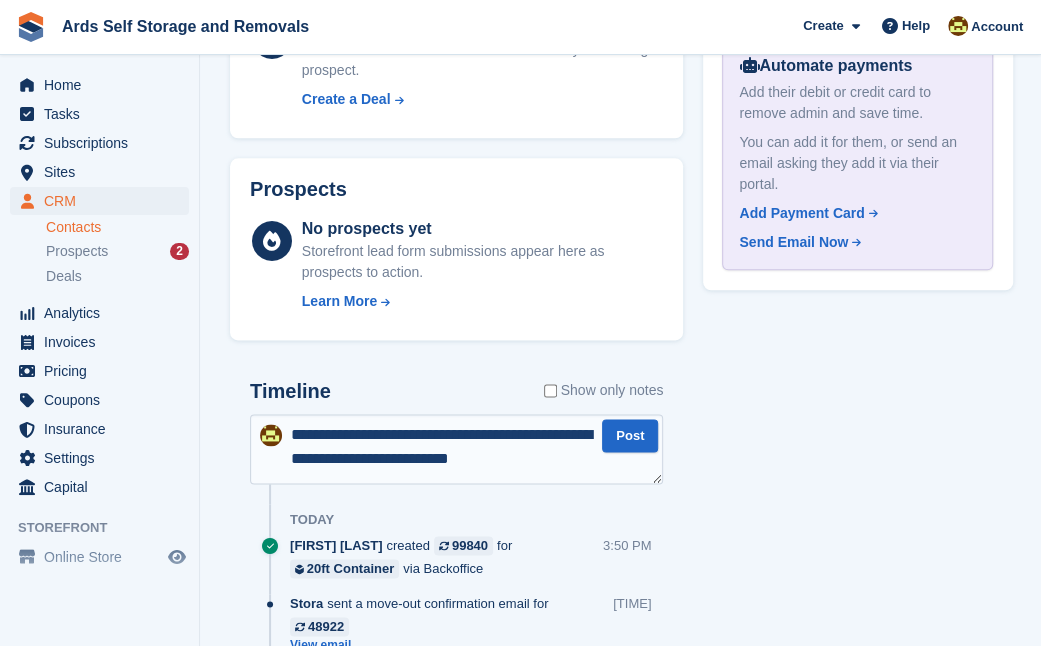 click on "**********" at bounding box center [456, 449] 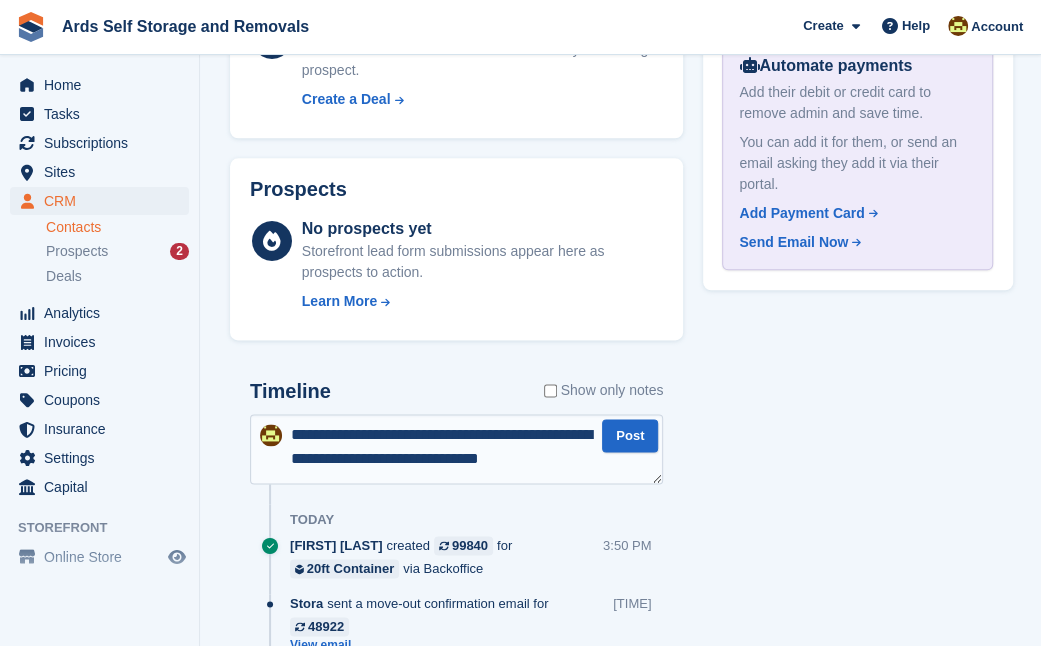 scroll, scrollTop: 10, scrollLeft: 0, axis: vertical 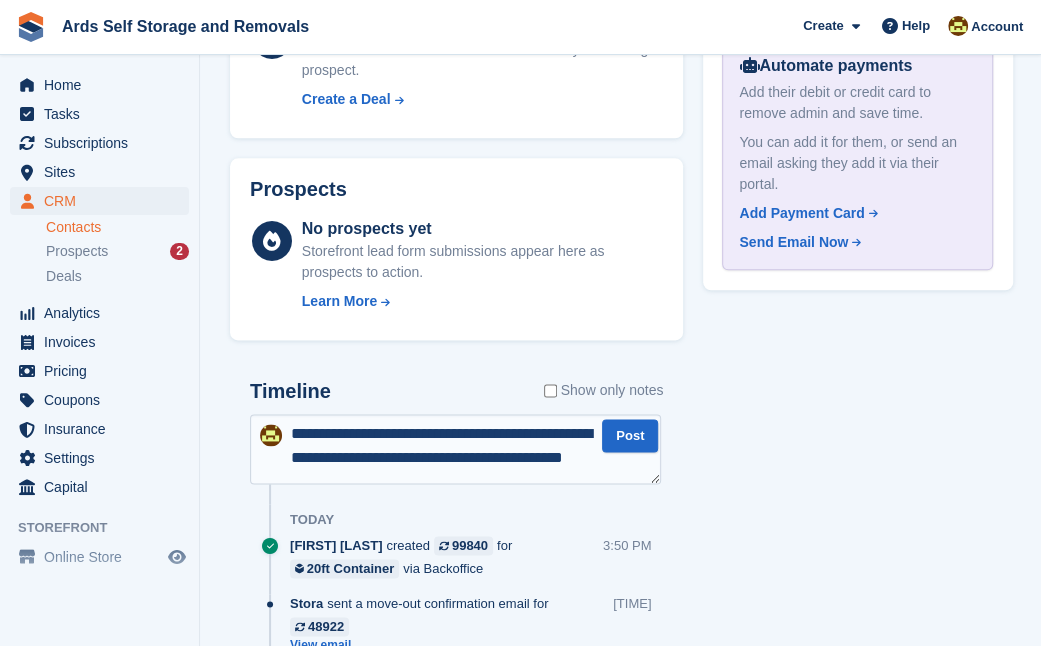 click on "**********" at bounding box center [455, 448] 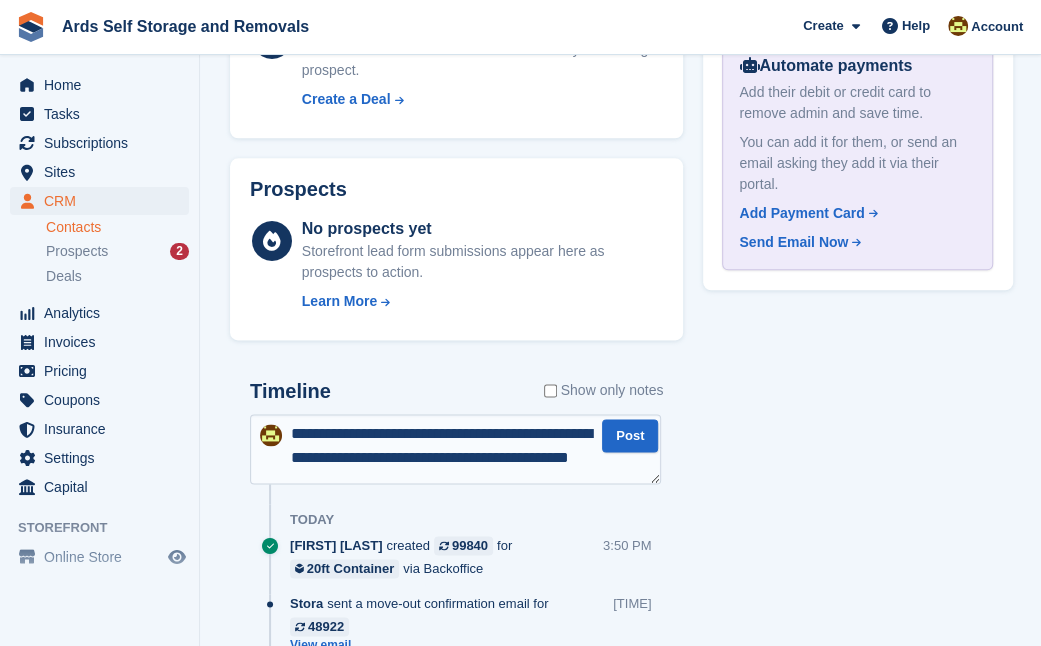 click on "**********" at bounding box center (455, 448) 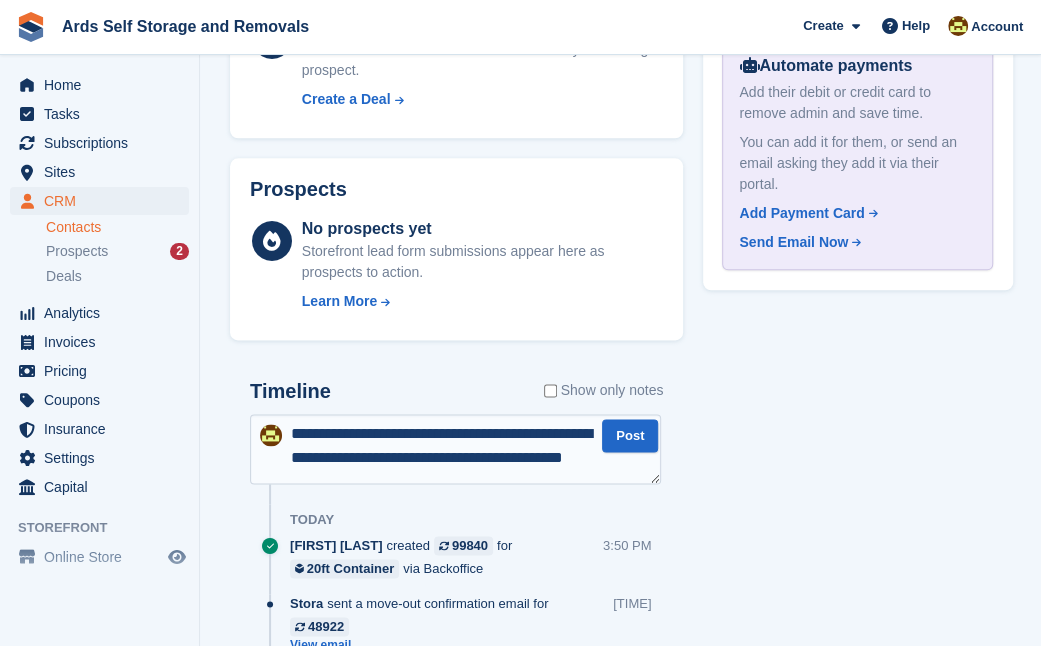 click on "**********" at bounding box center [455, 448] 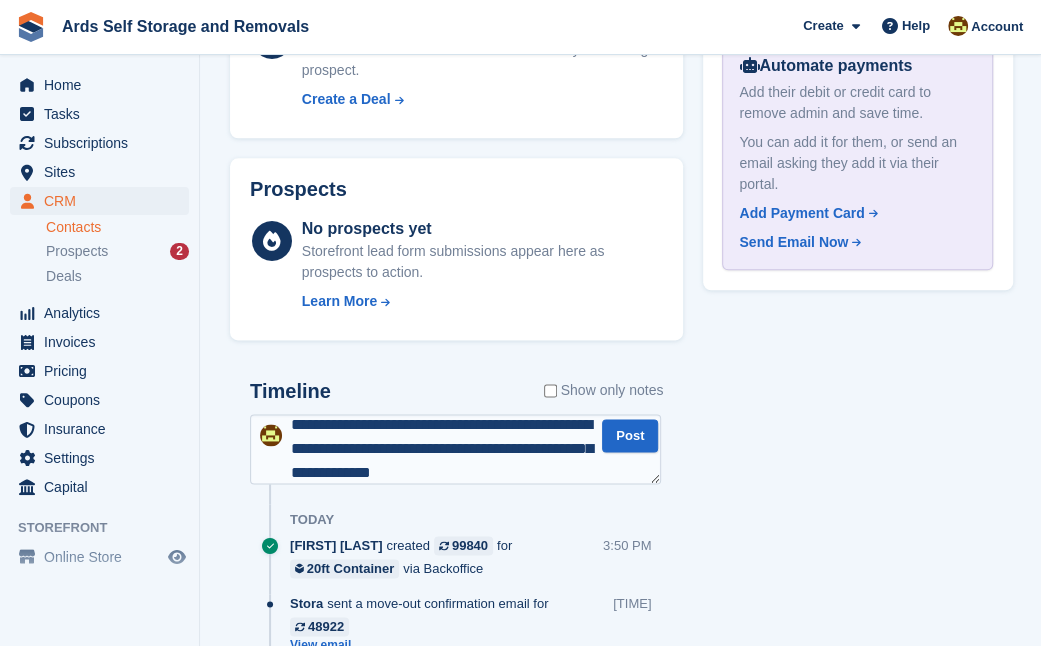 type on "**********" 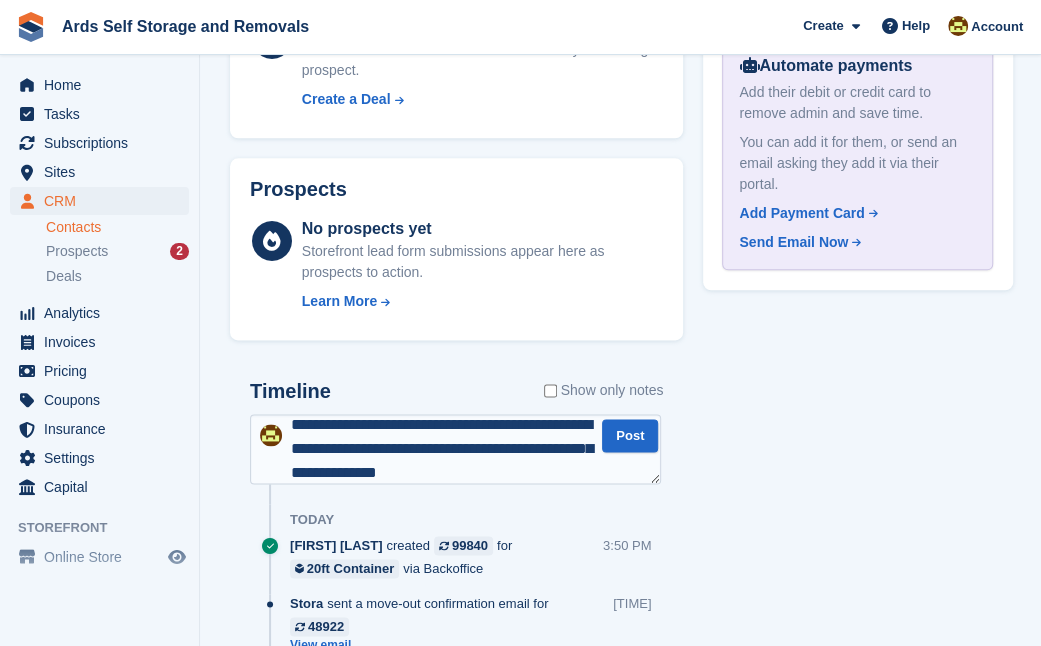 type 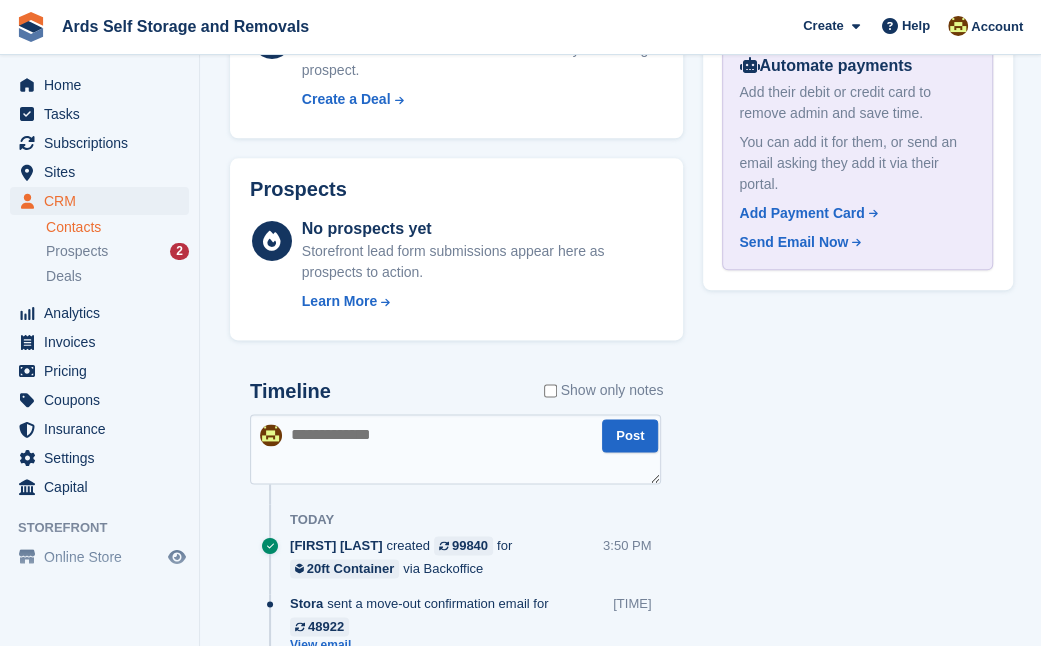 scroll, scrollTop: 0, scrollLeft: 0, axis: both 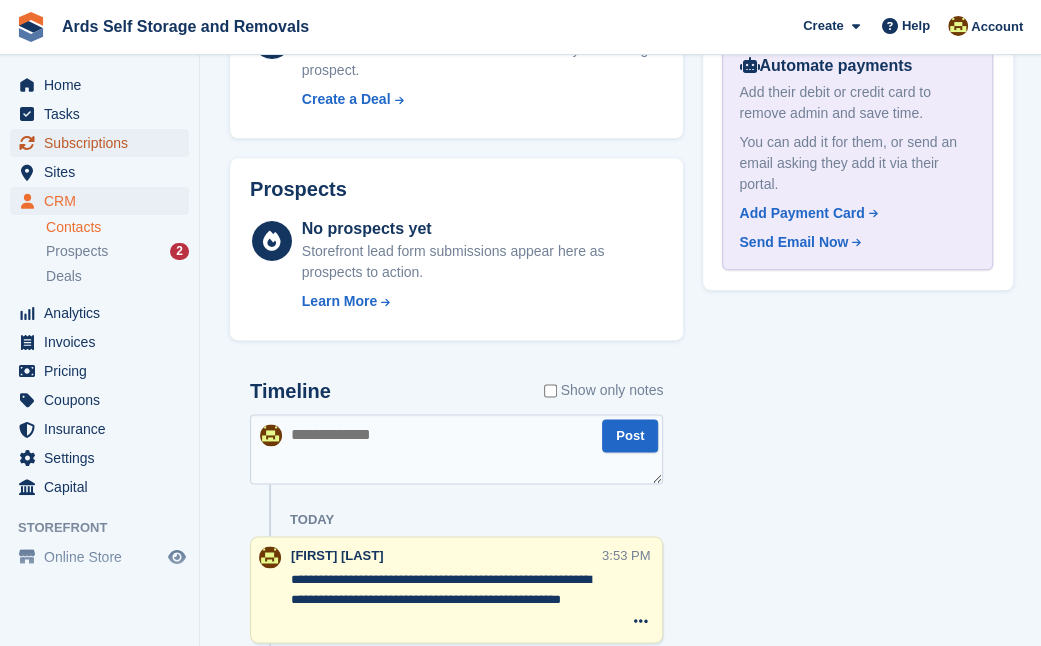 click on "Subscriptions" at bounding box center [104, 143] 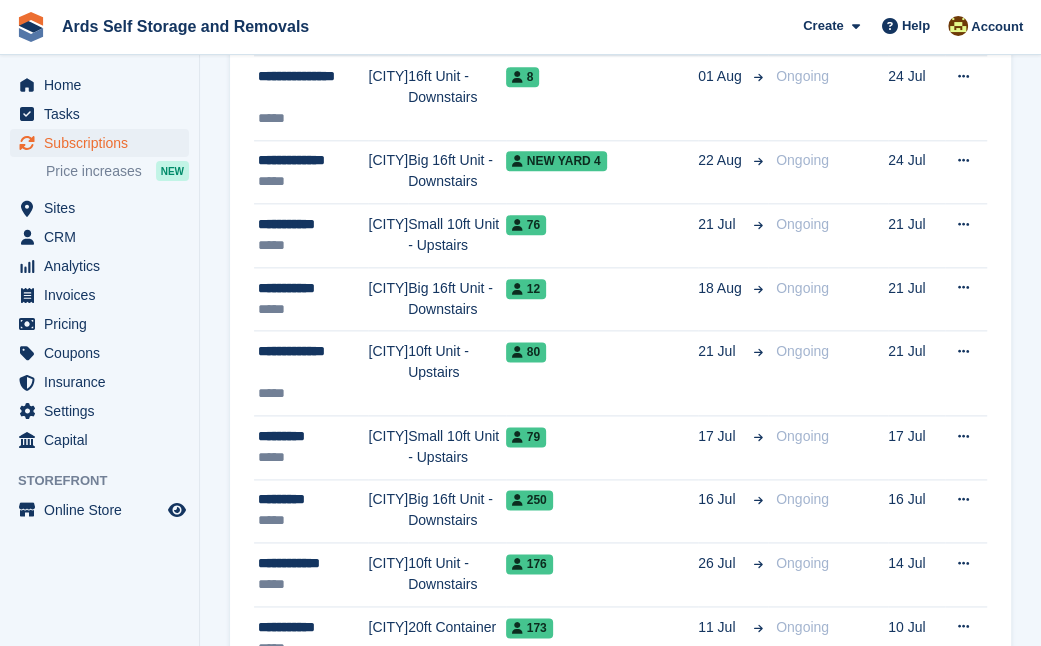 scroll, scrollTop: 0, scrollLeft: 0, axis: both 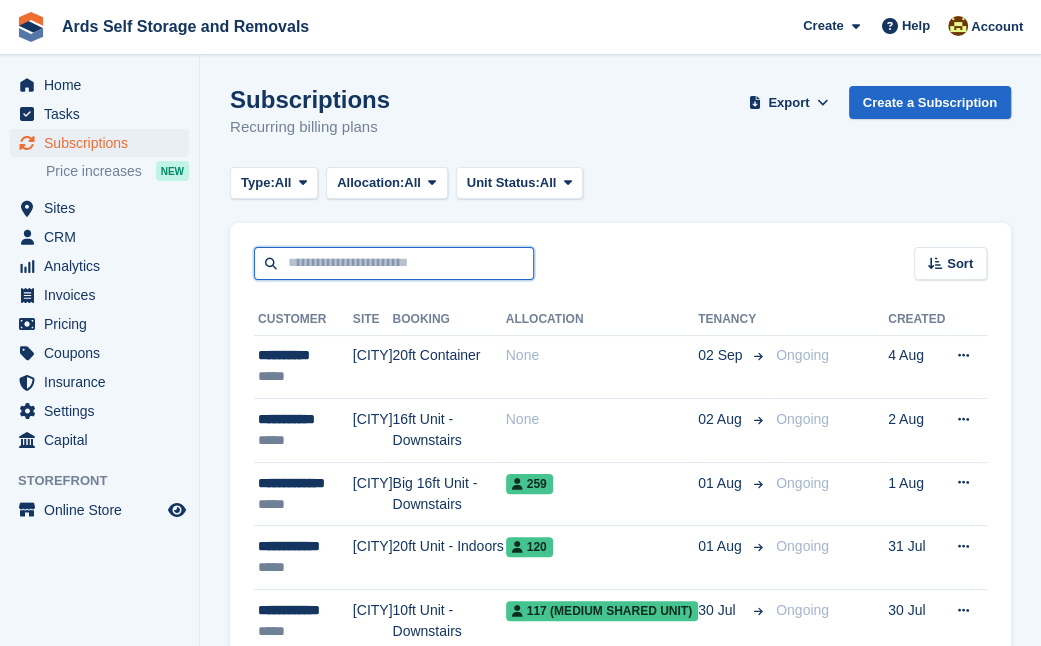 click at bounding box center [394, 263] 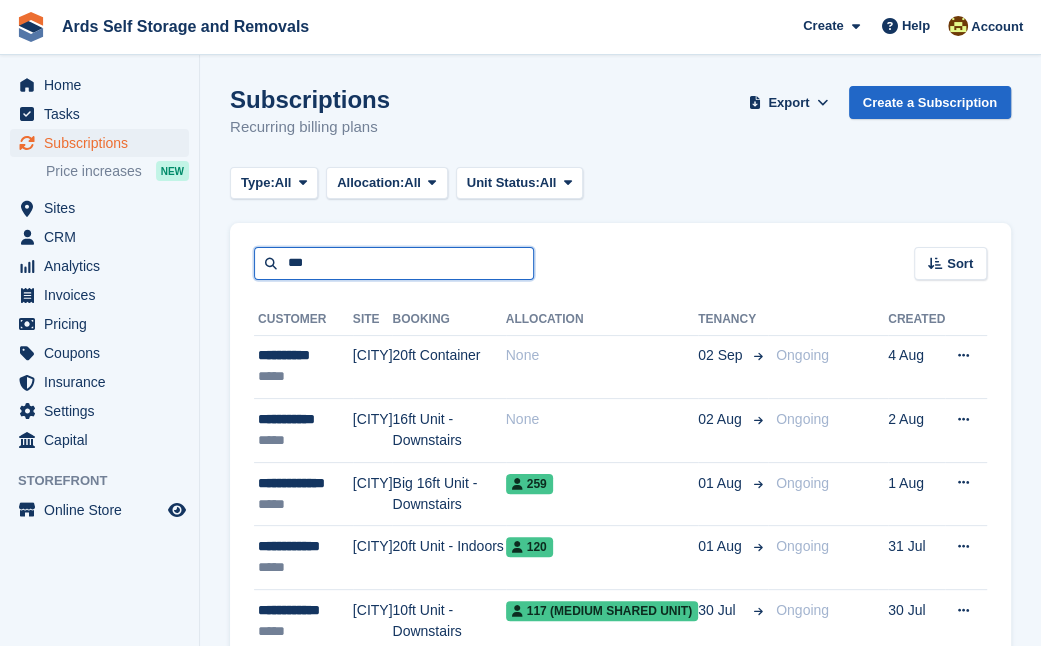 type on "***" 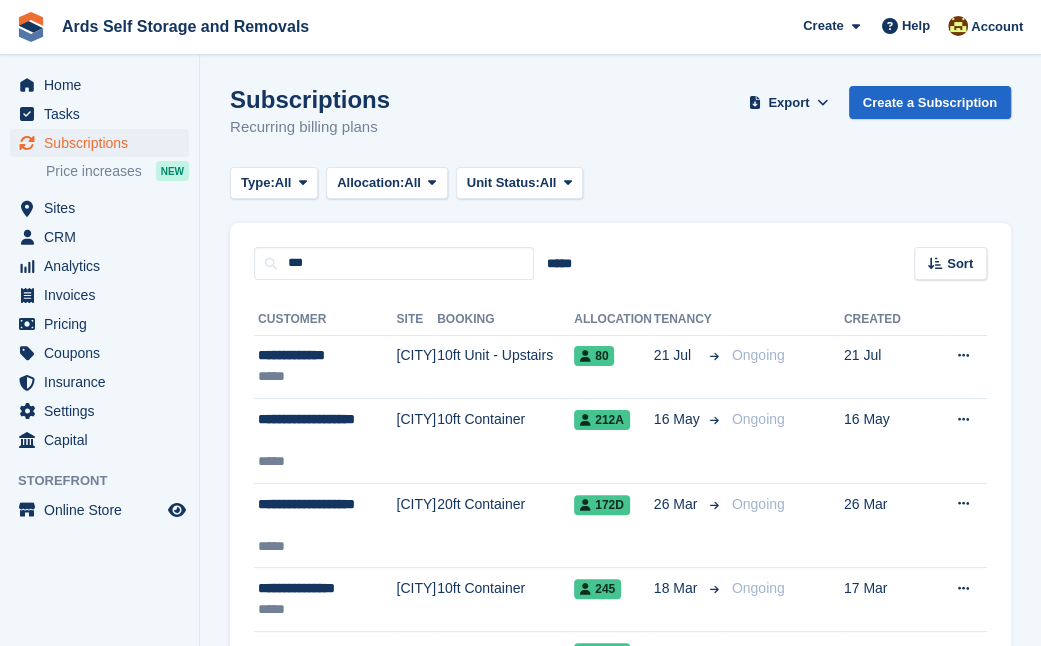 click on "Subscriptions
Recurring billing plans
Export
Export Subscriptions
Export a CSV of all Subscriptions which match the current filters.
Please allow time for large exports.
Start Export
Create a Subscription
Type:
All
All
Upcoming
Previous
Active
Ending
Allocation:
All
All
Allocated
Unallocated
Unit Status:" at bounding box center [620, 726] 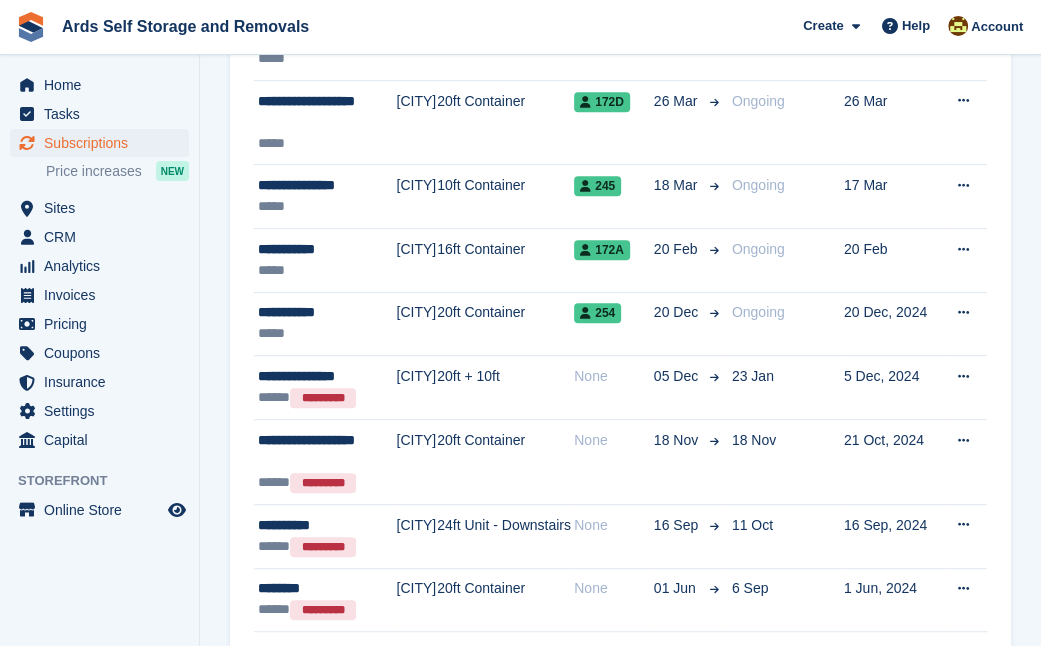 scroll, scrollTop: 367, scrollLeft: 0, axis: vertical 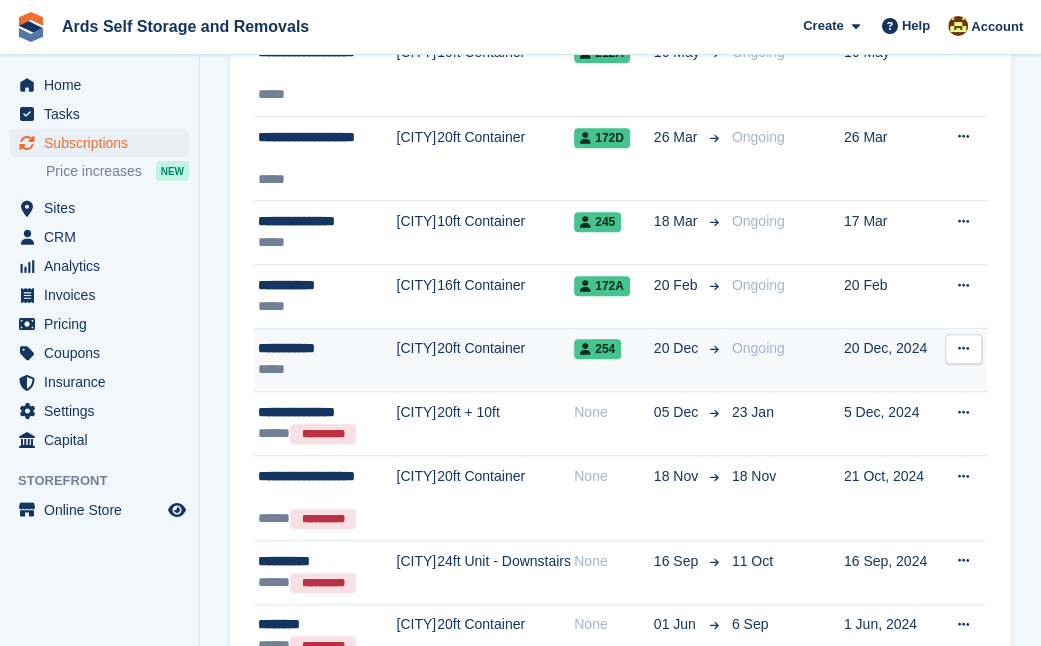 click on "20ft Container" at bounding box center (505, 360) 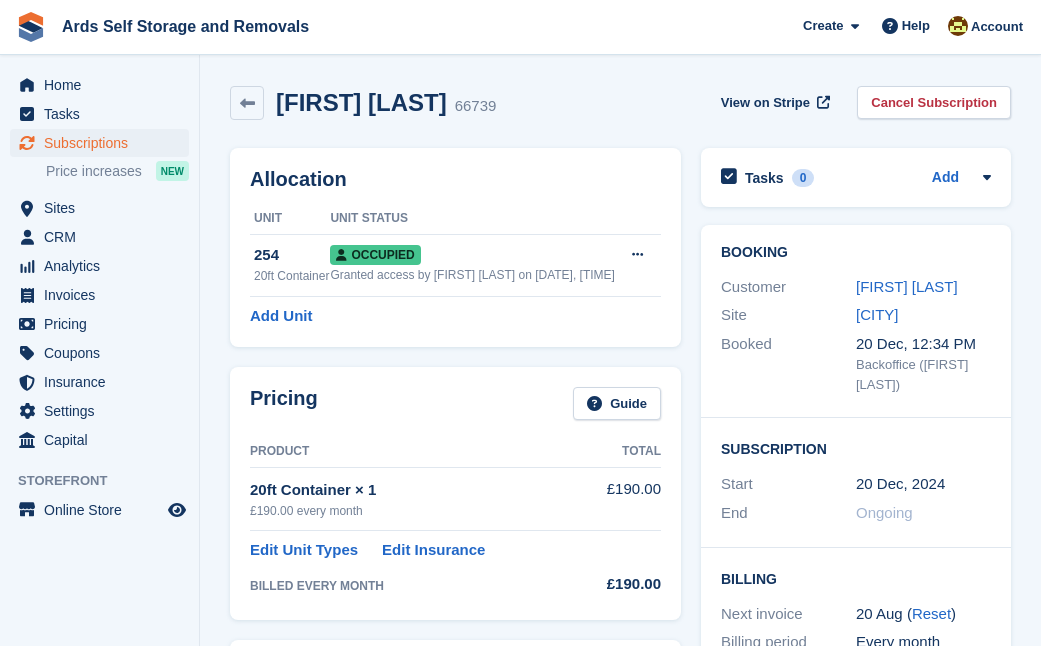 scroll, scrollTop: 0, scrollLeft: 0, axis: both 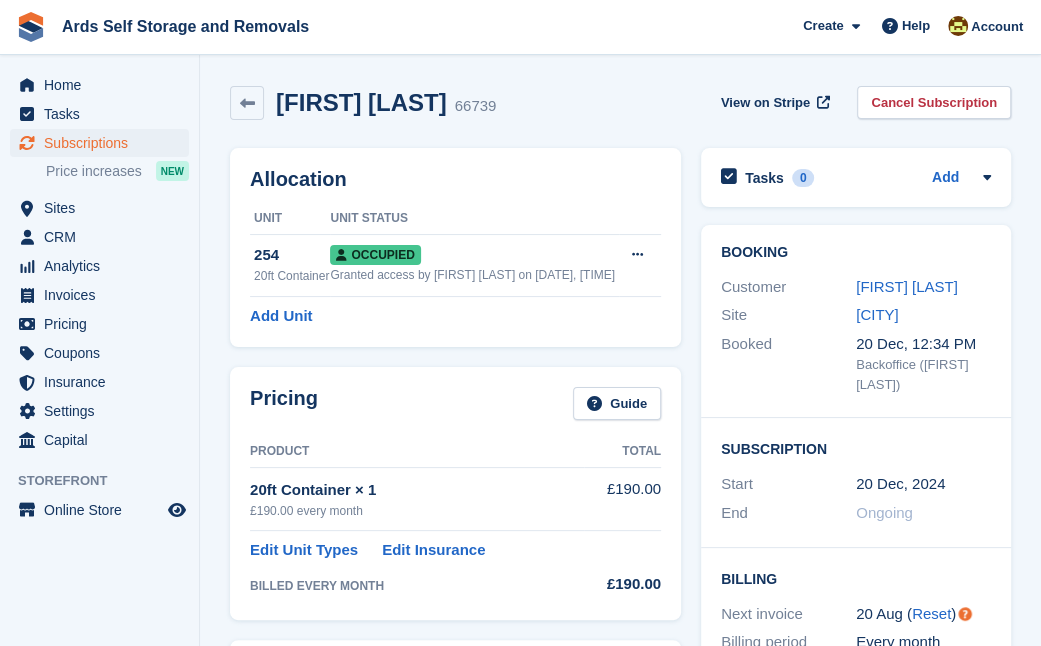 click on "Booking
Customer
Ken Donaghy
Site
Newtownards
Booked
20 Dec, 12:34 PM
Backoffice (Mark McFerran)
Subscription
Start
20 Dec, 2024
End
Ongoing
Billing
Next invoice
20 Aug
( Reset )
Billing period
Every month
Discount
-
Order number
Add" at bounding box center [856, 611] 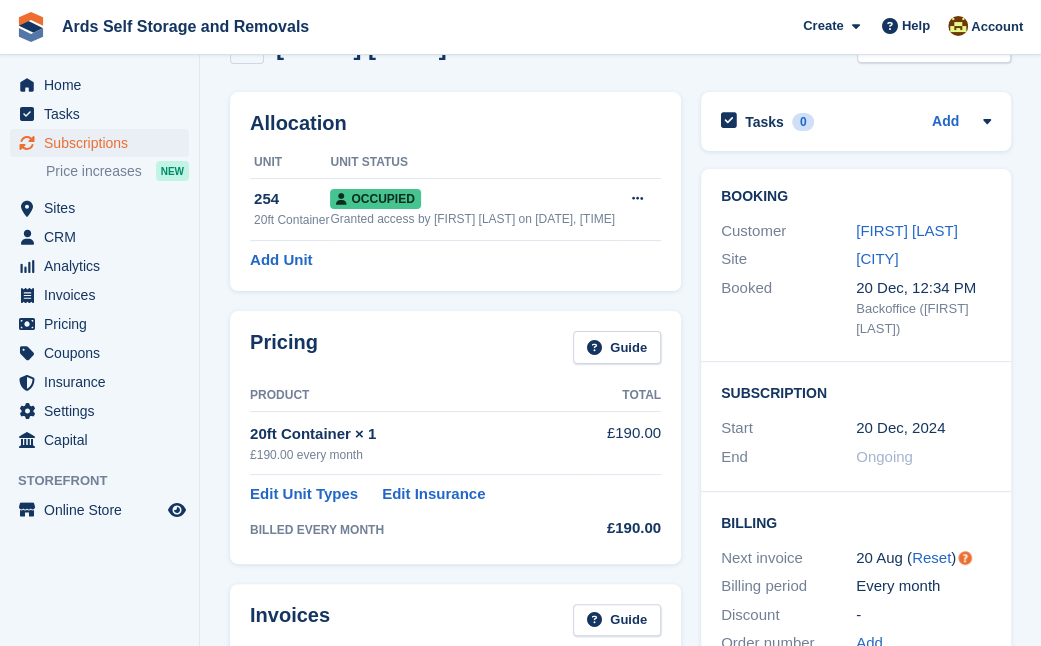 scroll, scrollTop: 0, scrollLeft: 0, axis: both 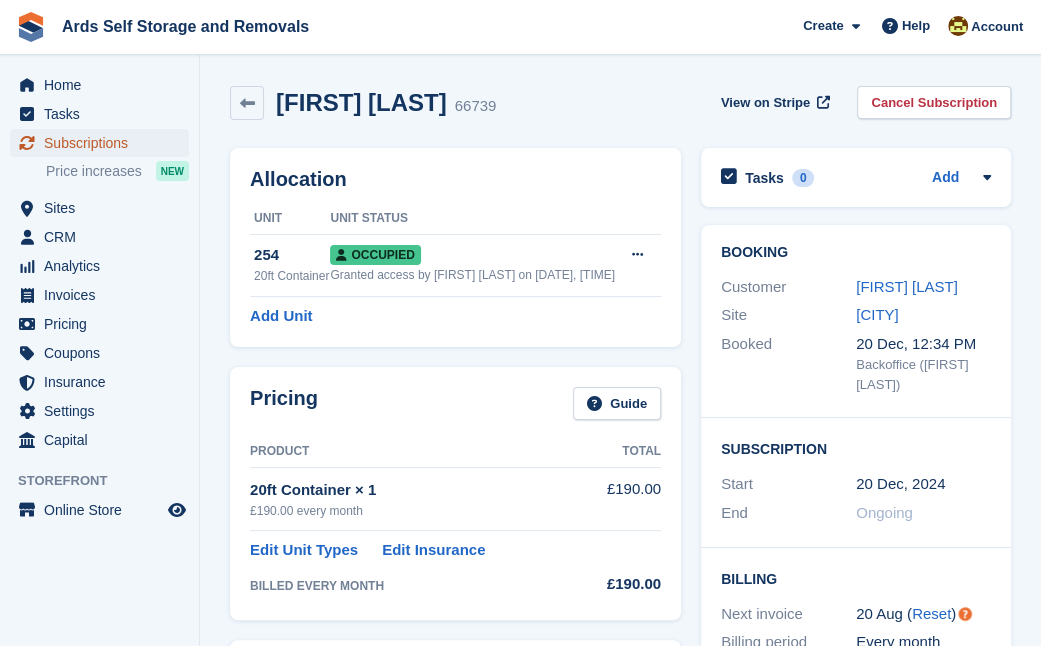click on "Subscriptions" at bounding box center (104, 143) 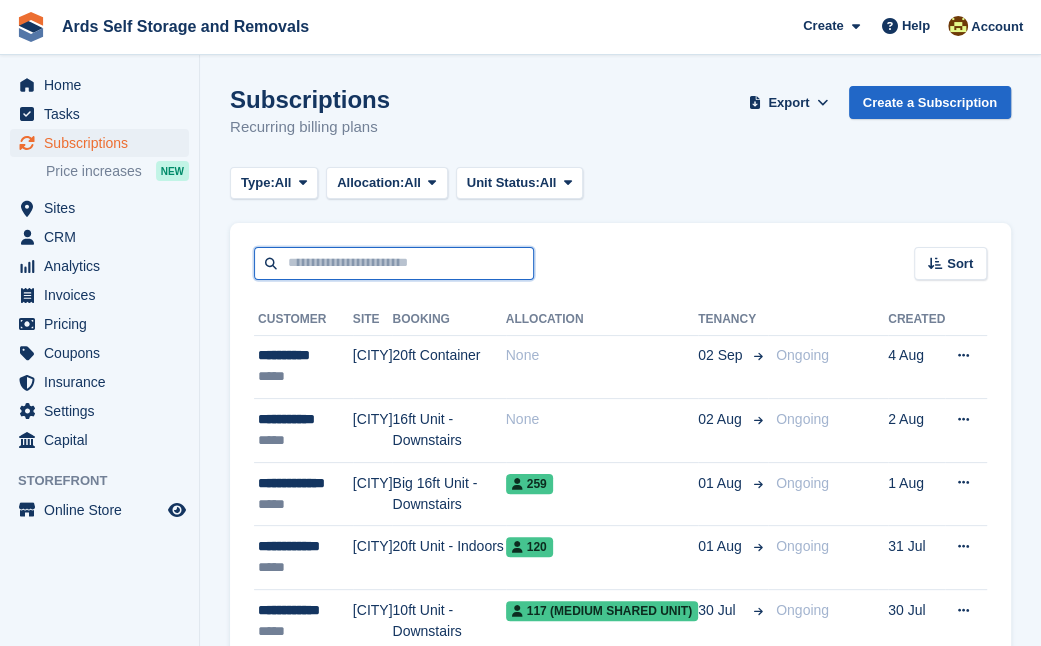 click at bounding box center (394, 263) 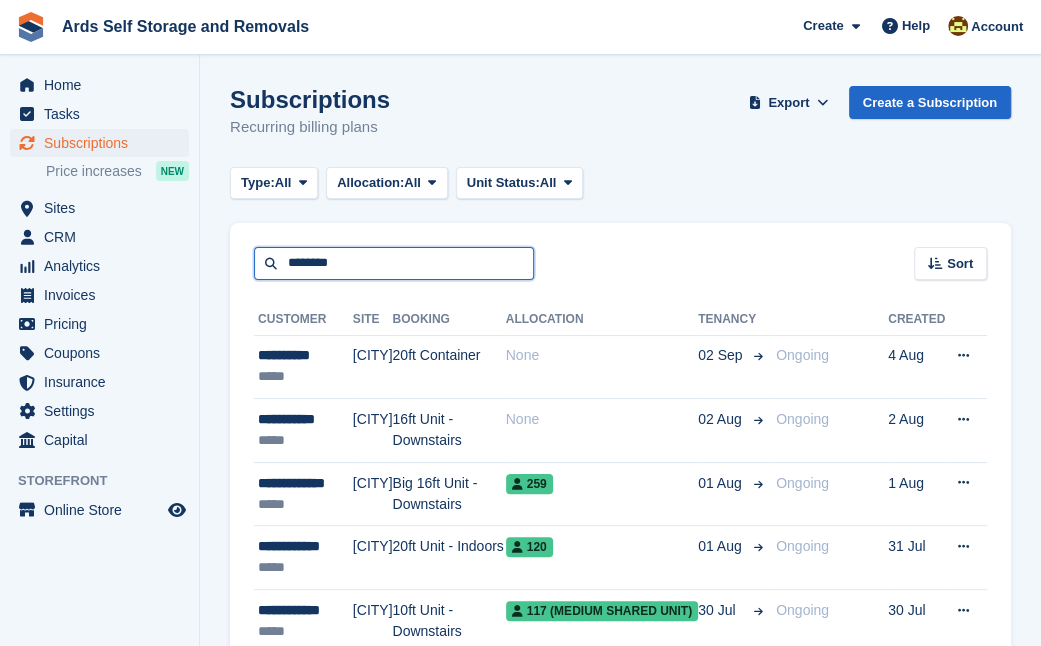 type on "********" 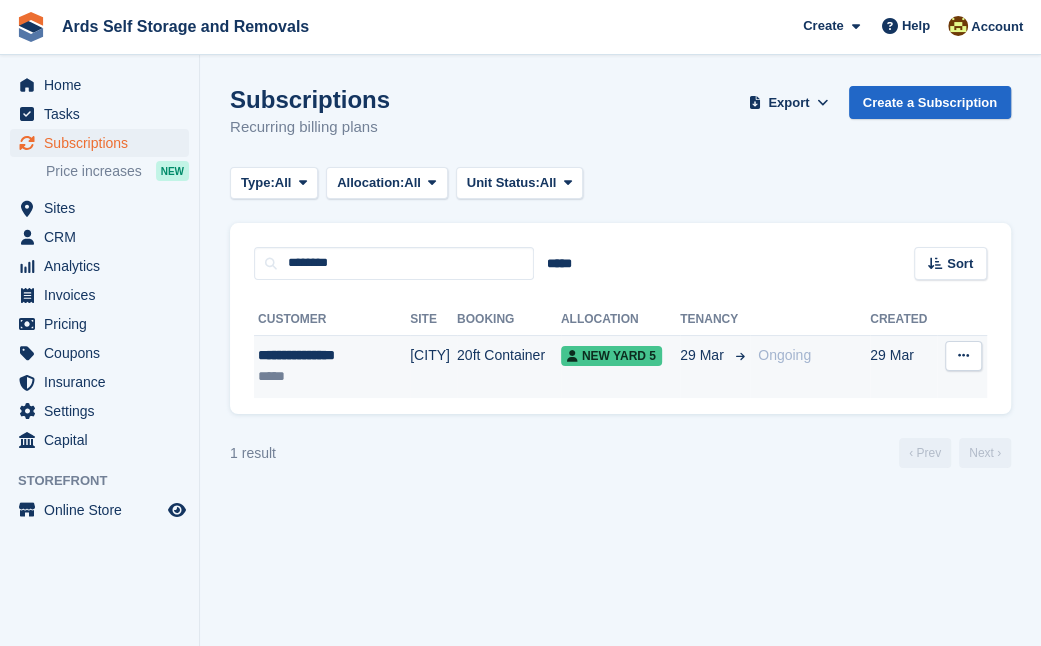 click on "[CITY]" at bounding box center (433, 366) 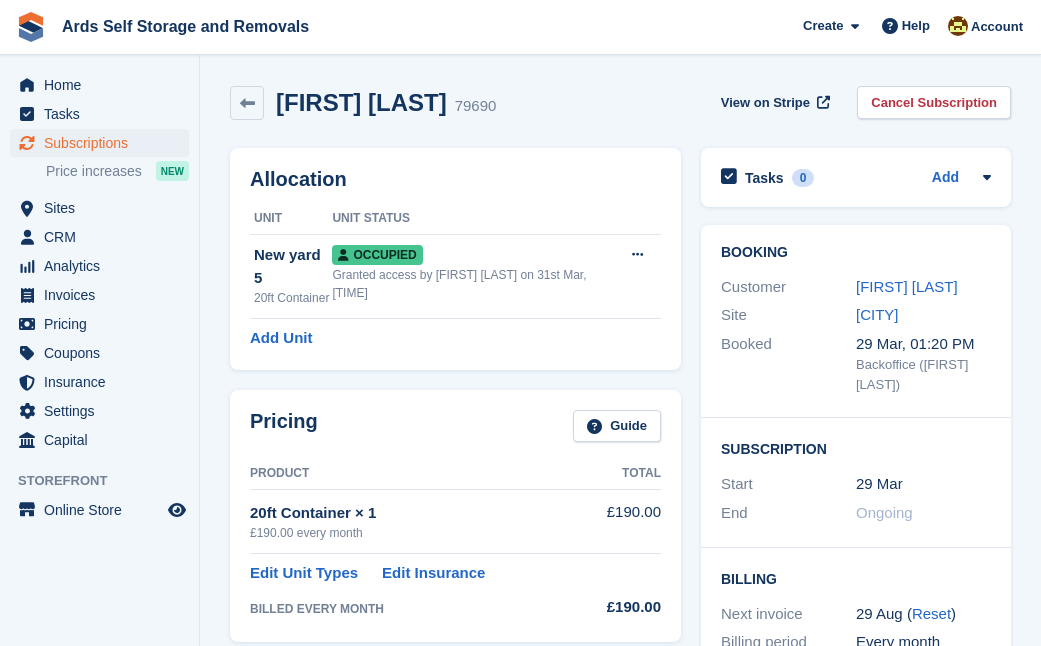 scroll, scrollTop: 0, scrollLeft: 0, axis: both 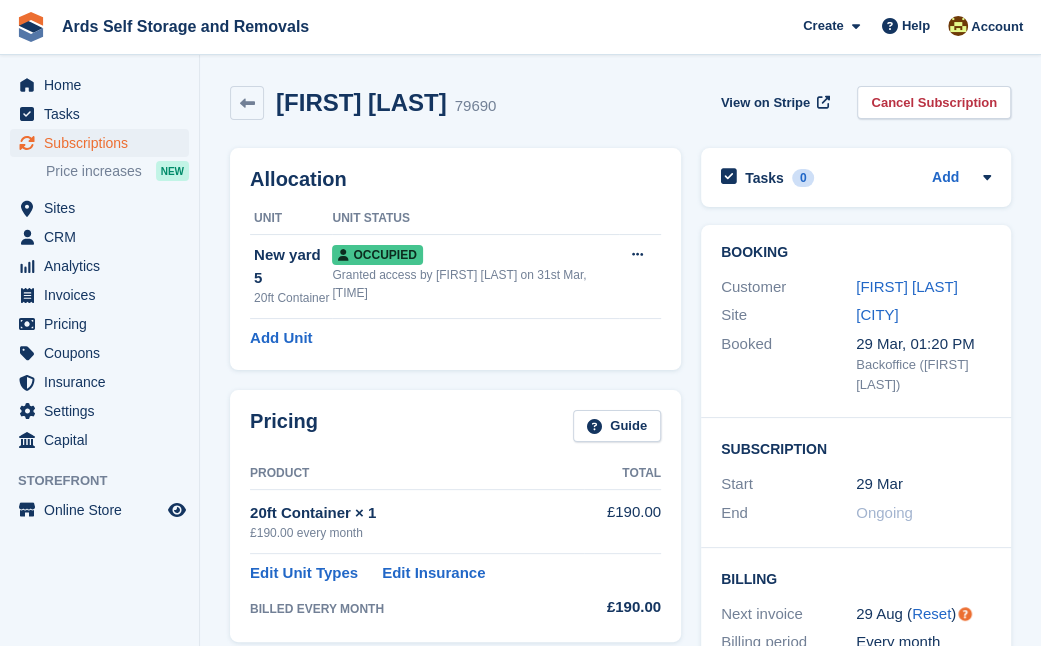 click on "Pricing
Guide
Product
Total
20ft Container × 1
£190.00 every month
£190.00
Edit Unit Types
Edit Insurance
BILLED EVERY MONTH
£190.00" at bounding box center (455, 516) 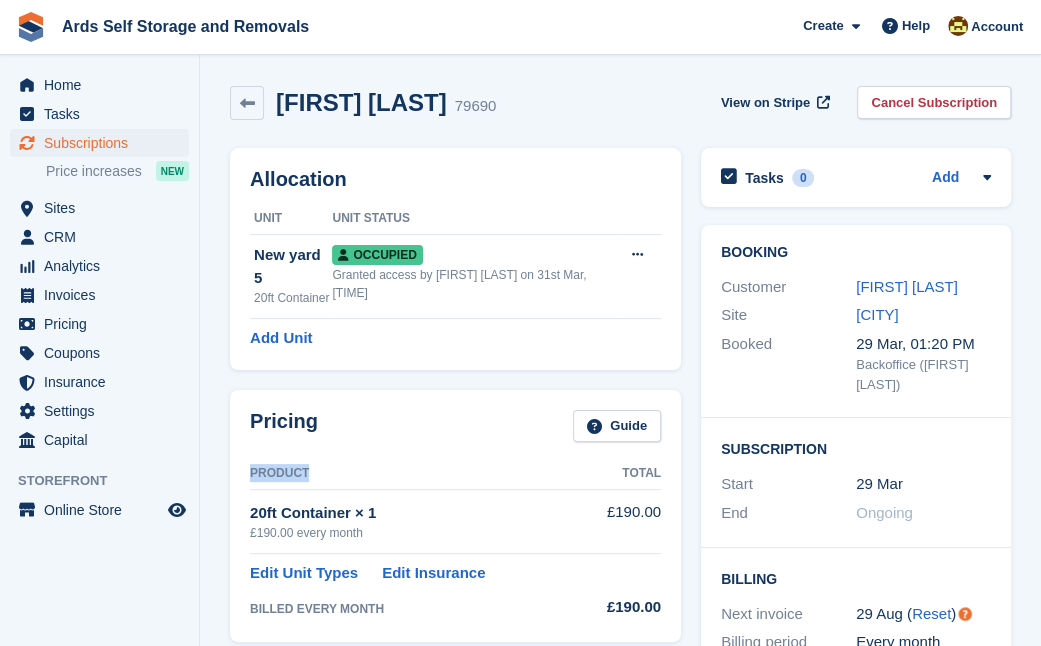 click on "Pricing
Guide
Product
Total
20ft Container × 1
£190.00 every month
£190.00
Edit Unit Types
Edit Insurance
BILLED EVERY MONTH
£190.00" at bounding box center (455, 516) 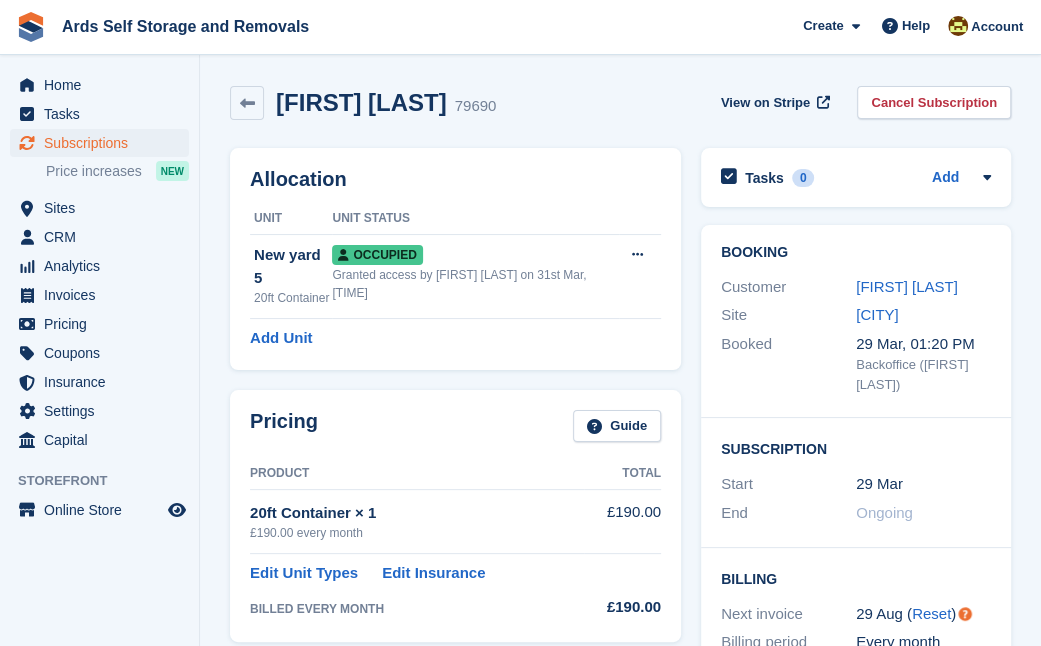 click on "Pricing
Guide
Product
Total
20ft Container × 1
£190.00 every month
£190.00
Edit Unit Types
Edit Insurance
BILLED EVERY MONTH
£190.00" at bounding box center [455, 516] 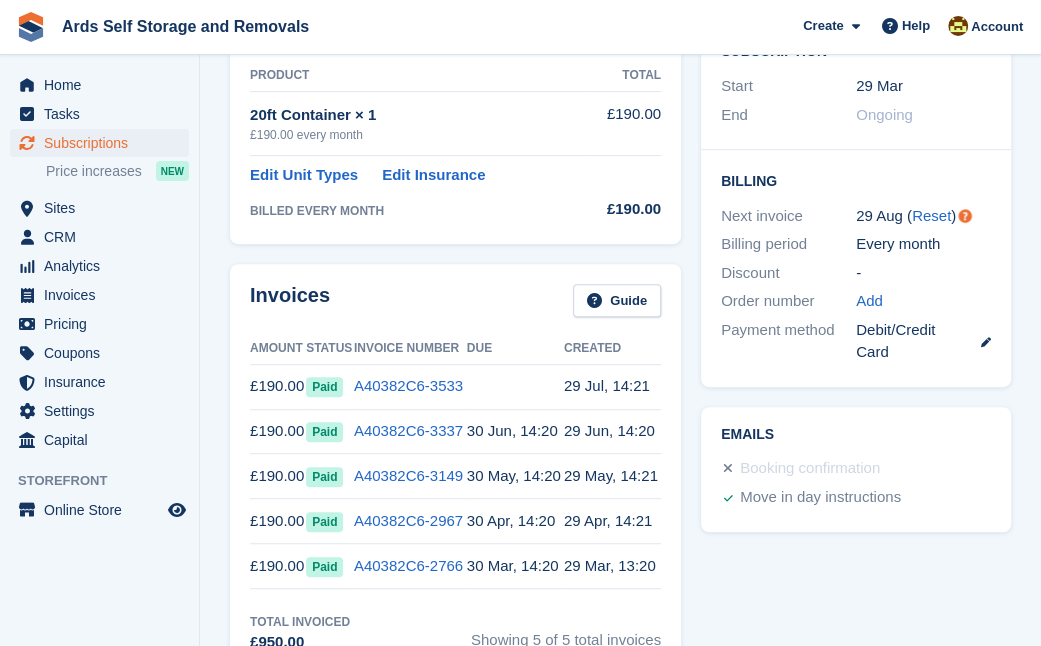 scroll, scrollTop: 400, scrollLeft: 0, axis: vertical 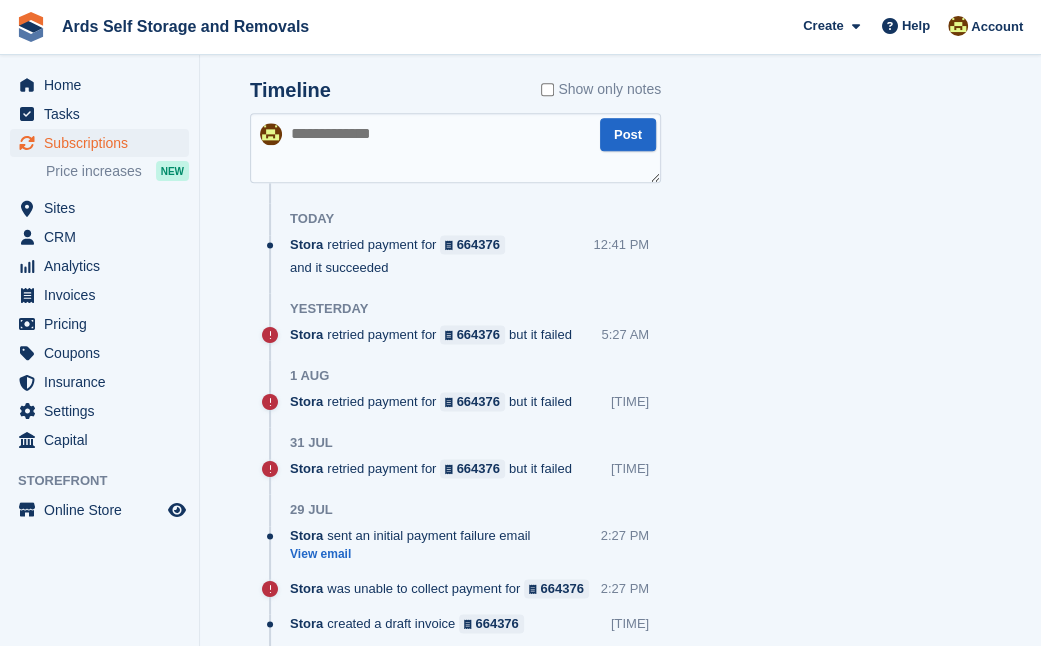click on "Timeline
Show only notes
Post
Today
Stora  retried payment for
664376  and it succeeded
[TIME]
Yesterday
Stora  retried payment for
664376" at bounding box center [455, 498] 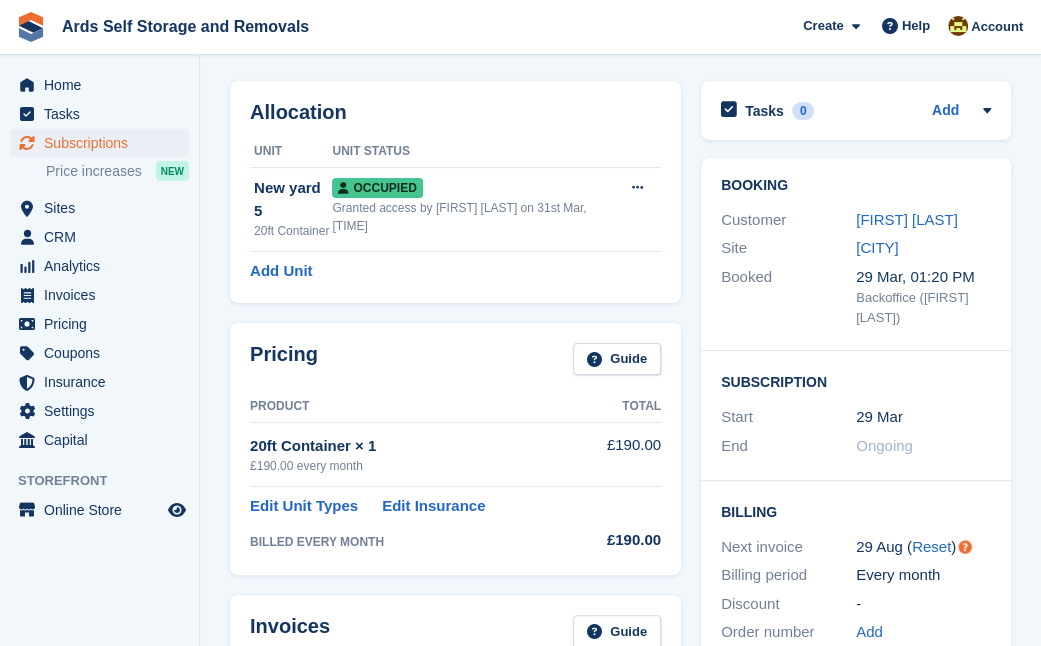 scroll, scrollTop: 0, scrollLeft: 0, axis: both 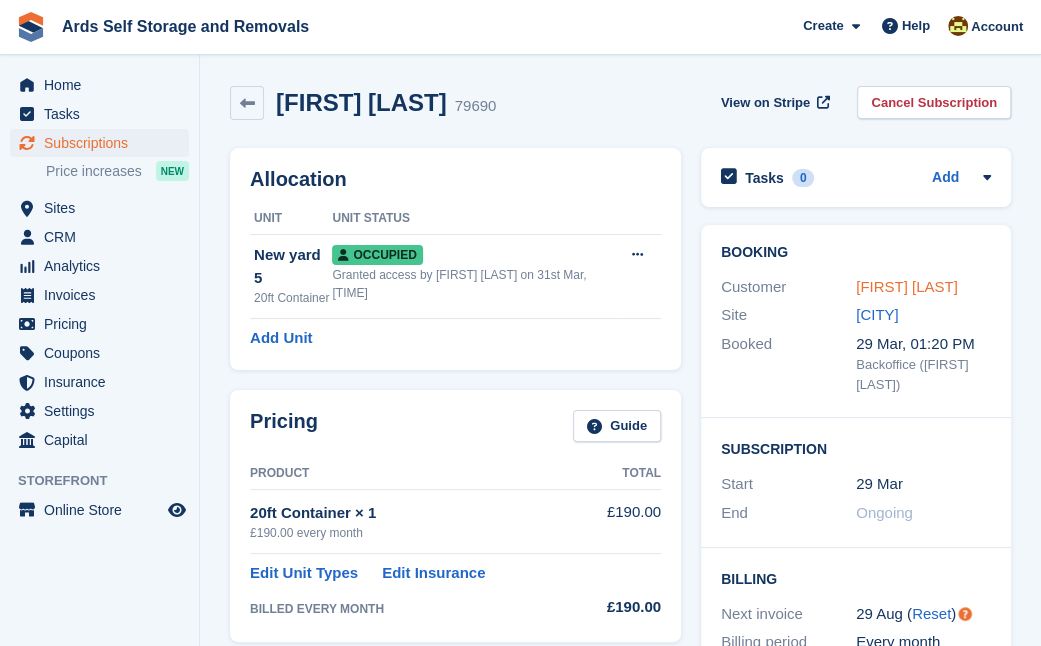 click on "[FIRST] [LAST]" at bounding box center (907, 286) 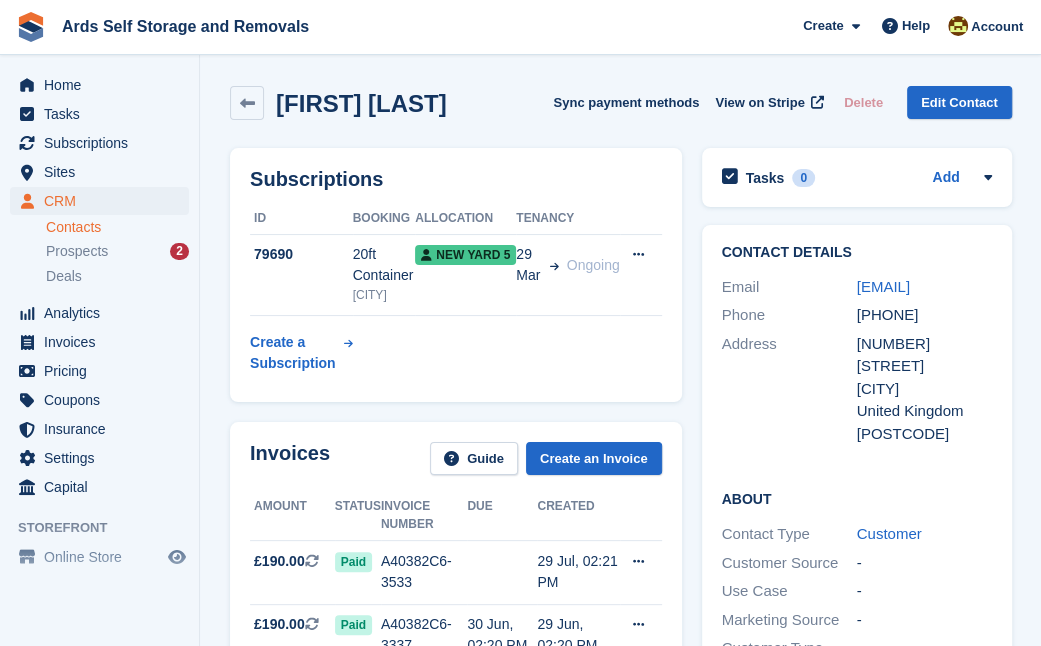 click on "Invoices
Guide
Create an Invoice
Amount
Status
Invoice number
Due
Created
£190.00
This is a recurring subscription invoice.
Paid
A40382C6-3533
29 Jul, [TIME]" at bounding box center [456, 677] 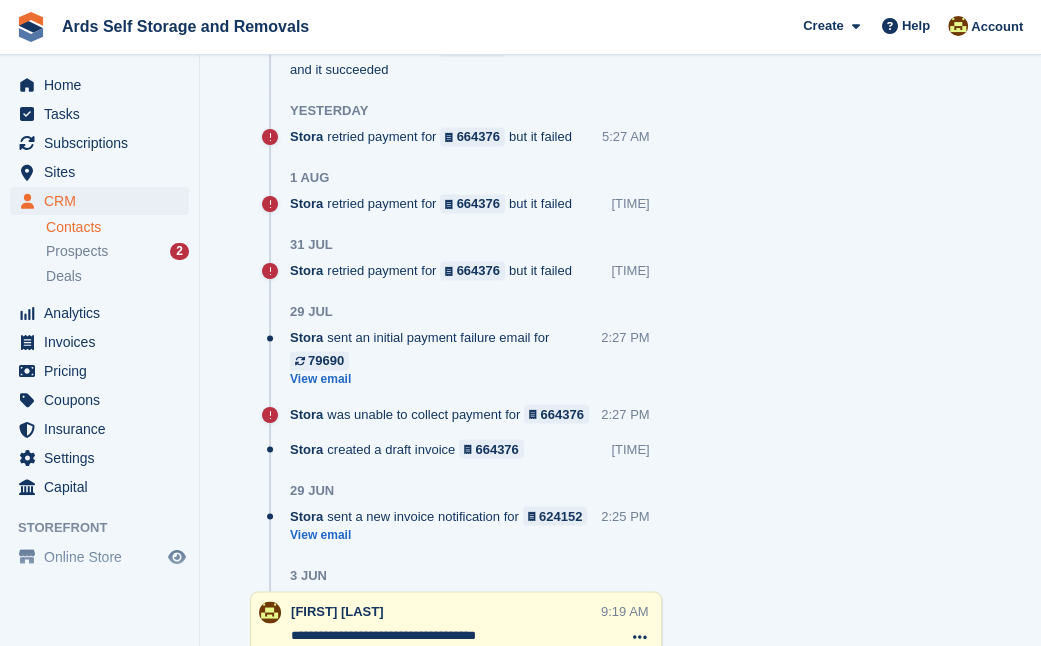 scroll, scrollTop: 1527, scrollLeft: 0, axis: vertical 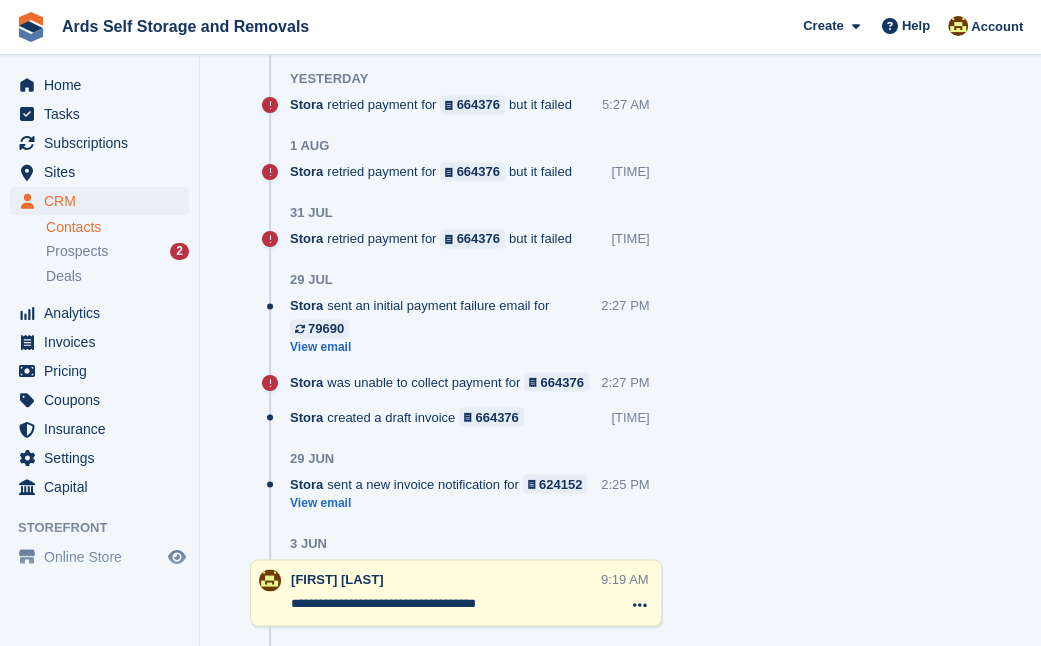 click on "Tasks
0
Add
No tasks related to [FIRST] [LAST]
Contact Details
Email
[EMAIL]
Phone
[PHONE]
Address
[NUMBER] [STREET]
[CITY]
[COUNTRY]
[POSTCODE]
About
Contact Type
Customer - - - - -" at bounding box center (857, -200) 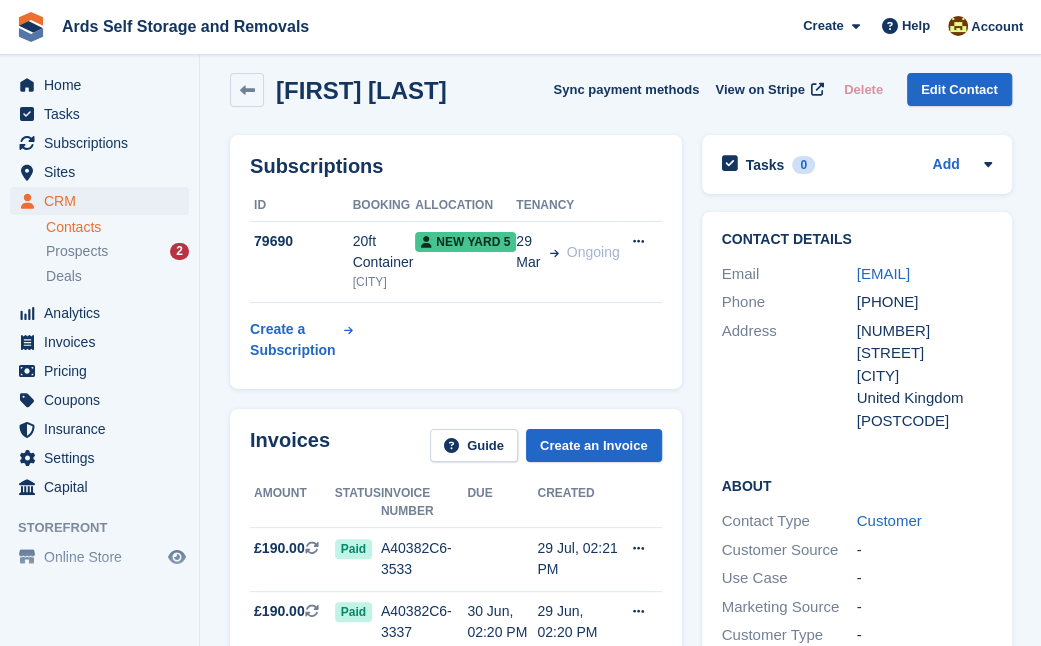 scroll, scrollTop: 0, scrollLeft: 0, axis: both 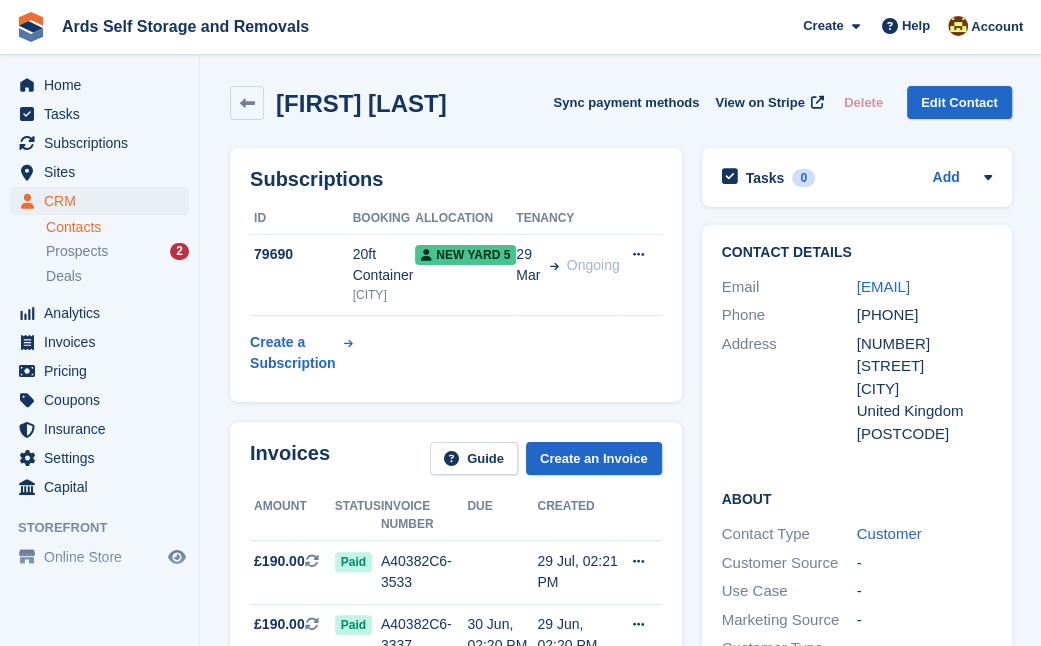 click on "[FIRST] [LAST]
Sync payment methods
View on Stripe
Delete
Edit Contact
Subscriptions
ID
Booking
Allocation
Tenancy
79690
20ft Container
[CITY]
New yard 5" at bounding box center [621, 1267] 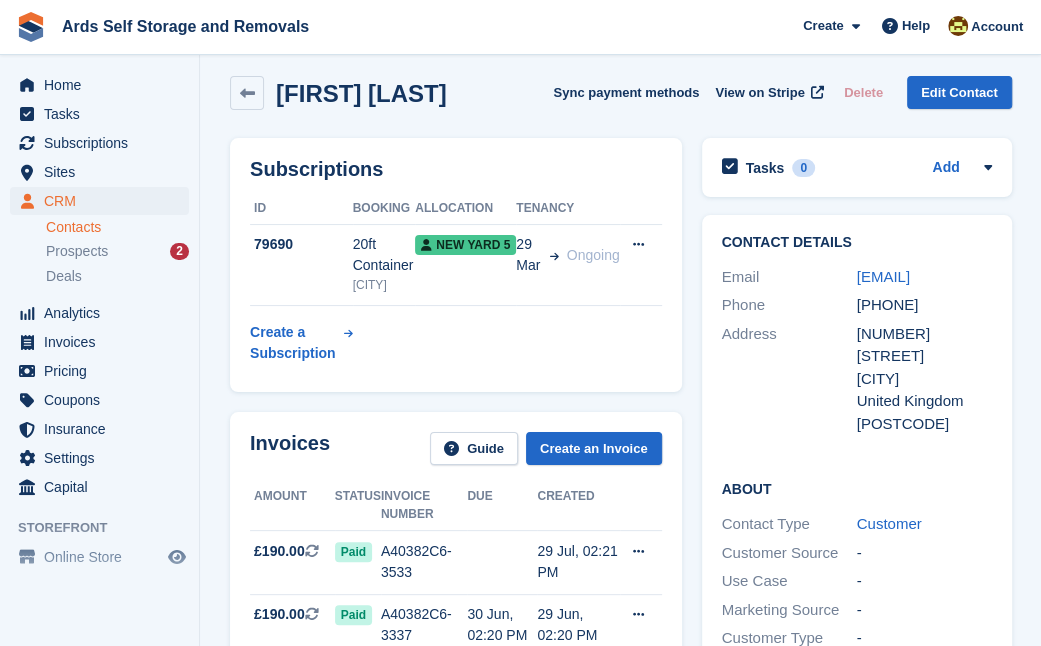 scroll, scrollTop: 0, scrollLeft: 0, axis: both 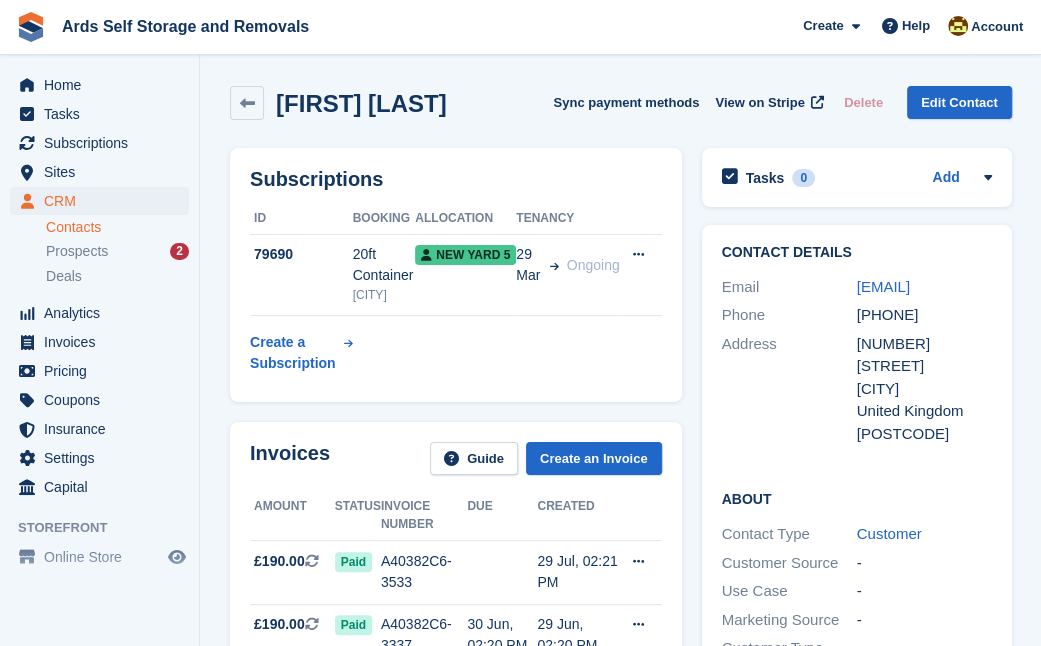 click on "Invoices
Guide
Create an Invoice
Amount
Status
Invoice number
Due
Created
£190.00
This is a recurring subscription invoice.
Paid
A40382C6-3533
29 Jul, [TIME]" at bounding box center [456, 677] 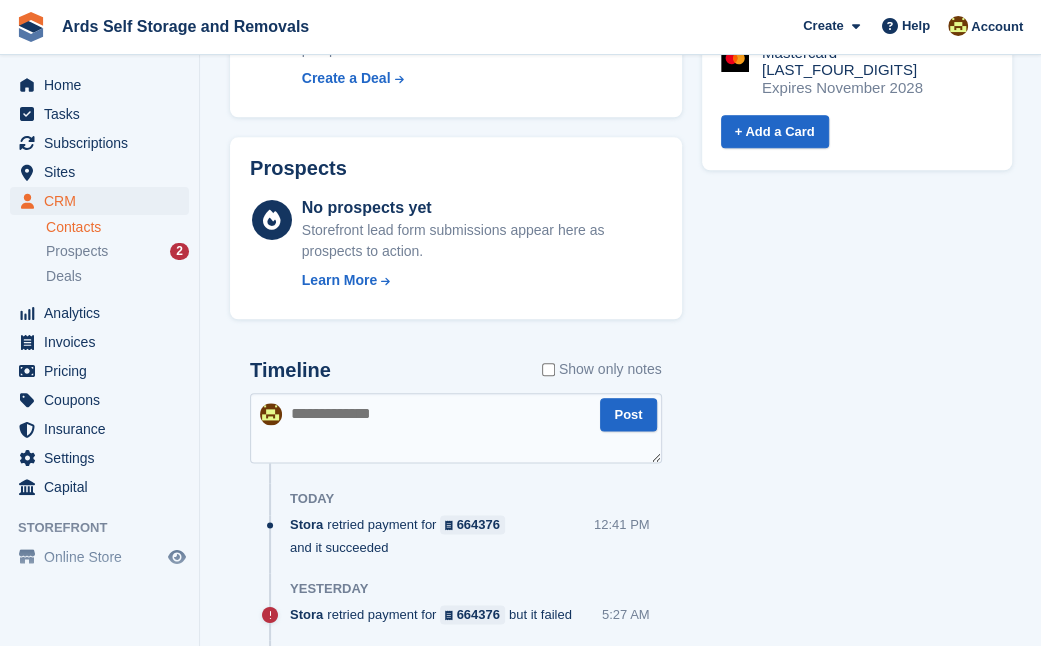 scroll, scrollTop: 1054, scrollLeft: 0, axis: vertical 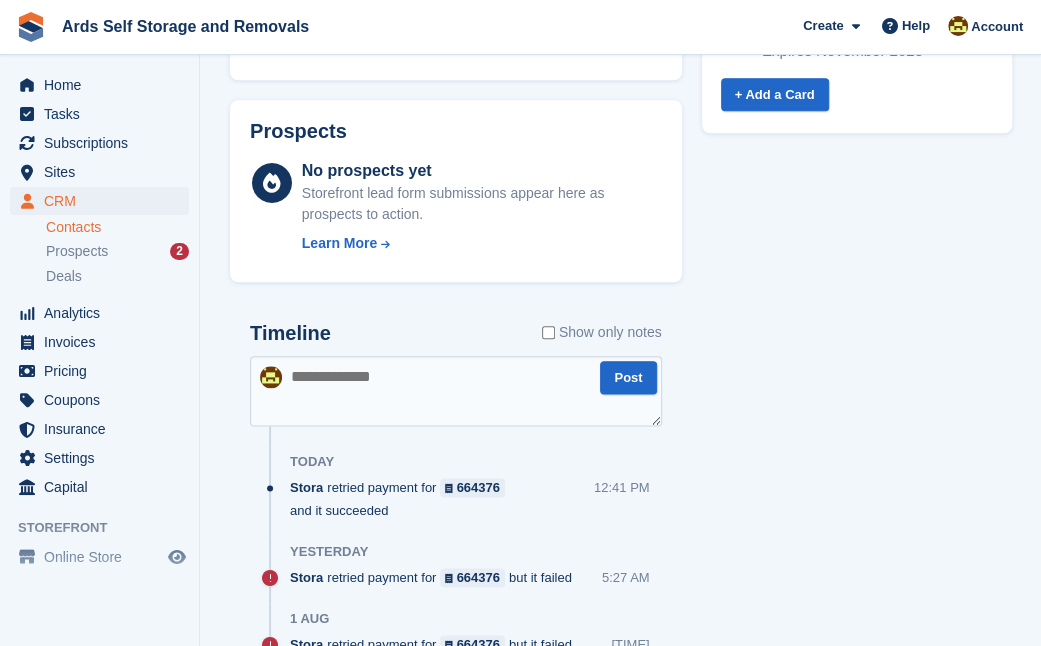 click at bounding box center [456, 391] 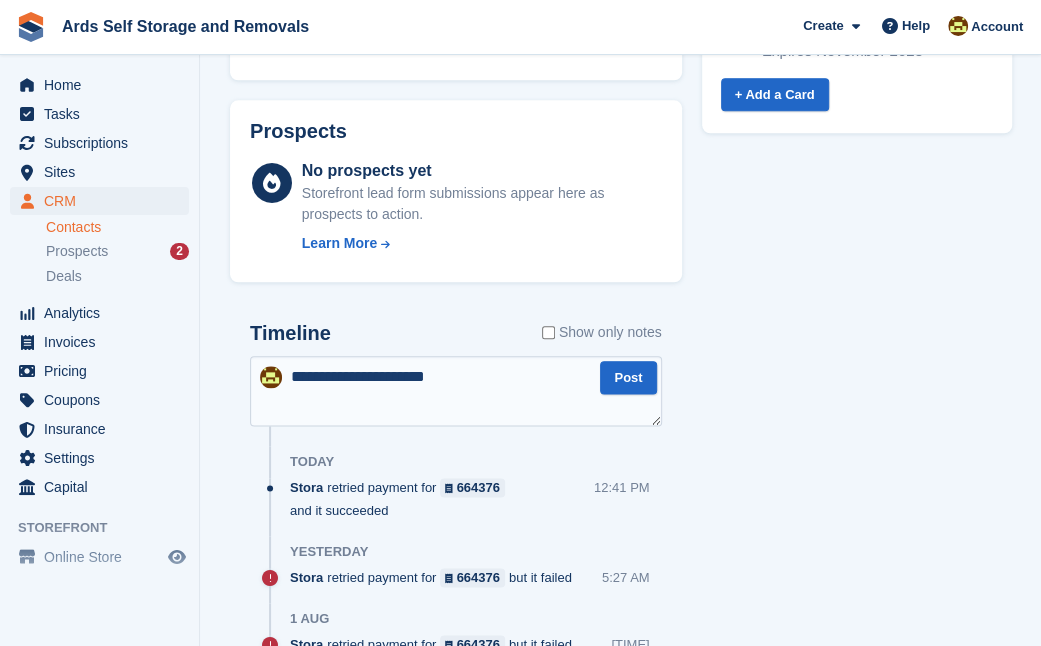 click on "**********" at bounding box center [456, 391] 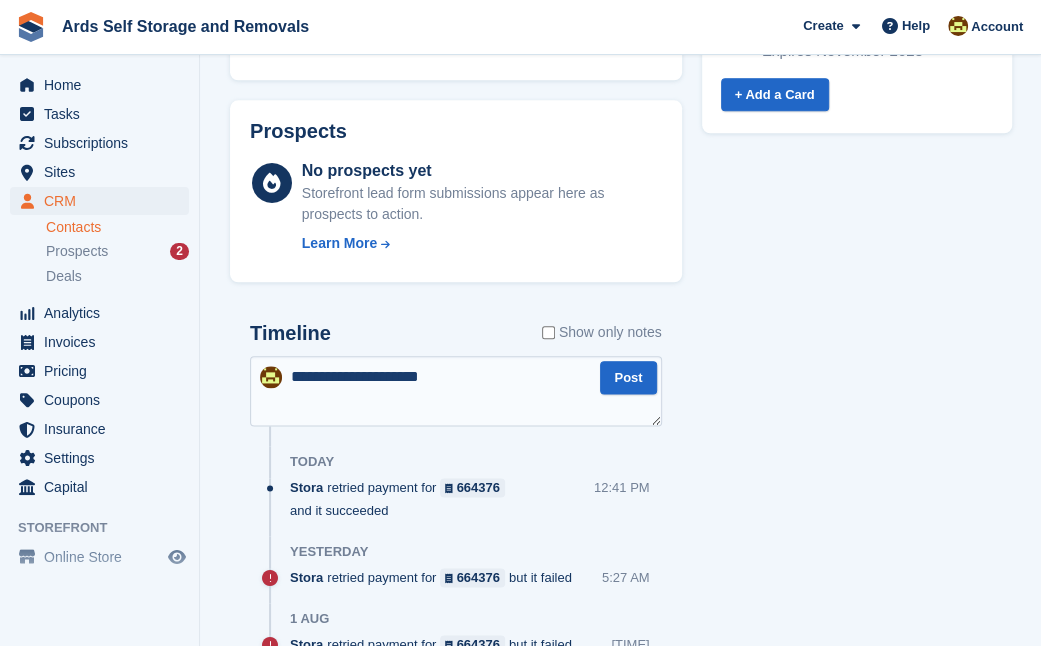click on "**********" at bounding box center (456, 391) 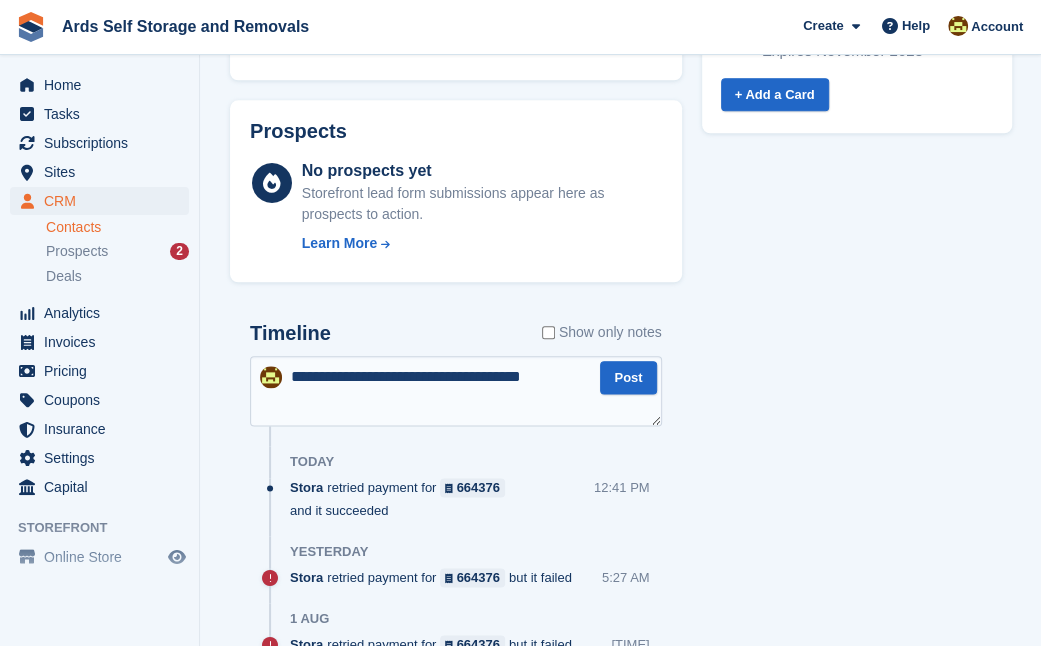 type on "**********" 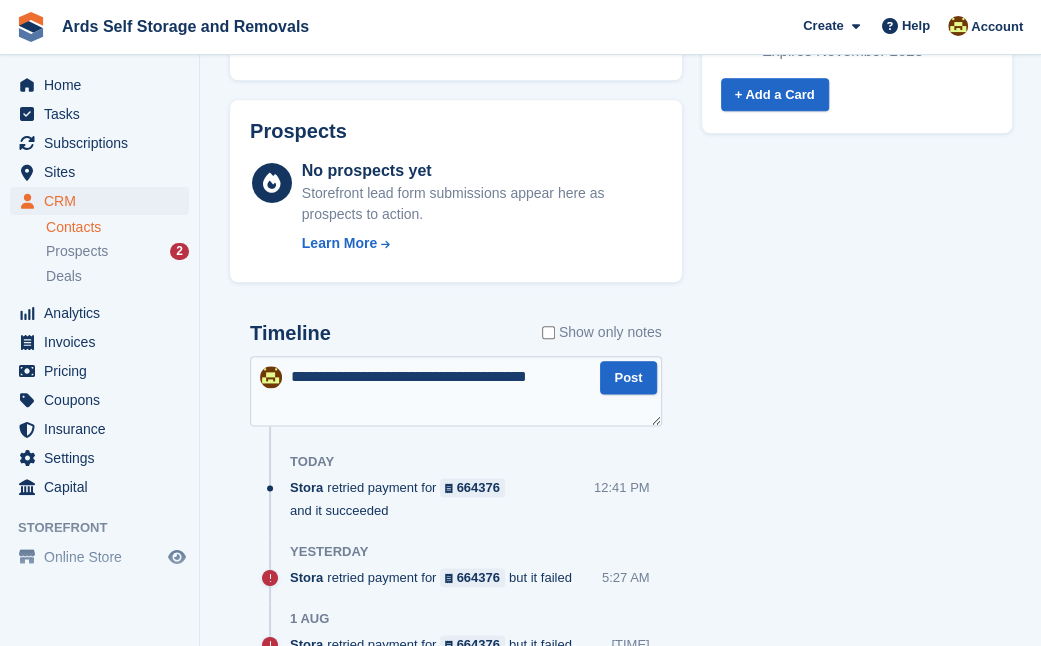 type 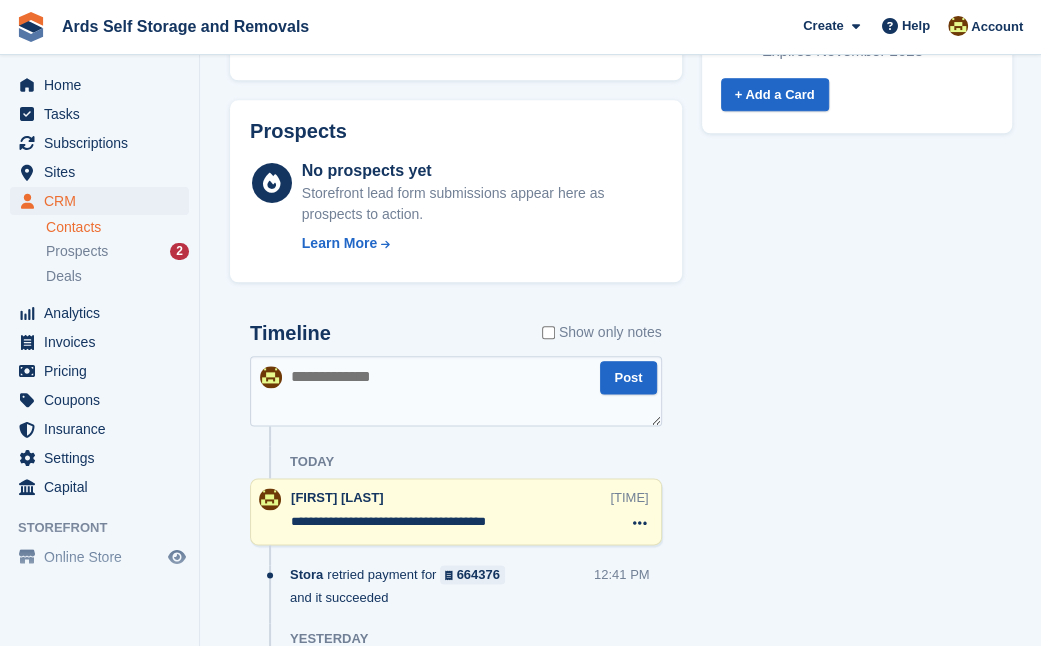 click on "[FIRST] [LAST]
Sync payment methods
View on Stripe
Delete
Edit Contact
Subscriptions
ID
Booking
Allocation
Tenancy
79690
20ft Container
[CITY]
New yard 5" at bounding box center (621, 256) 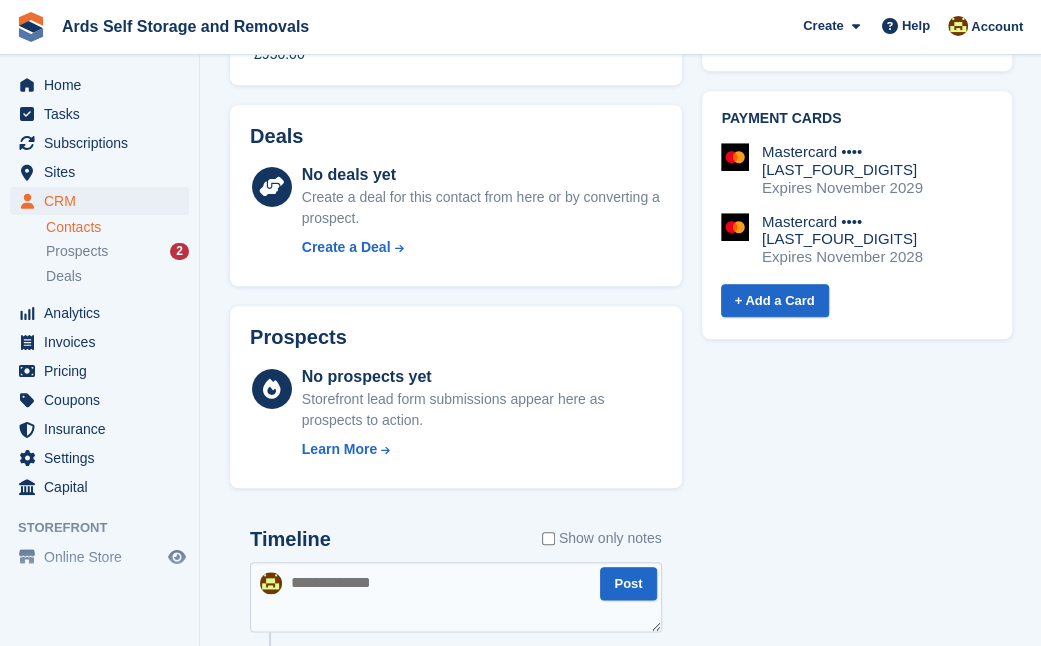 scroll, scrollTop: 836, scrollLeft: 0, axis: vertical 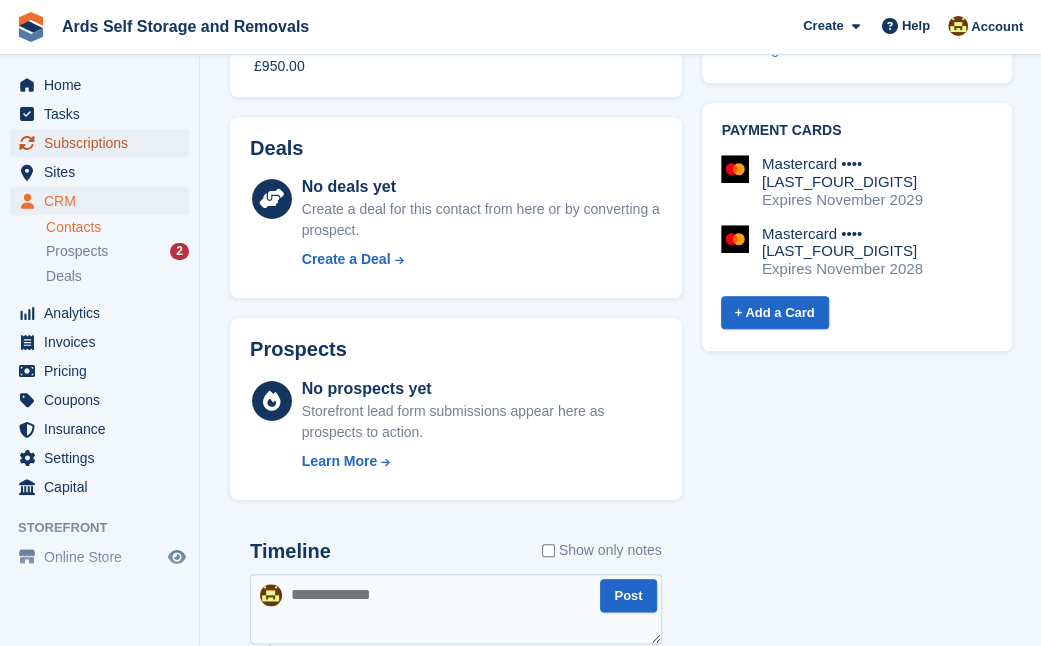 click on "Subscriptions" at bounding box center (104, 143) 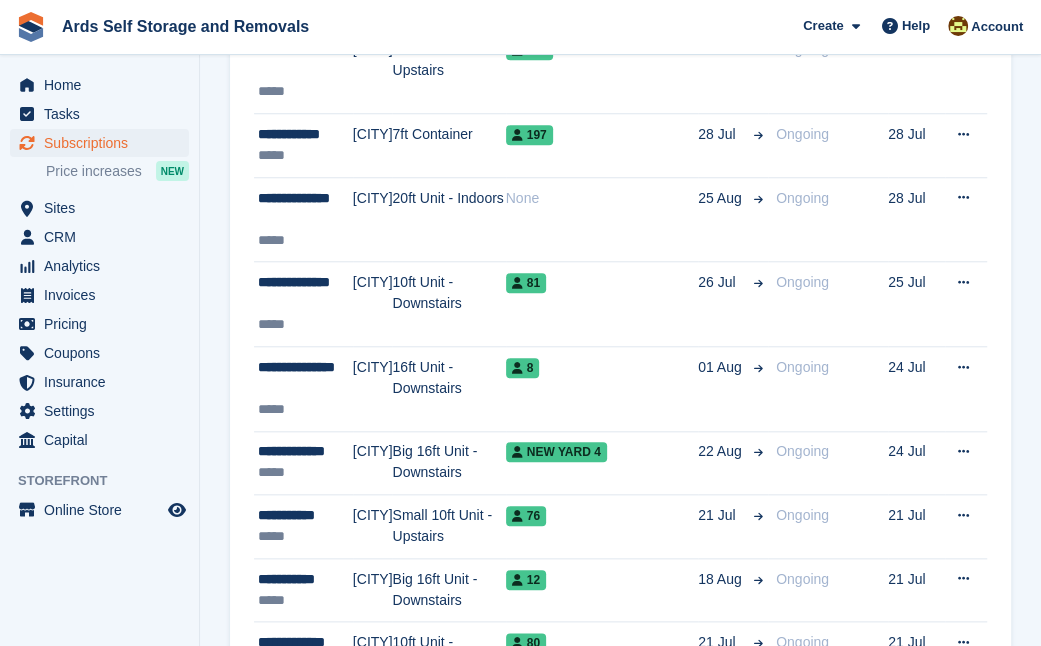 scroll, scrollTop: 0, scrollLeft: 0, axis: both 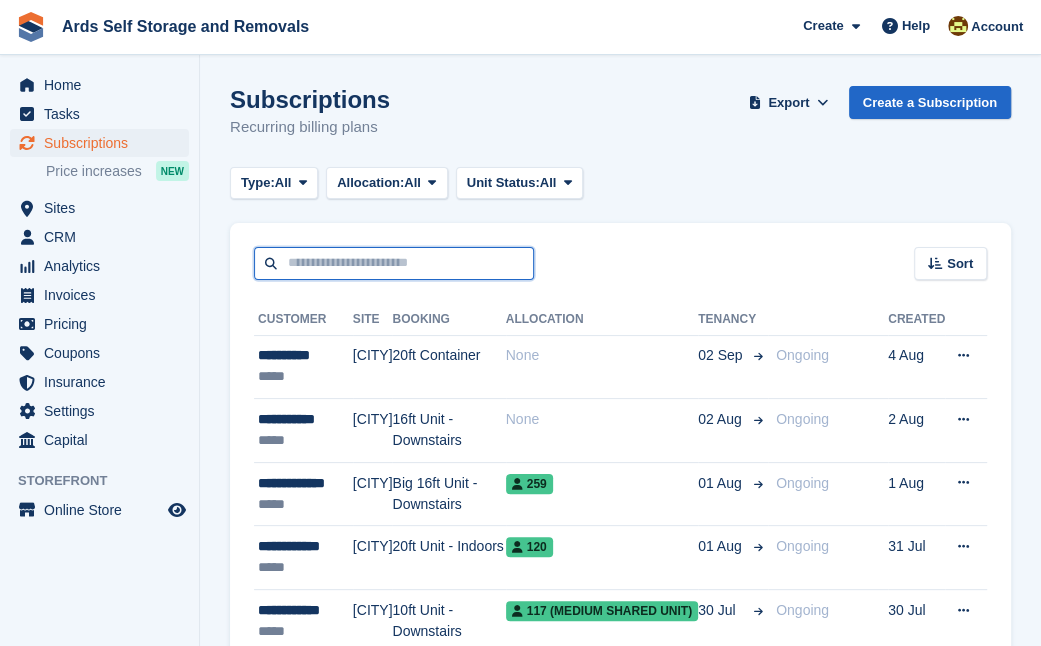 click at bounding box center (394, 263) 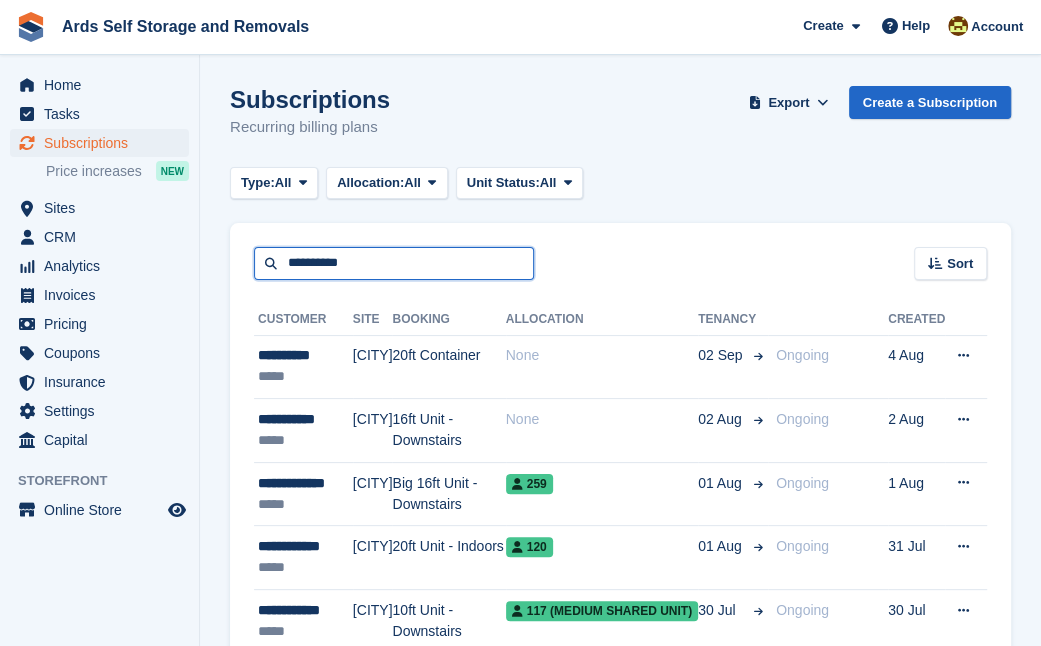 type on "**********" 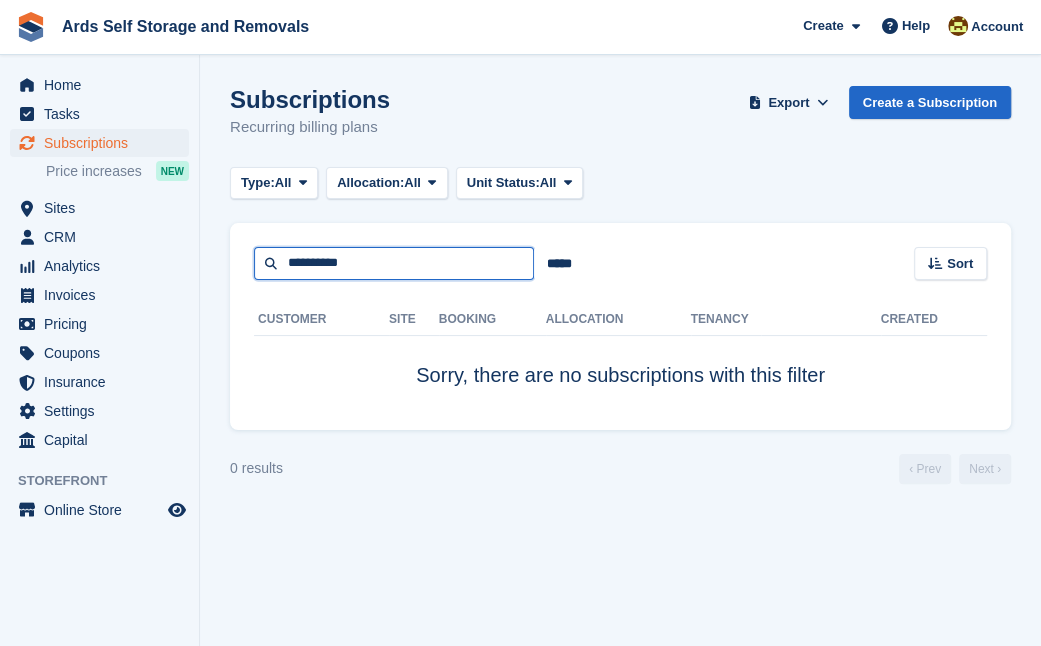 click on "**********" at bounding box center [394, 263] 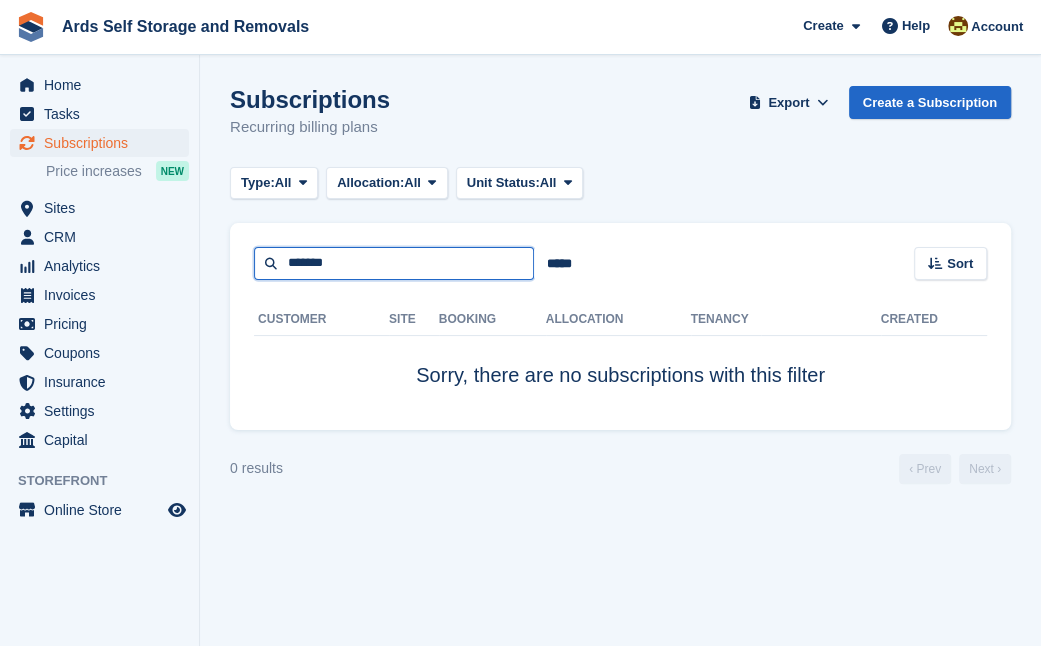 type on "******" 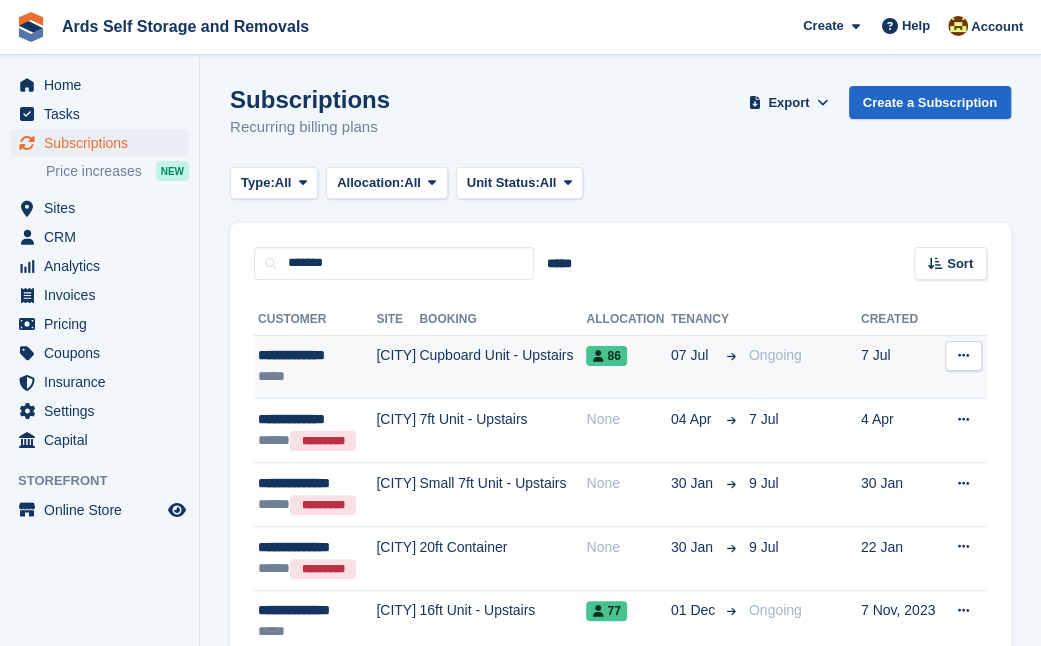 click on "Cupboard Unit - Upstairs" at bounding box center [502, 367] 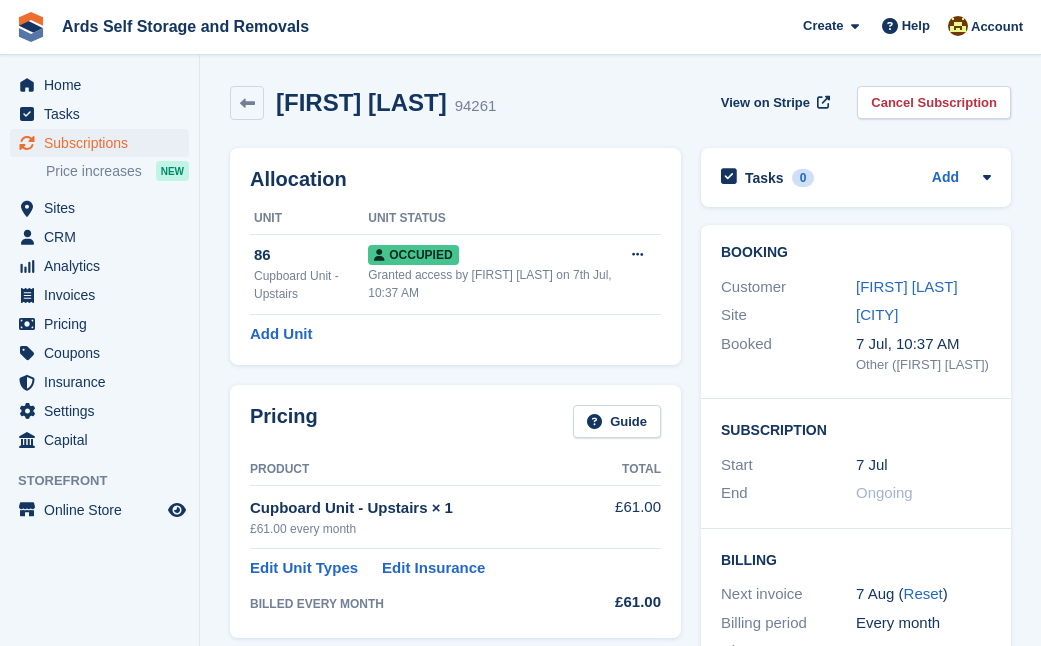 scroll, scrollTop: 0, scrollLeft: 0, axis: both 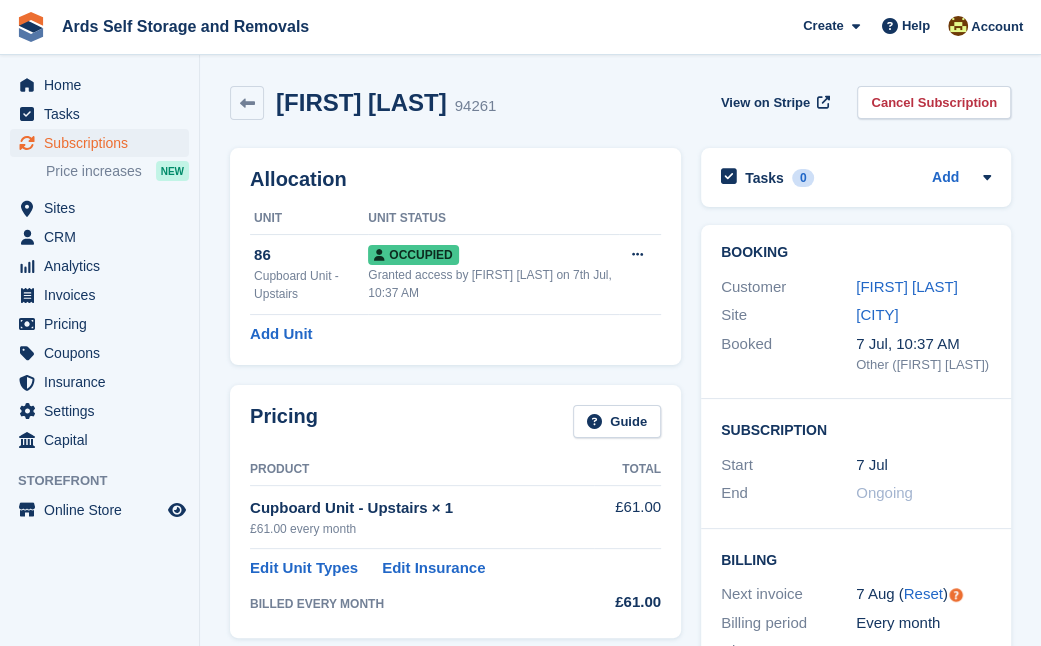 click on "Booking
Customer
[FIRST] [LAST]
Site
[CITY]
Booked
7 Jul, 10:37 AM
Other ([FIRST] [LAST])
Subscription
Start
7 Jul
End
Ongoing
Billing
Next invoice
7 Aug
( Reset )
Billing period
Every month
Discount
-
Order number
Add" at bounding box center (856, 602) 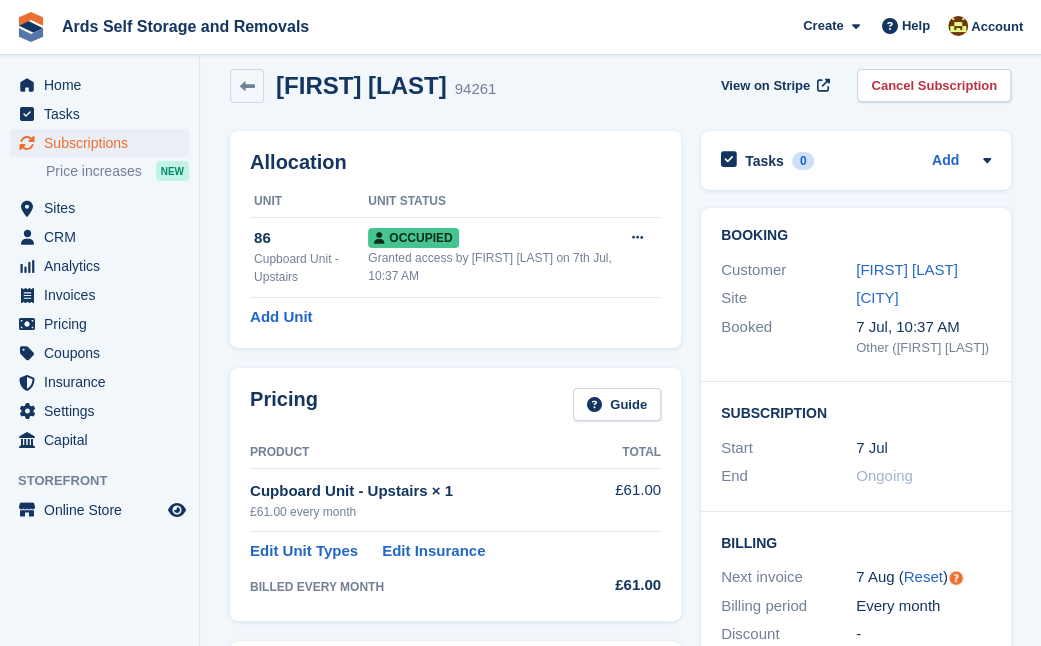 scroll, scrollTop: 7, scrollLeft: 0, axis: vertical 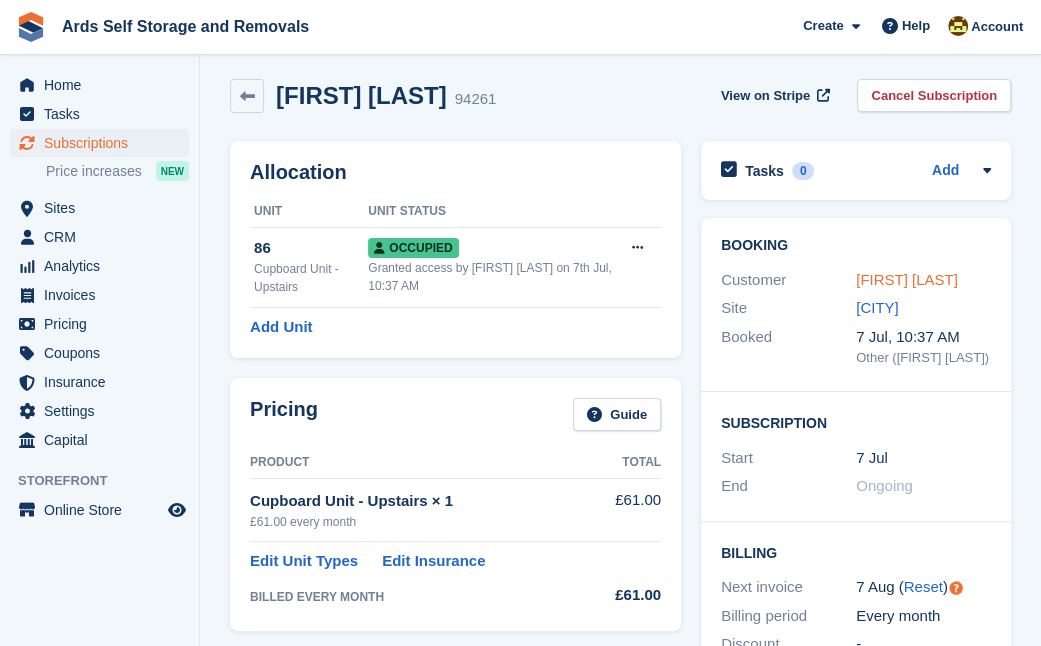 click on "[FIRST] [LAST]" at bounding box center [907, 279] 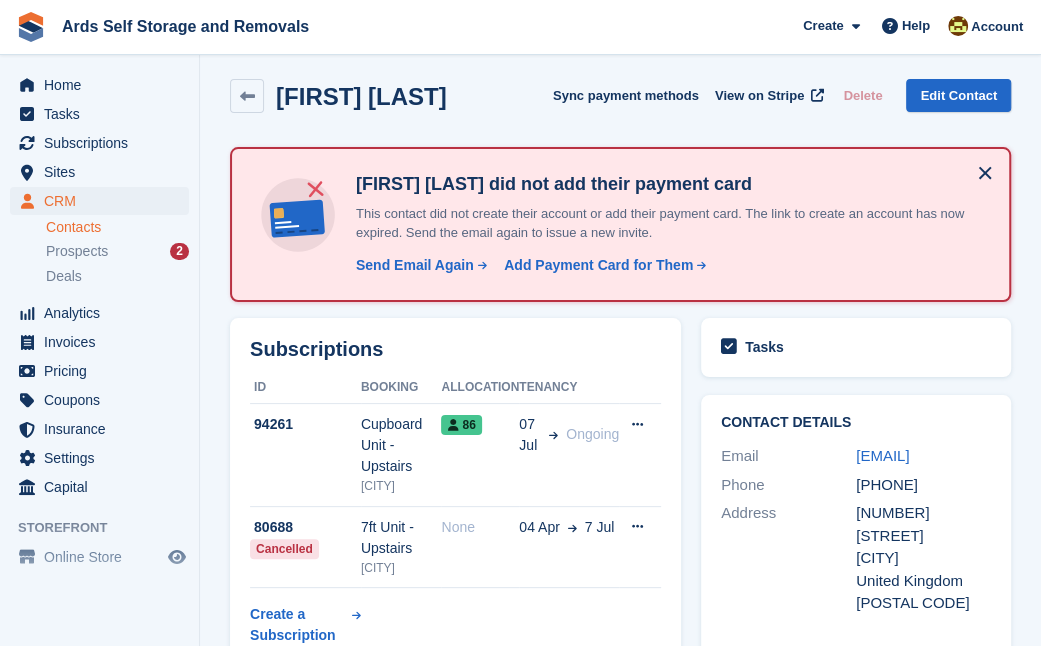 scroll, scrollTop: 0, scrollLeft: 0, axis: both 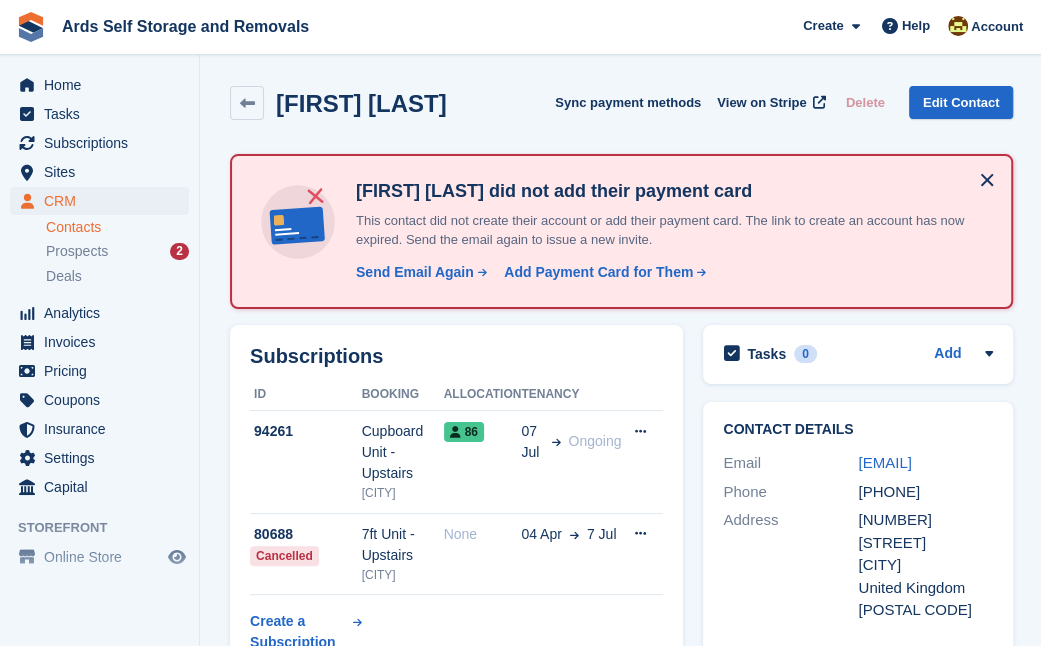 click on "Subscriptions
ID
Booking
Allocation
Tenancy
94261
Cupboard Unit - Upstairs
[CITY]
86
07 Jul
Ongoing
Cancel subscription" at bounding box center (456, 503) 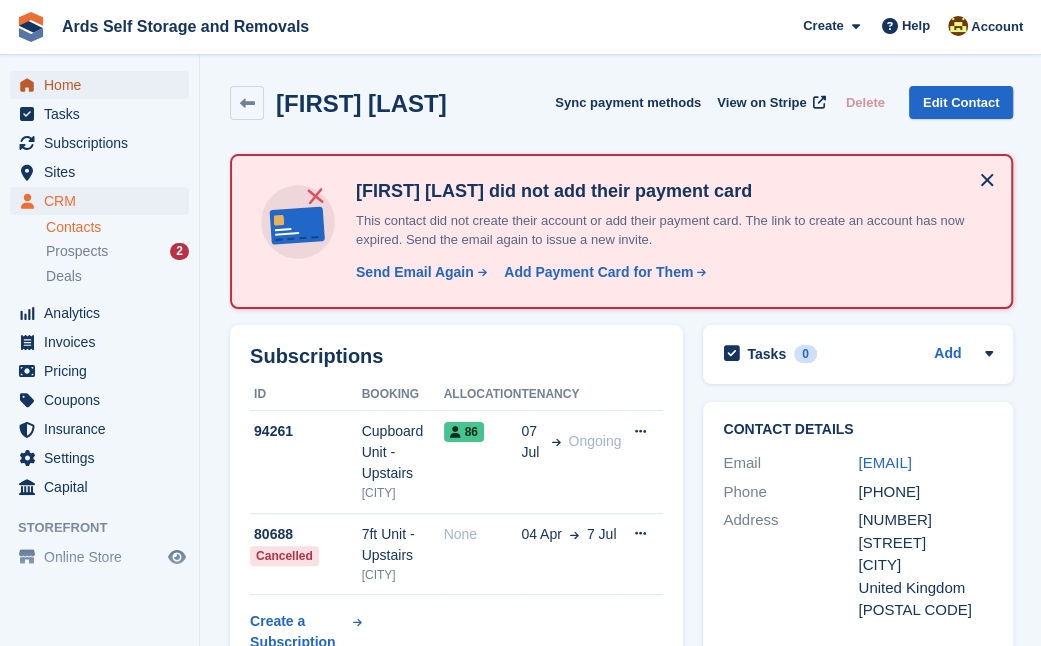 click on "Home" at bounding box center [104, 85] 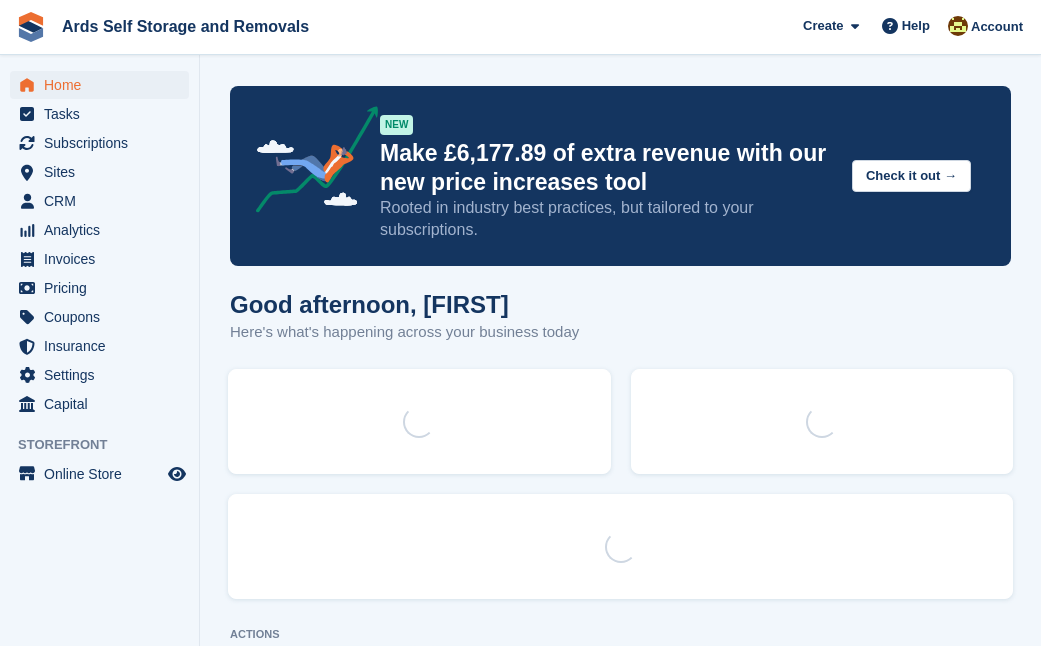 scroll, scrollTop: 0, scrollLeft: 0, axis: both 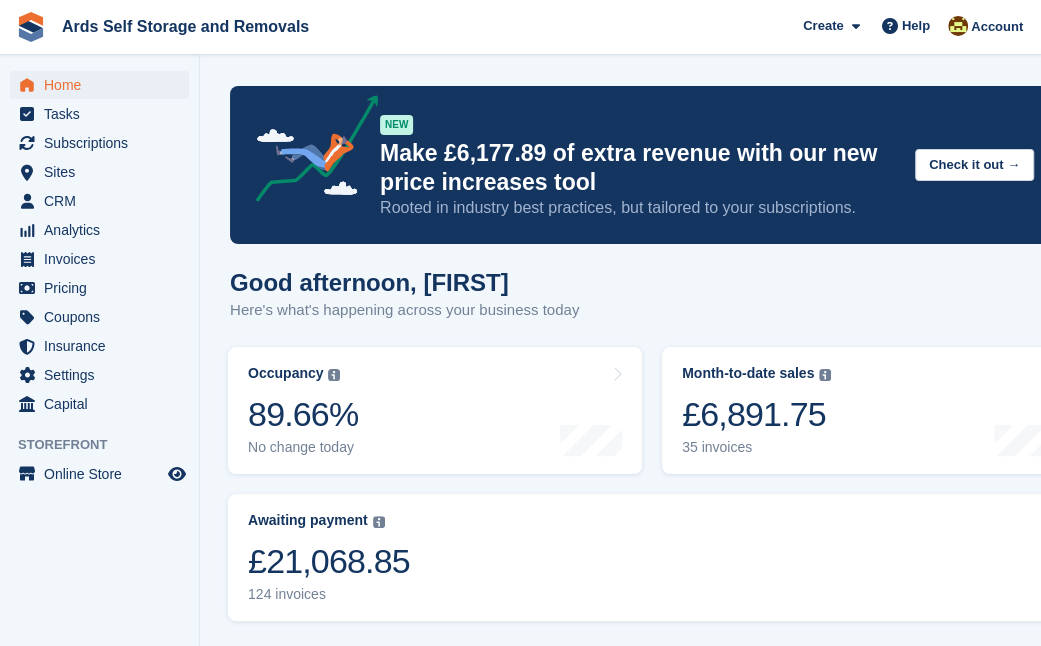 click on "NEW
Make £6,177.89 of extra revenue with our new price increases tool
Rooted in industry best practices, but tailored to your subscriptions.
Check it out →
Good afternoon, Mark
Here's what's happening across your business today
Occupancy
The percentage of all currently allocated units in terms of area. Includes units with occupied, repo or overlocked status. Trendline shows changes across last 30 days.
89.66%
No change today" at bounding box center [652, 2599] 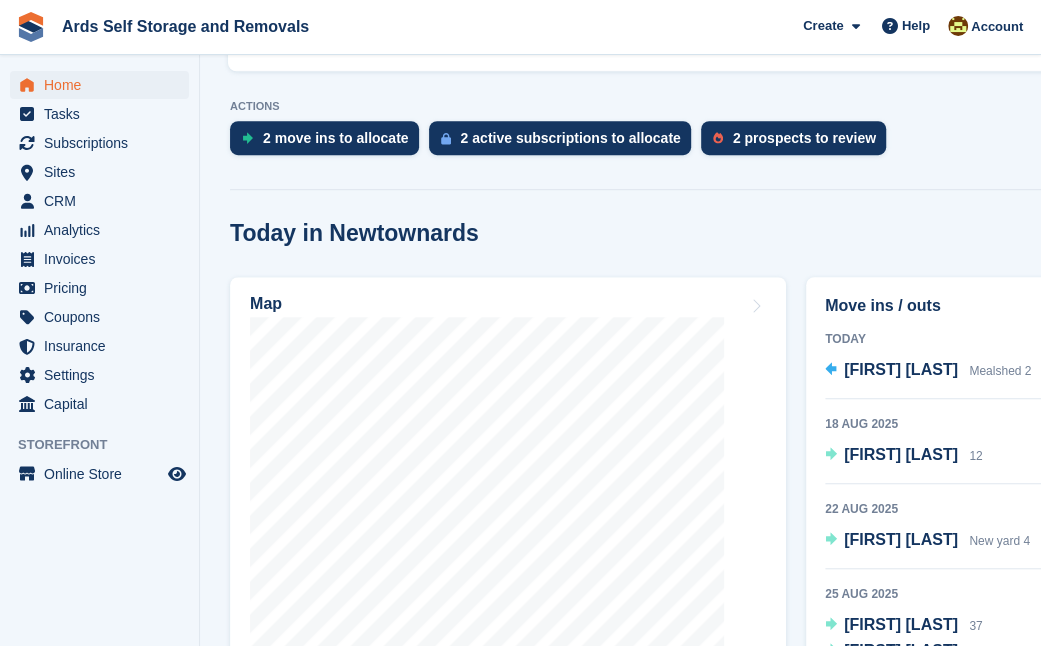 scroll, scrollTop: 581, scrollLeft: 0, axis: vertical 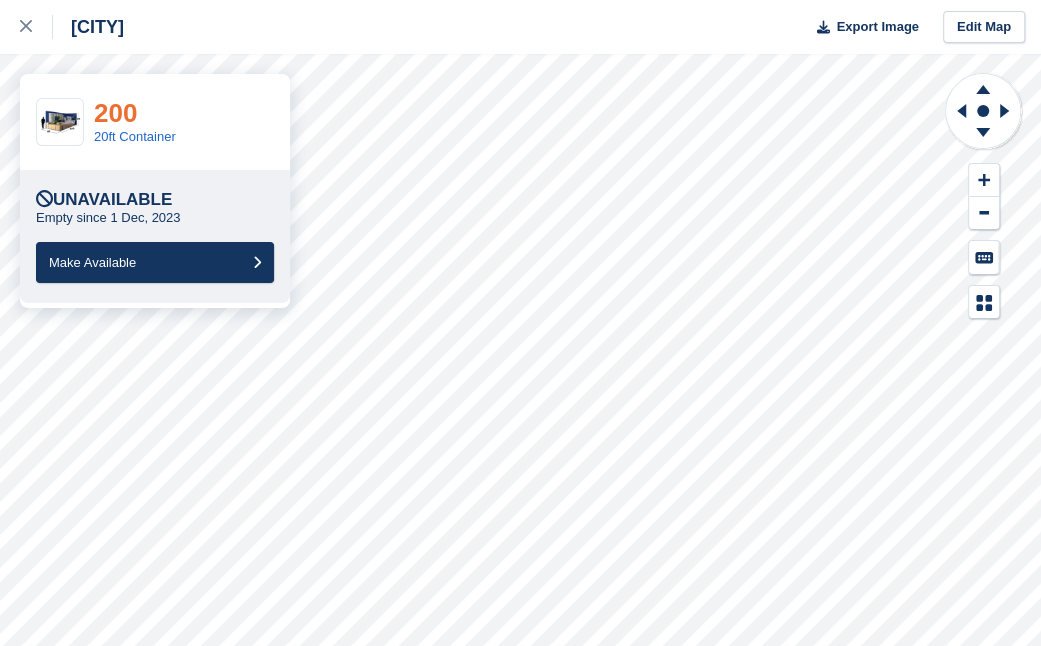 click on "200" at bounding box center [115, 113] 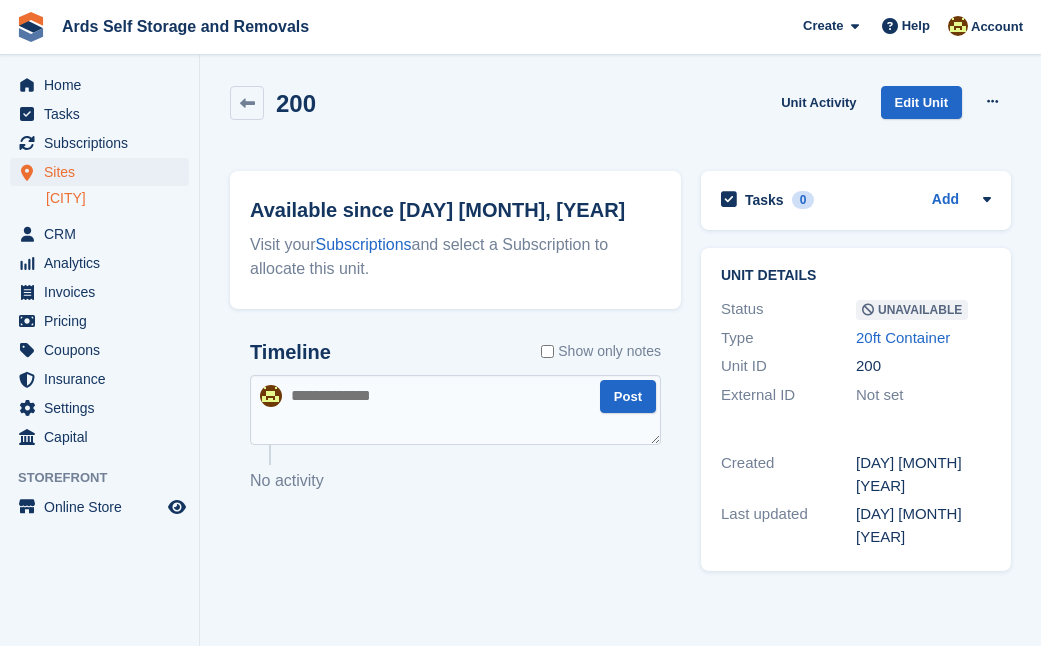 scroll, scrollTop: 0, scrollLeft: 0, axis: both 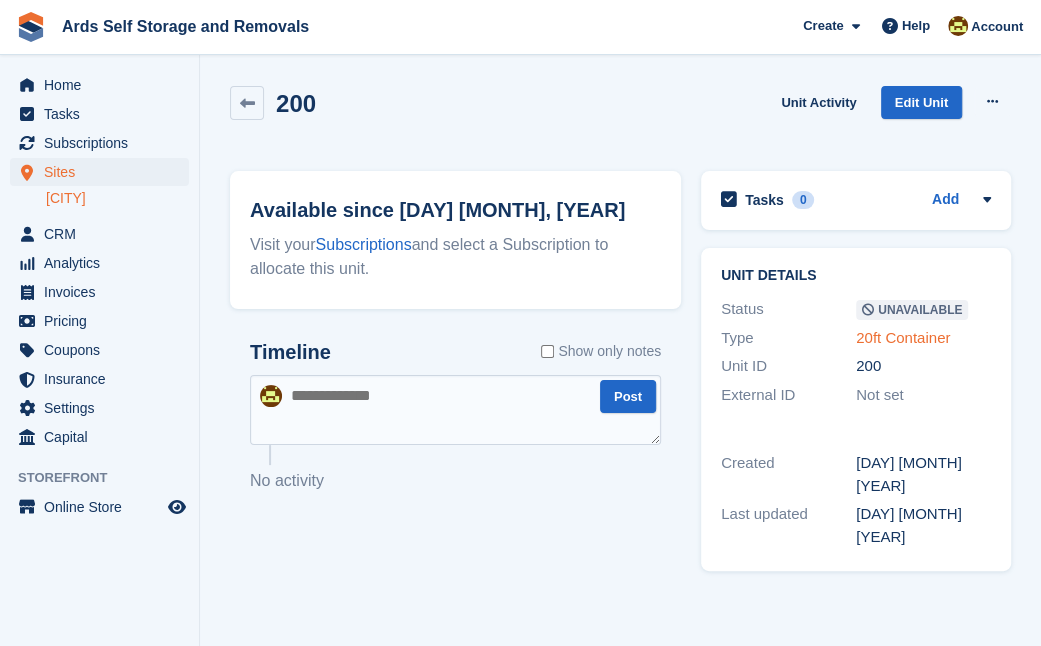 click on "20ft Container" at bounding box center [903, 337] 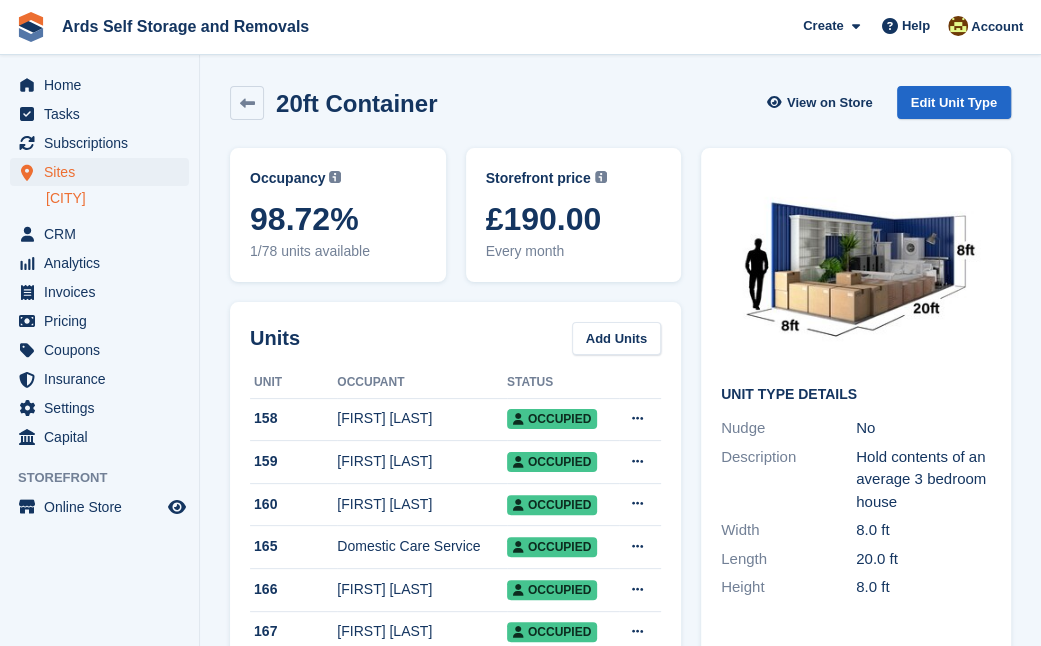 click on "8.0 ft" at bounding box center [923, 530] 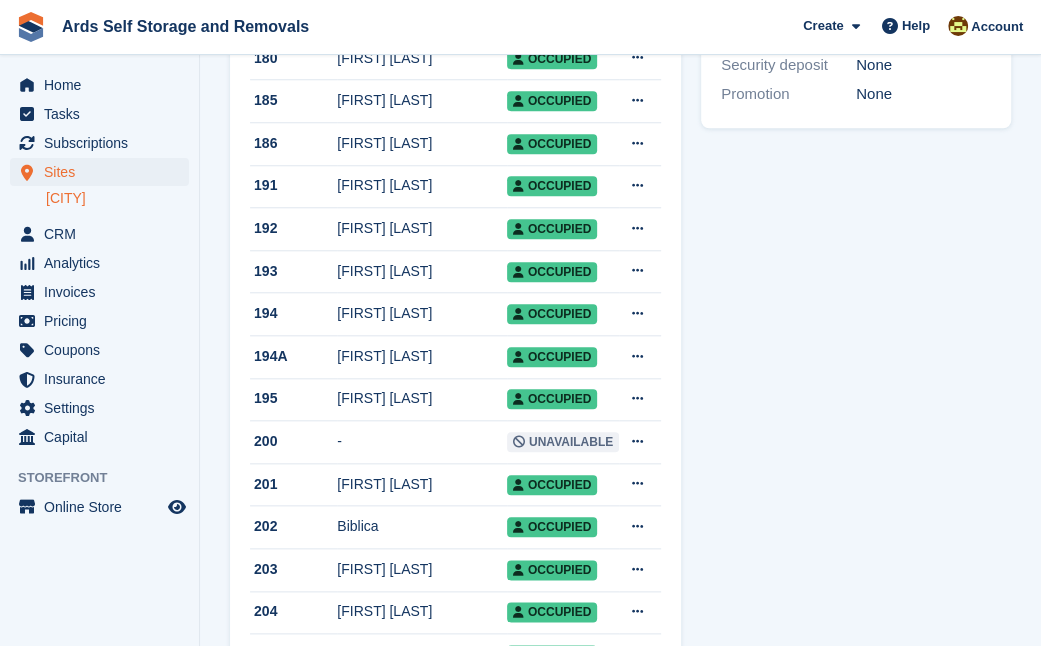 scroll, scrollTop: 909, scrollLeft: 0, axis: vertical 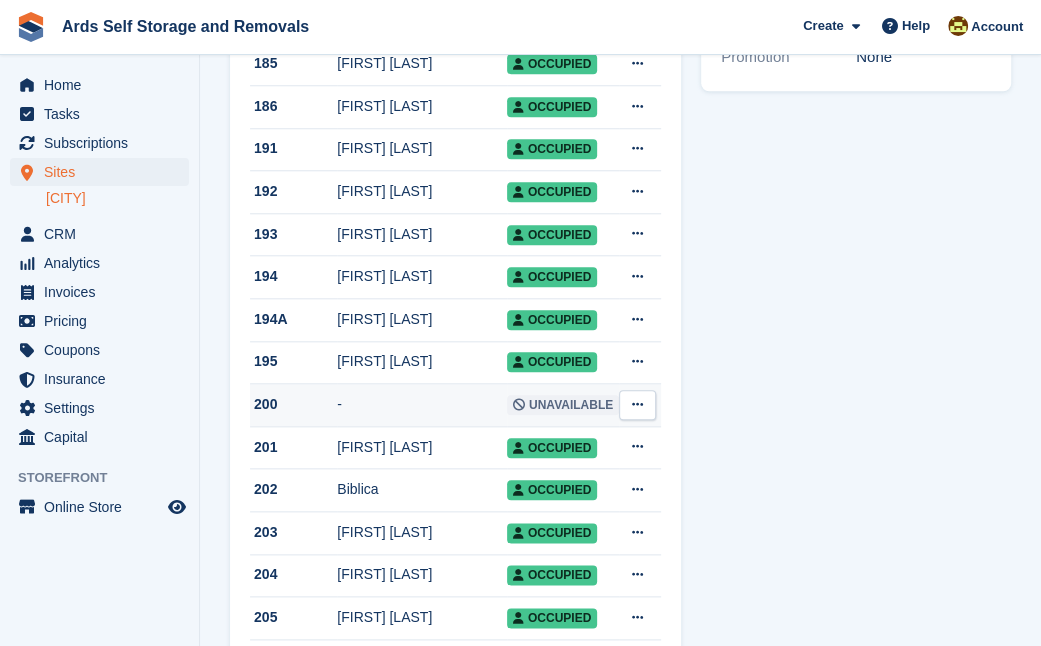 click on "200" at bounding box center (293, 404) 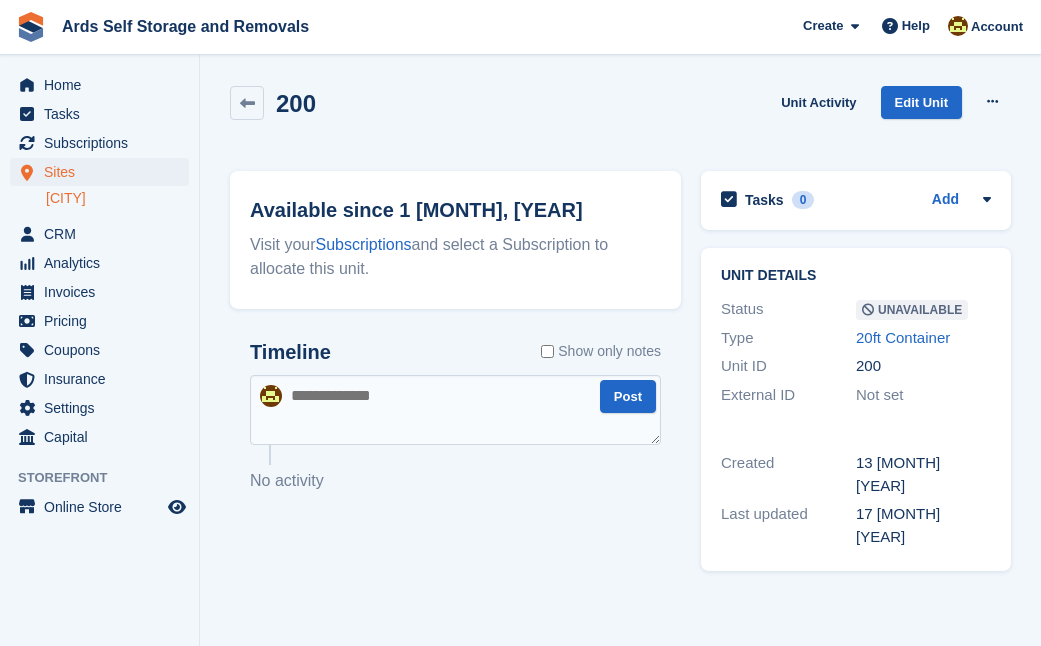 scroll, scrollTop: 0, scrollLeft: 0, axis: both 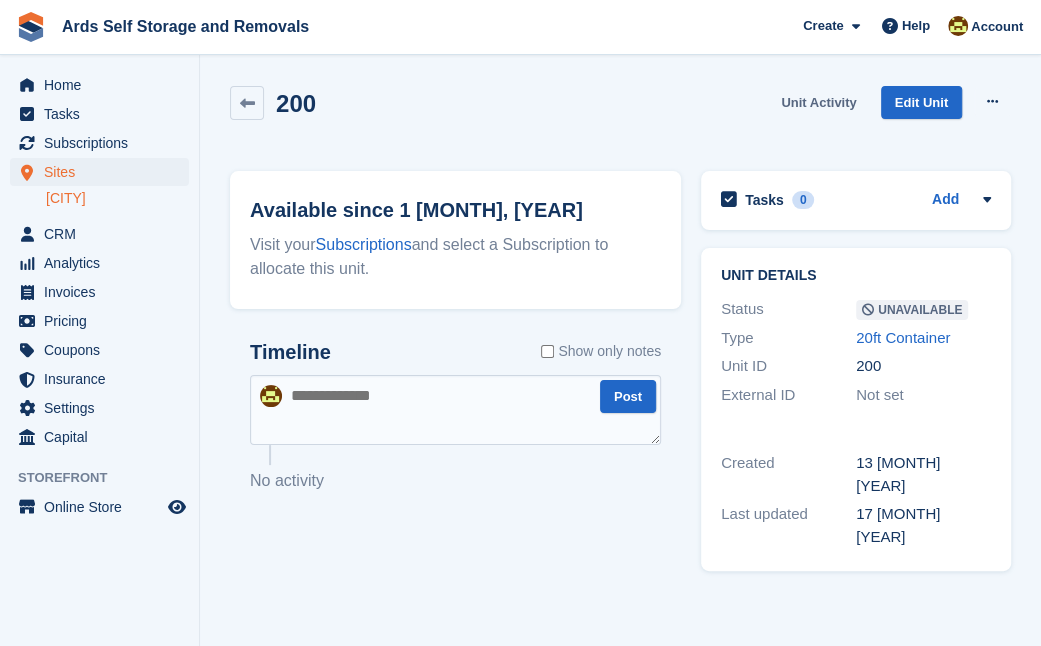 click on "Unit Activity" at bounding box center (818, 102) 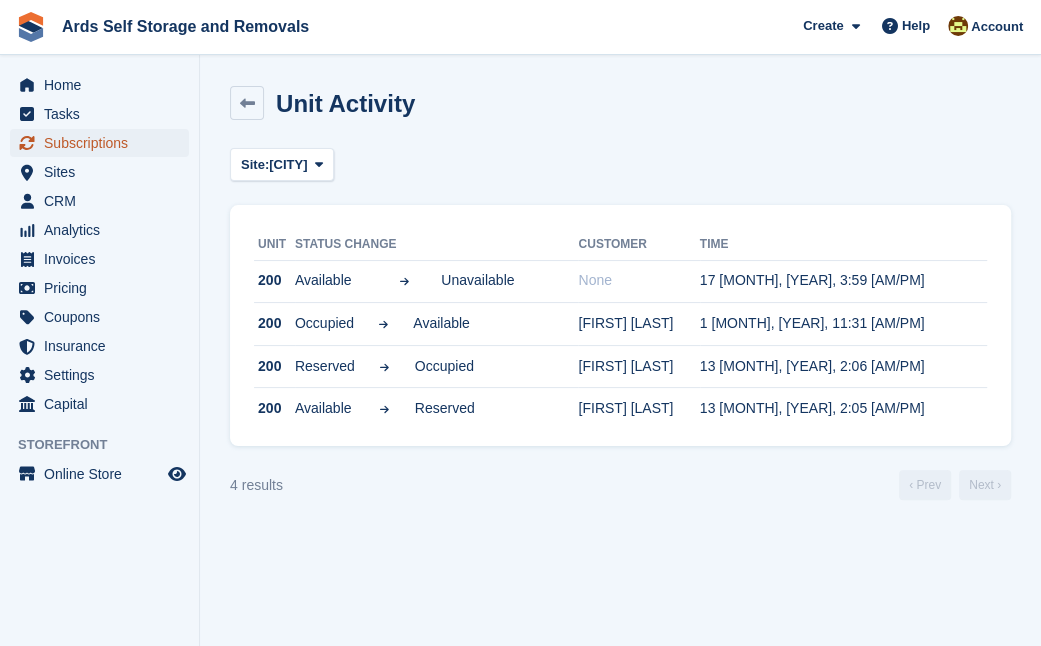 click on "Subscriptions" at bounding box center [104, 143] 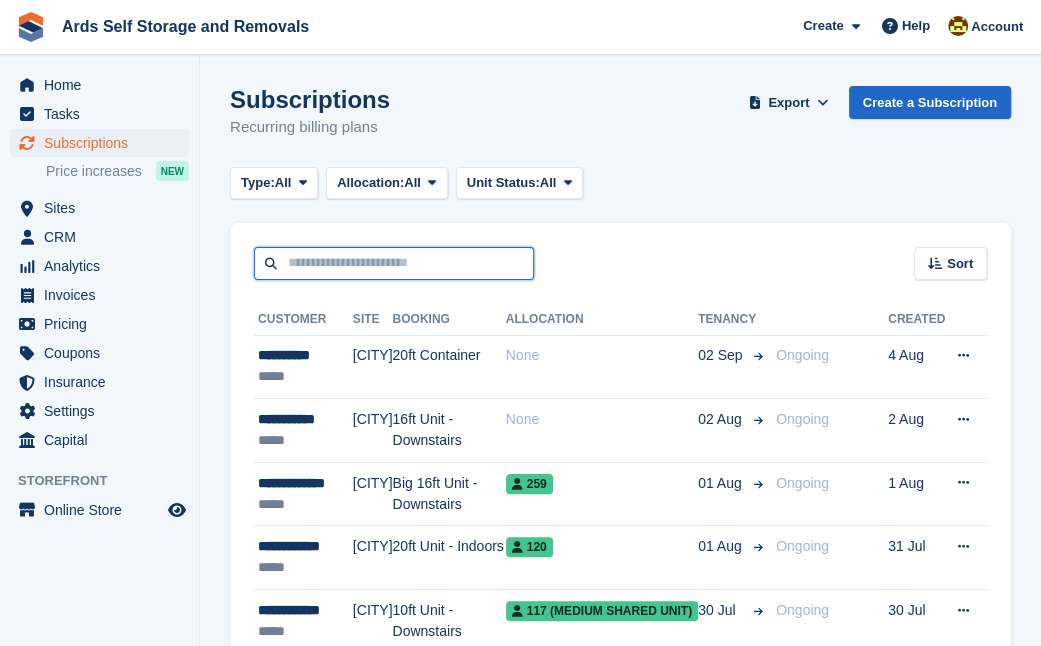 click at bounding box center [394, 263] 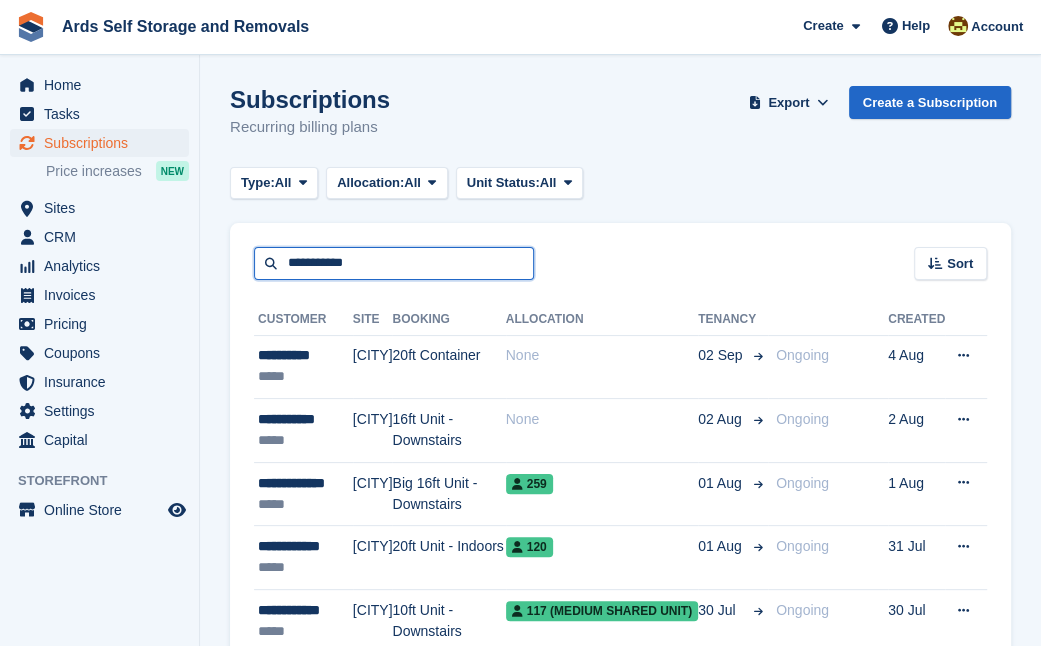 type on "**********" 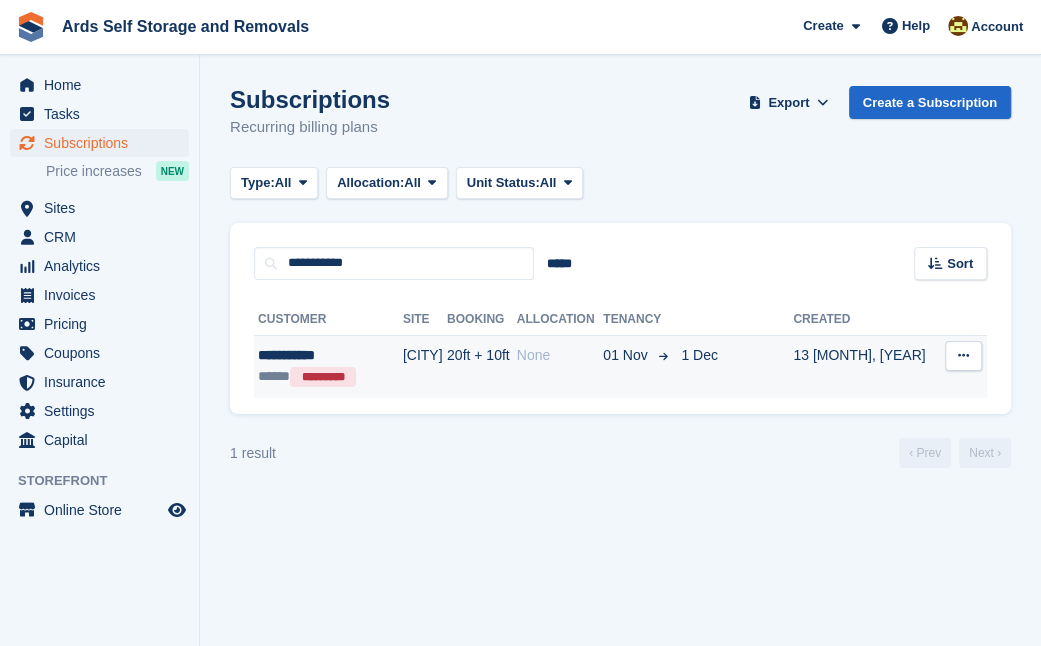 click on "[CITY]" at bounding box center [425, 366] 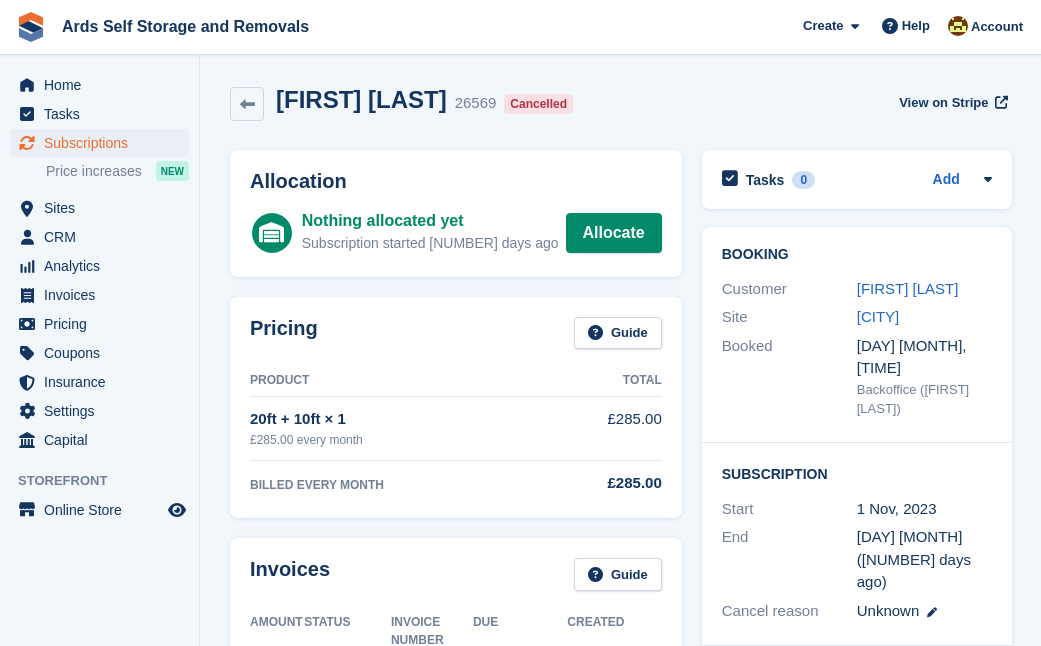 scroll, scrollTop: 0, scrollLeft: 0, axis: both 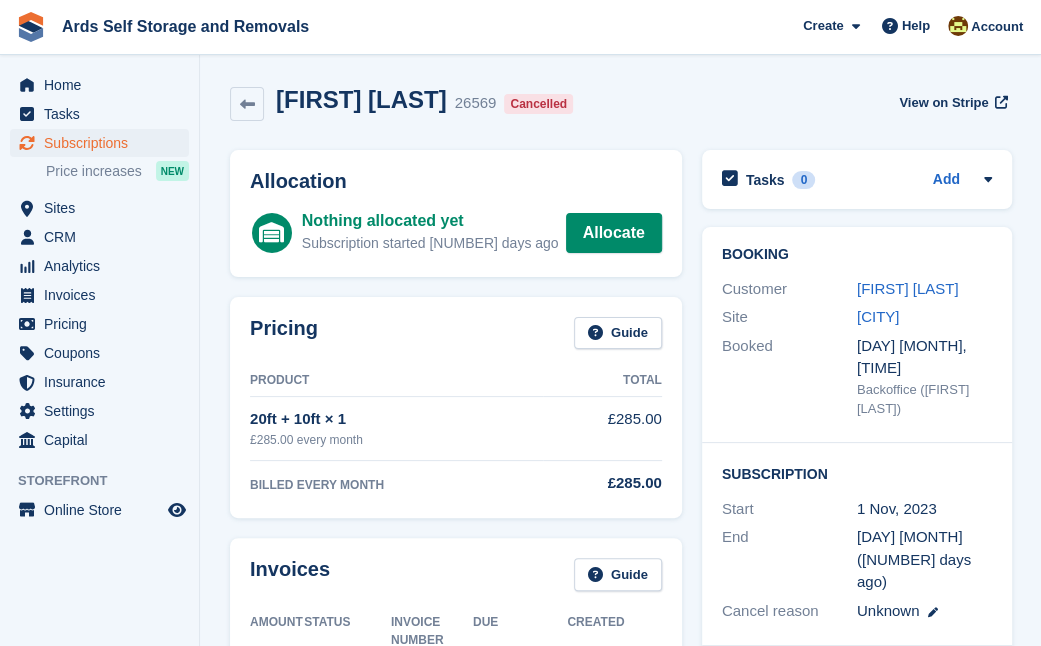 click on "Pricing
Guide
Product
Total
20ft + 10ft × 1
£285.00 every month
£285.00
BILLED EVERY MONTH
£285.00" at bounding box center (456, 408) 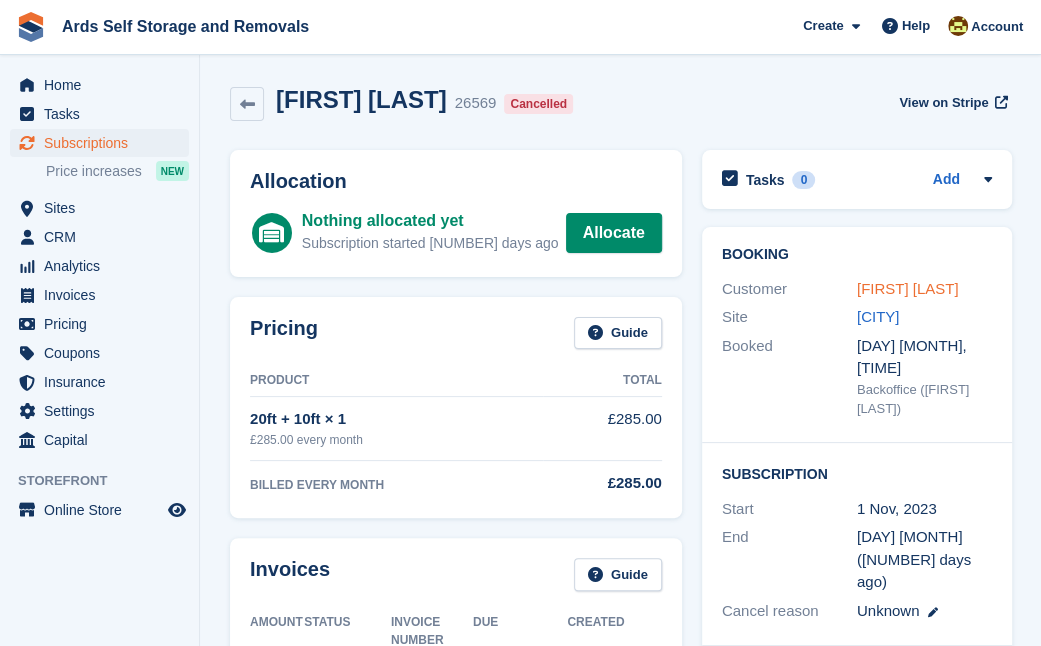 click on "Paul Murphy" at bounding box center [908, 288] 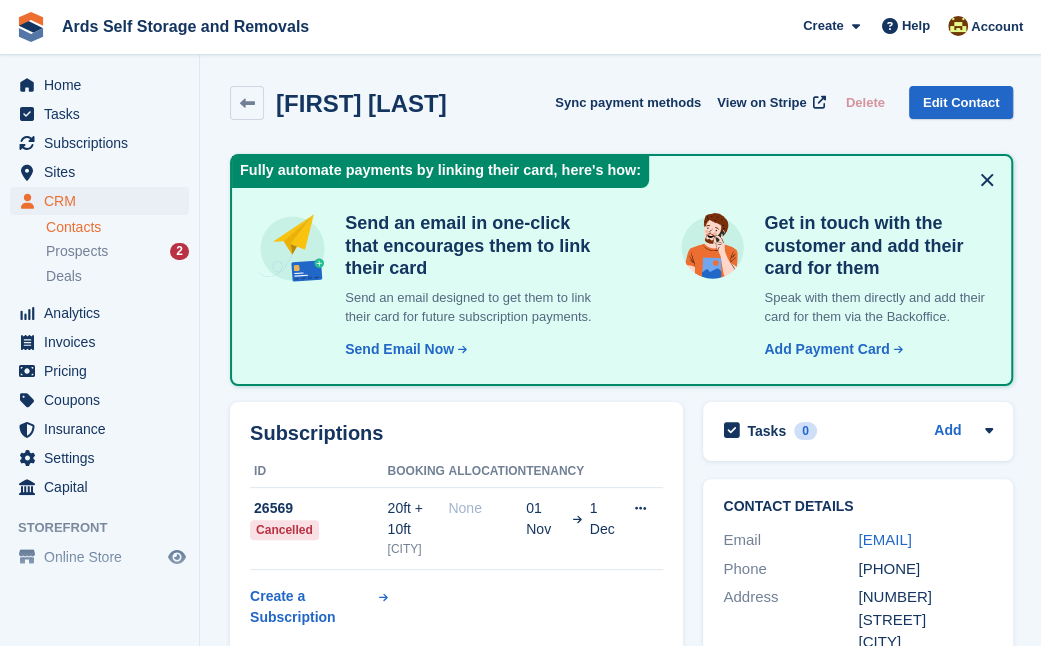 click on "Subscriptions
ID
Booking
Allocation
Tenancy
26569
Cancelled
20ft + 10ft
Newtownards
None
01 Nov
1 Dec
Cancel subscription" at bounding box center [456, 529] 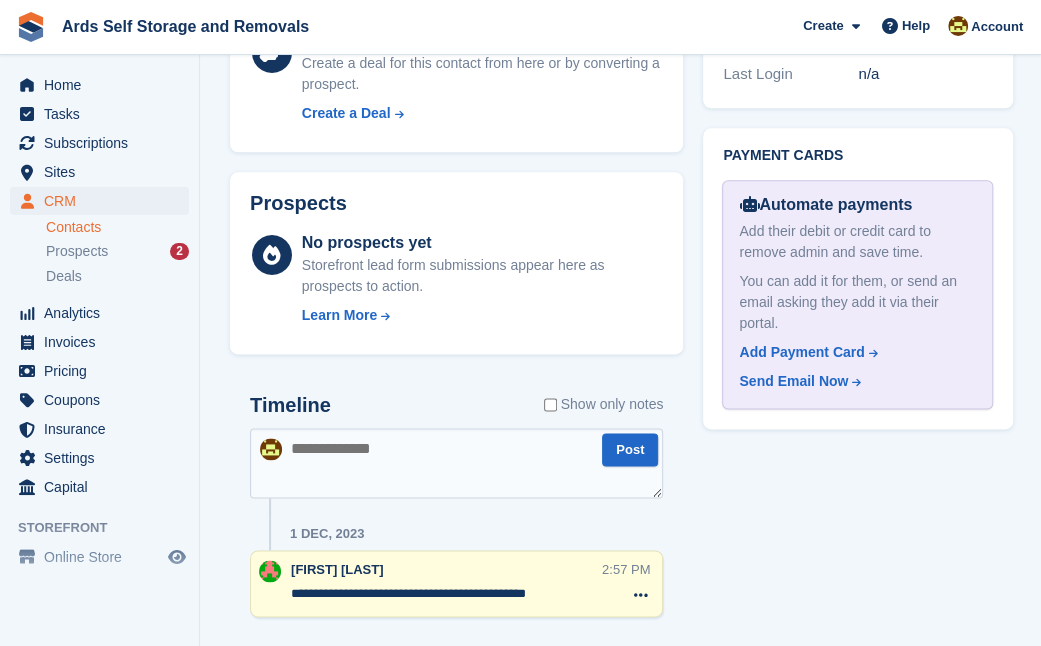 scroll, scrollTop: 1109, scrollLeft: 0, axis: vertical 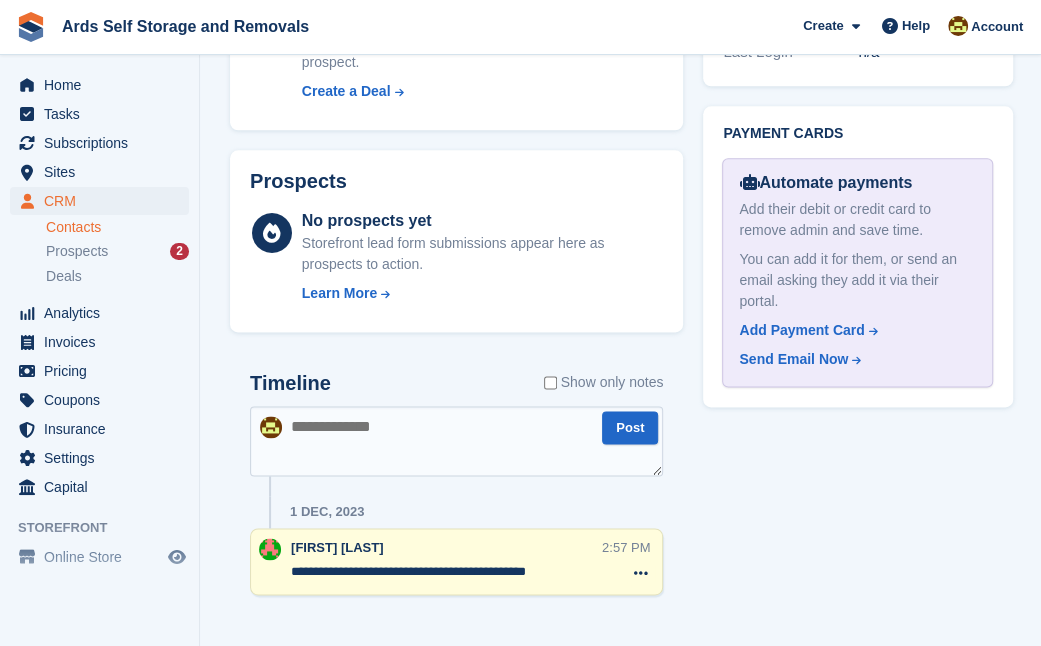 click on "Prospects
No prospects yet
Storefront lead form submissions appear here as prospects to action.
Learn More" at bounding box center (456, 241) 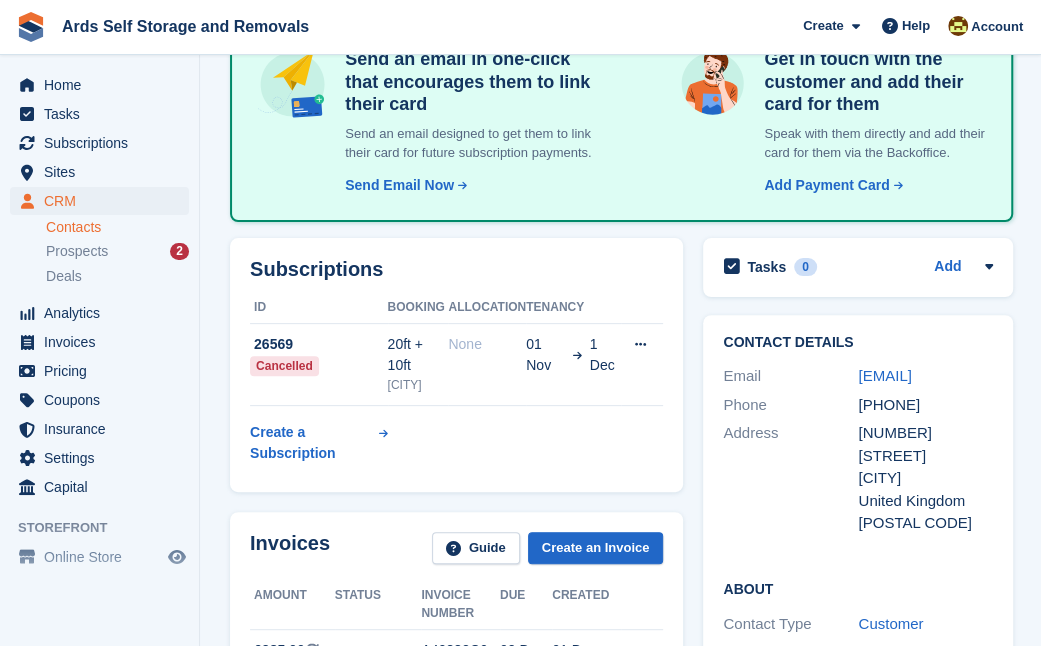 scroll, scrollTop: 163, scrollLeft: 0, axis: vertical 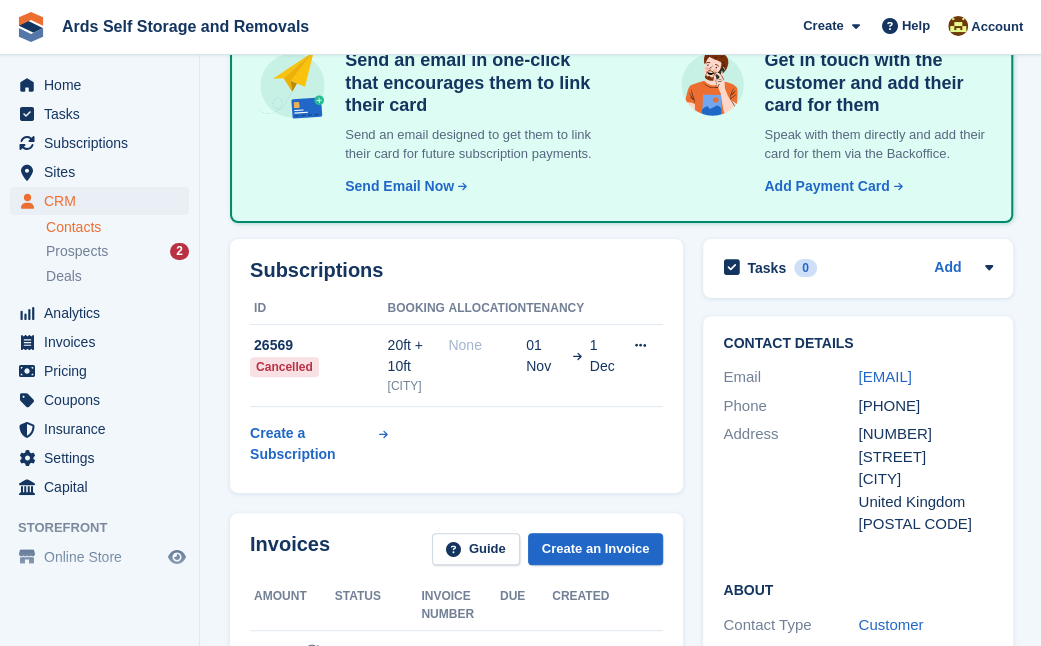 click on "Paul Murphy
Sync payment methods
View on Stripe
Delete
Edit Contact
Fully automate payments by linking their card, here's how:
Send an email in one-click that encourages them to link their card
Send an email designed to get them to link their card for future subscription payments.
Send Email Now
Send add payment card request email
Cancel
Send Email" at bounding box center (621, 725) 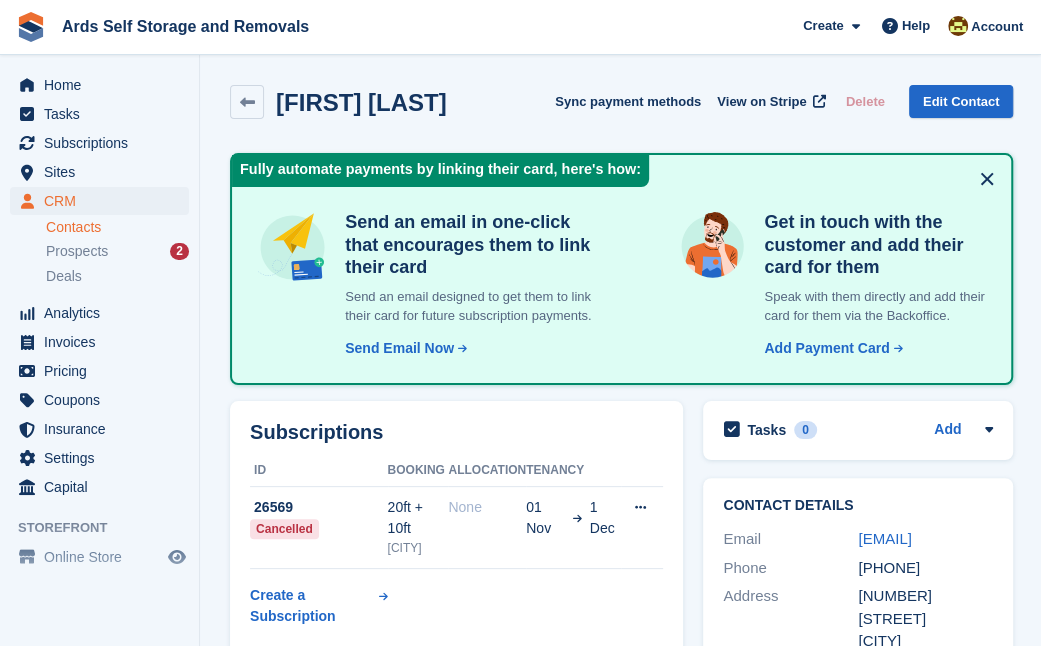 scroll, scrollTop: 0, scrollLeft: 0, axis: both 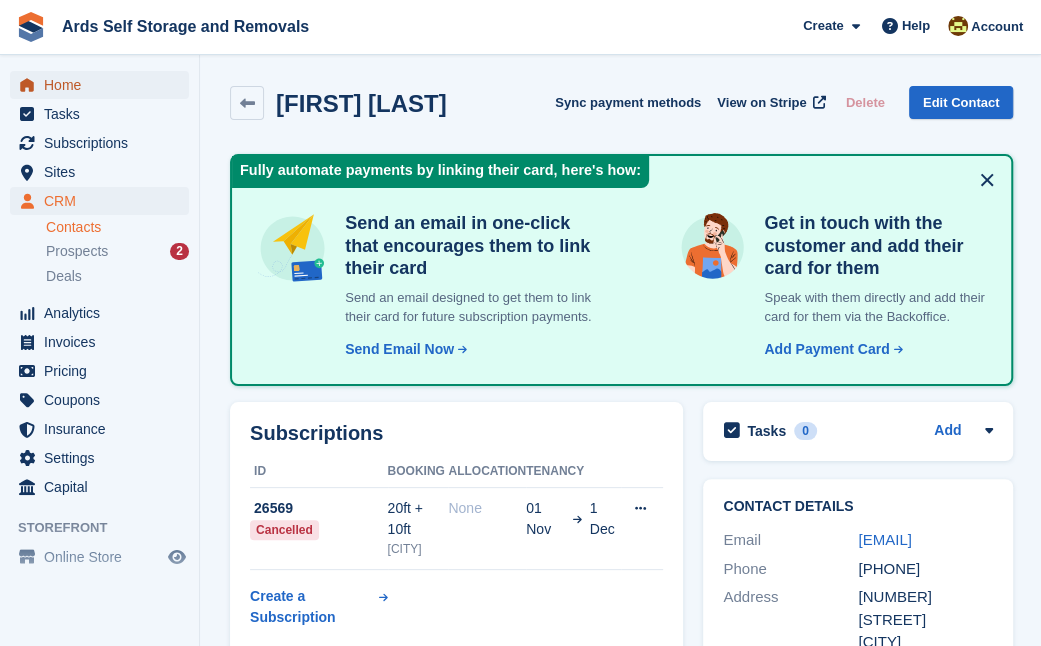 click on "Home" at bounding box center [104, 85] 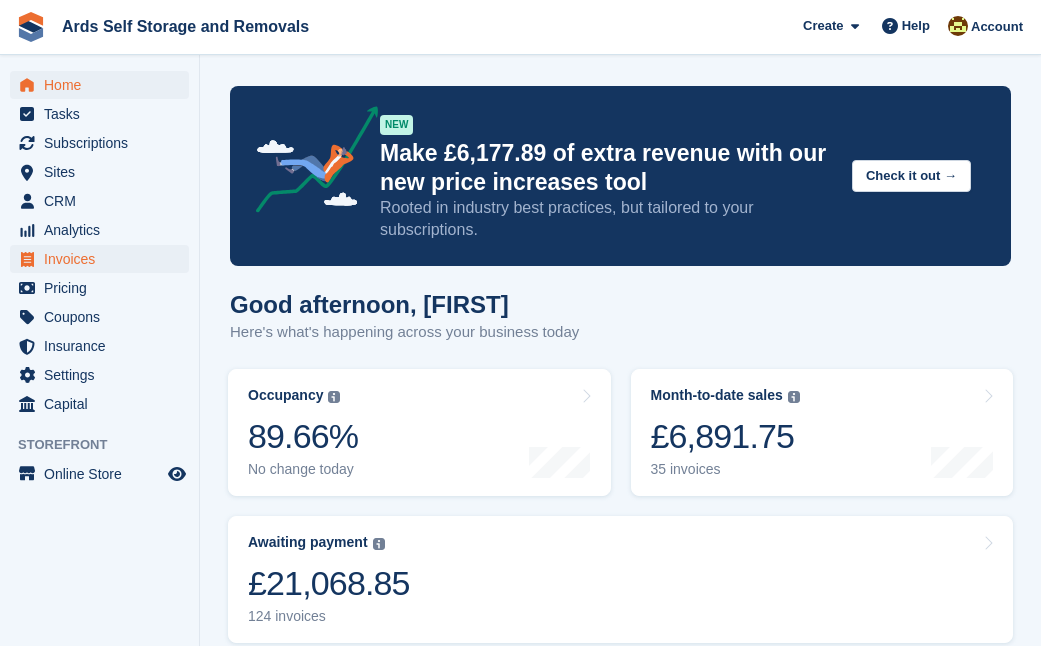 scroll, scrollTop: 0, scrollLeft: 0, axis: both 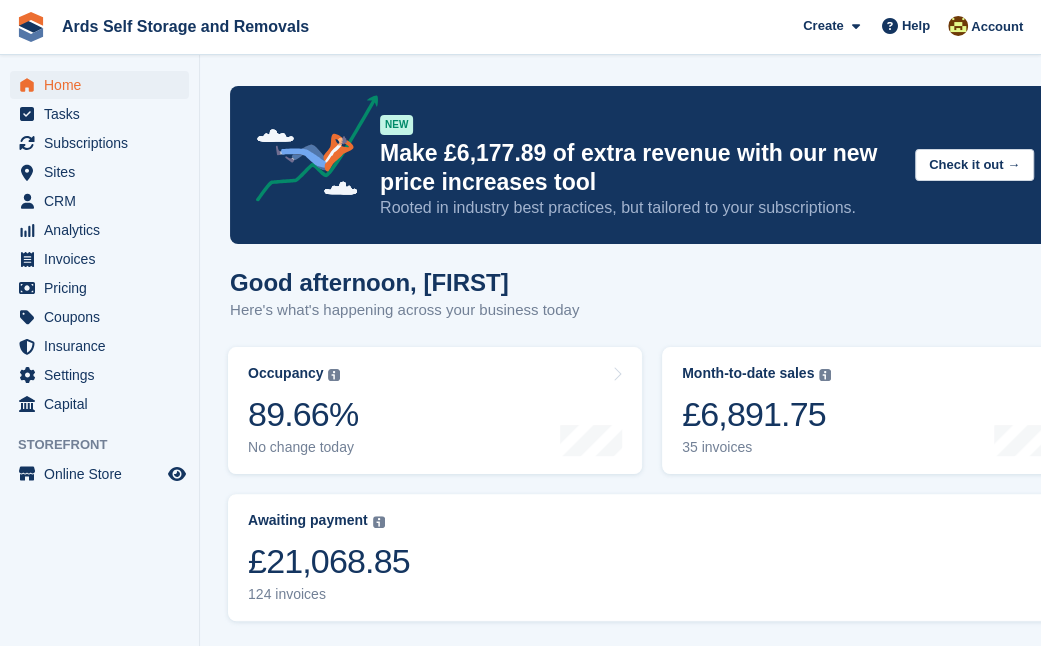click on "Good afternoon, [FIRST]" at bounding box center [652, 2599] 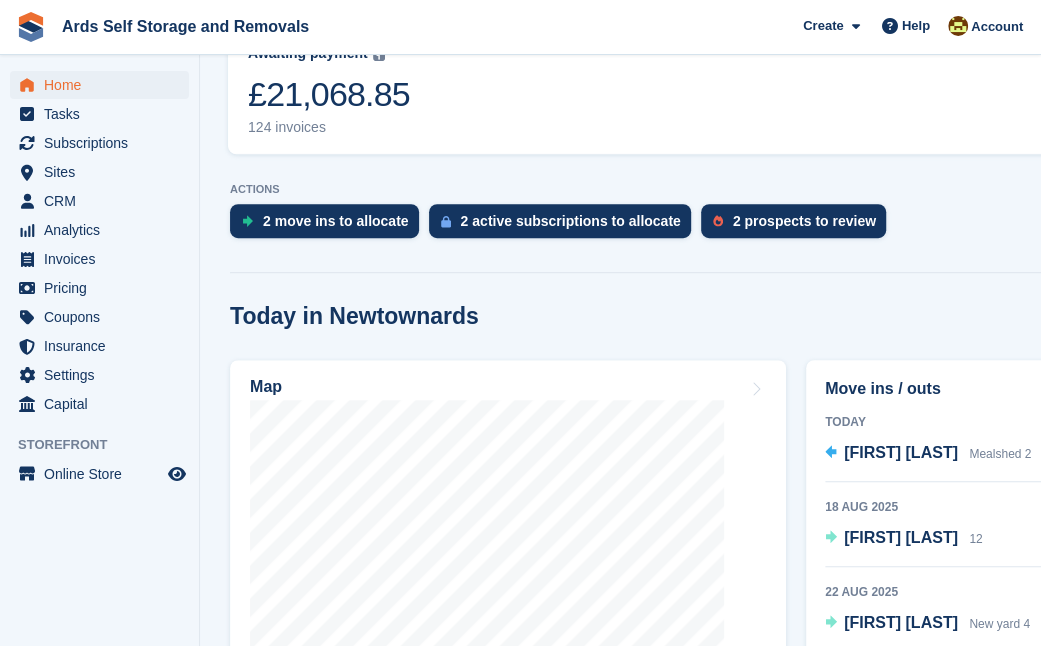 scroll, scrollTop: 727, scrollLeft: 0, axis: vertical 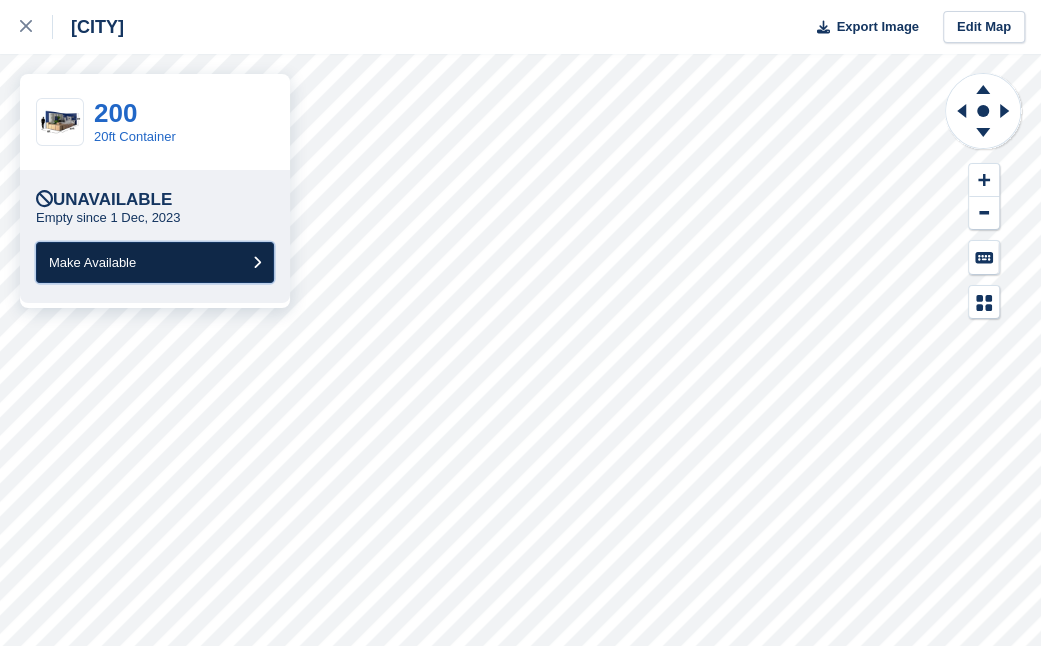 click on "Make Available" at bounding box center [155, 262] 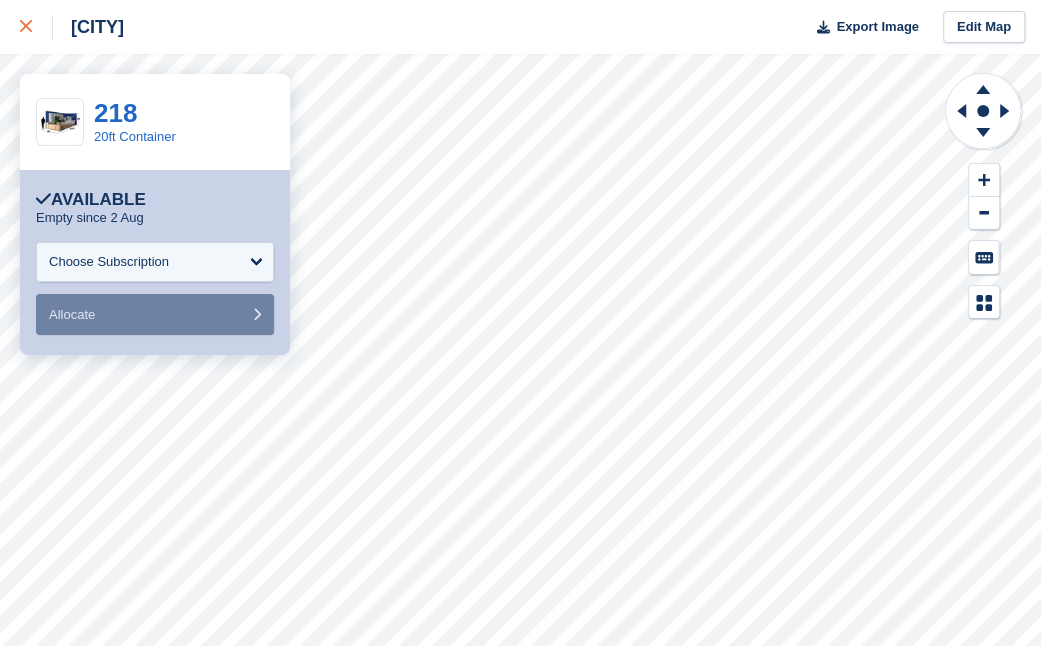 click 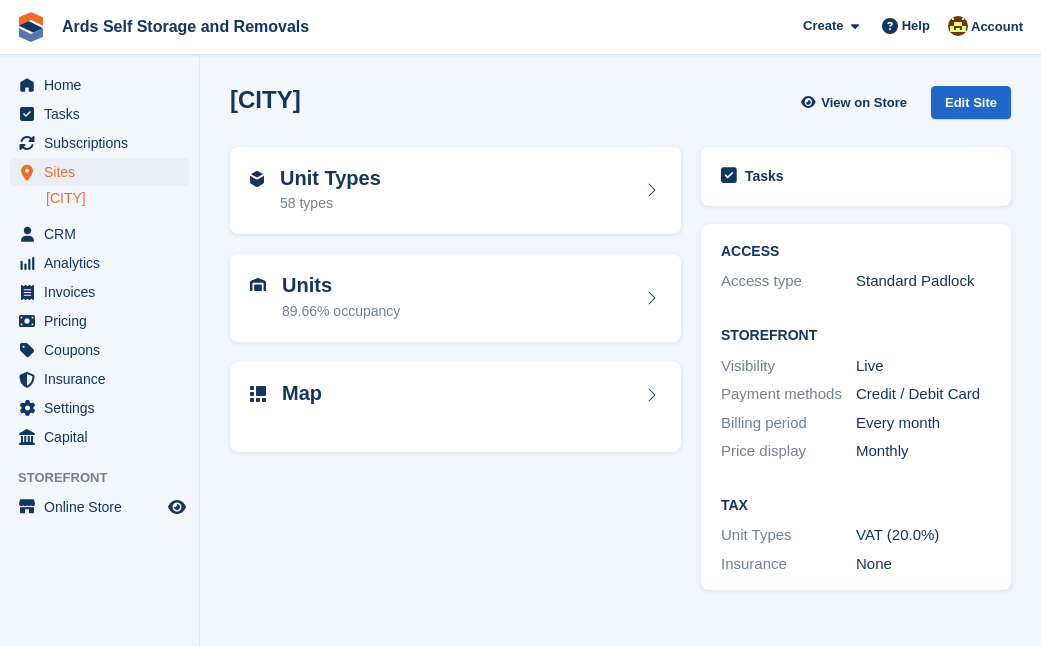 scroll, scrollTop: 0, scrollLeft: 0, axis: both 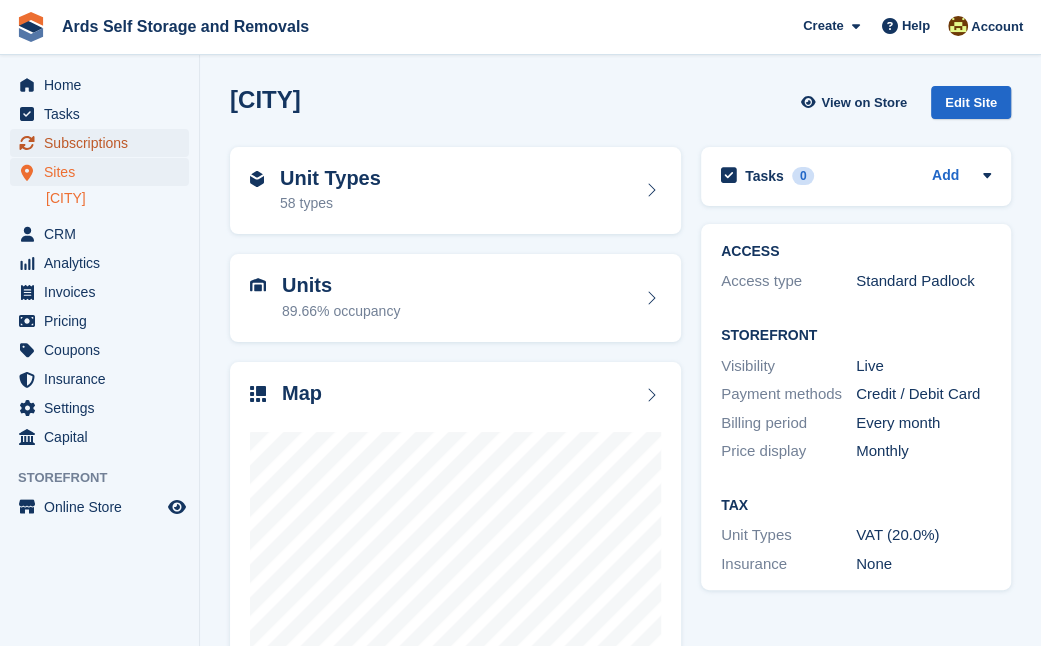 click on "Subscriptions" at bounding box center (104, 143) 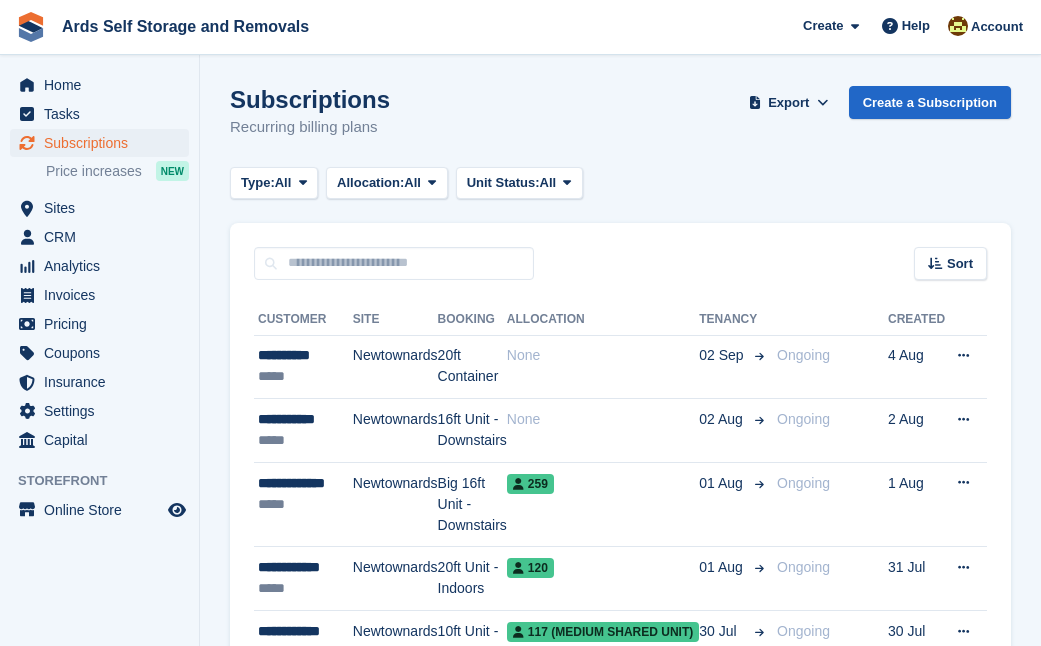 scroll, scrollTop: 0, scrollLeft: 0, axis: both 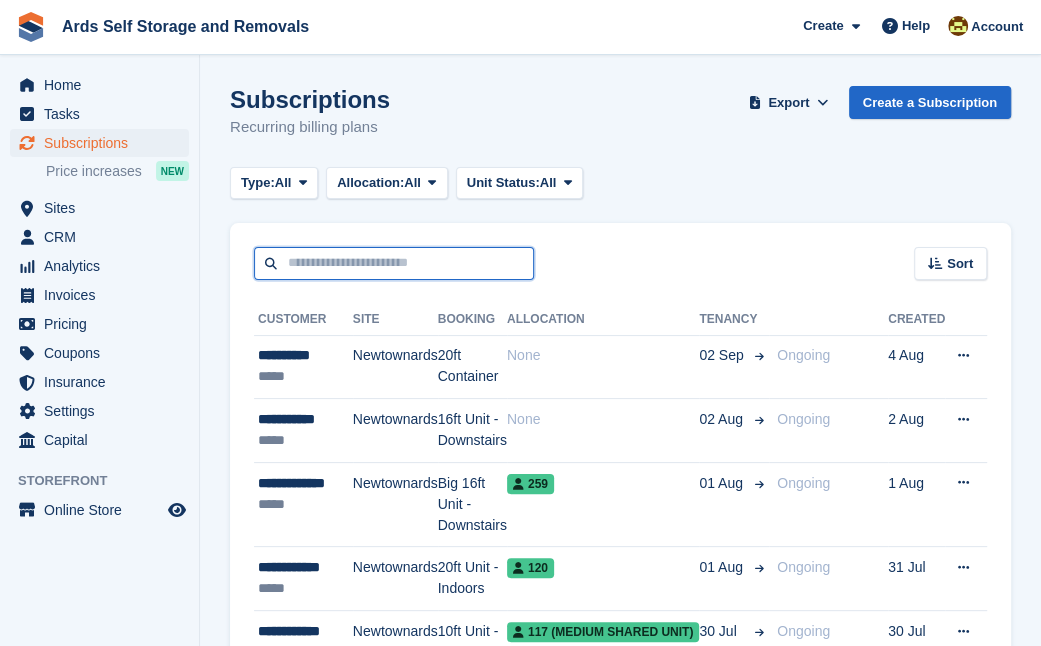 click at bounding box center [394, 263] 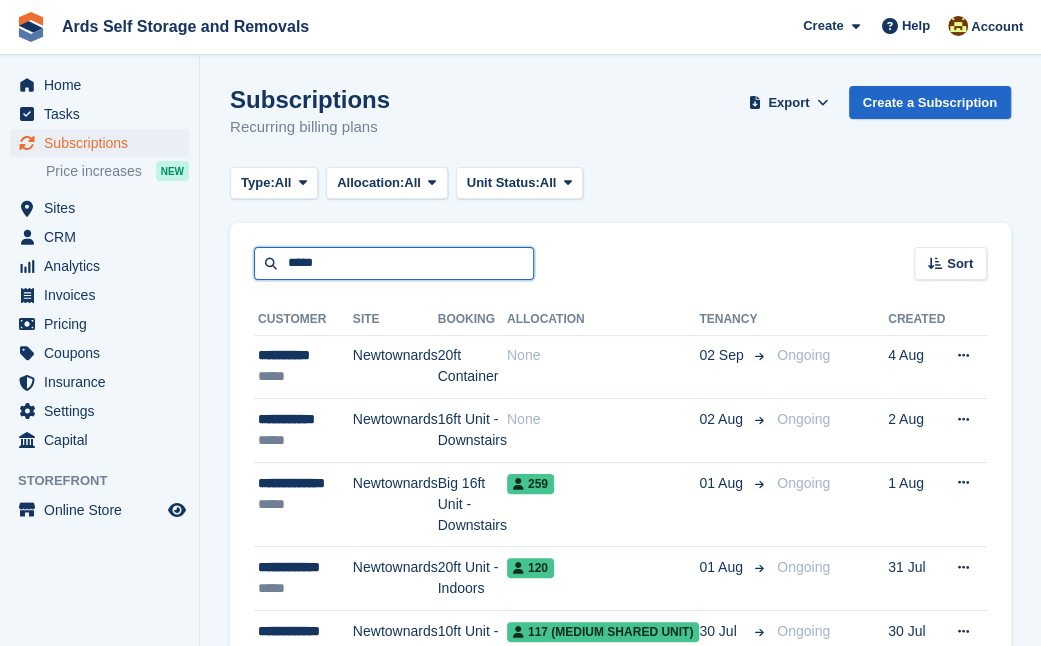 type on "*****" 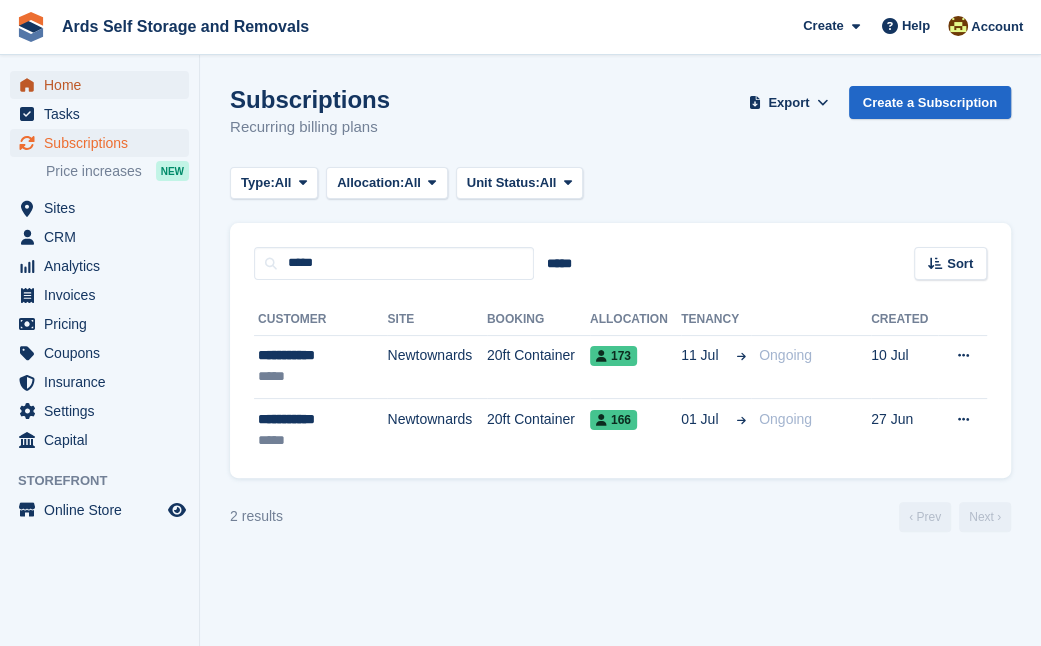 click on "Home" at bounding box center (104, 85) 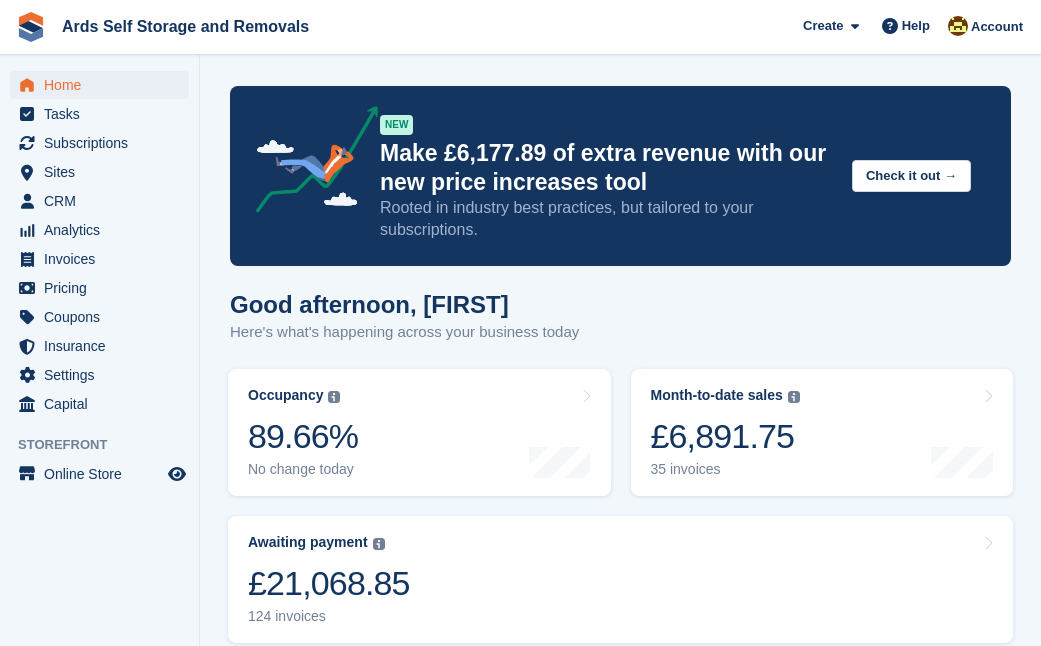 scroll, scrollTop: 0, scrollLeft: 0, axis: both 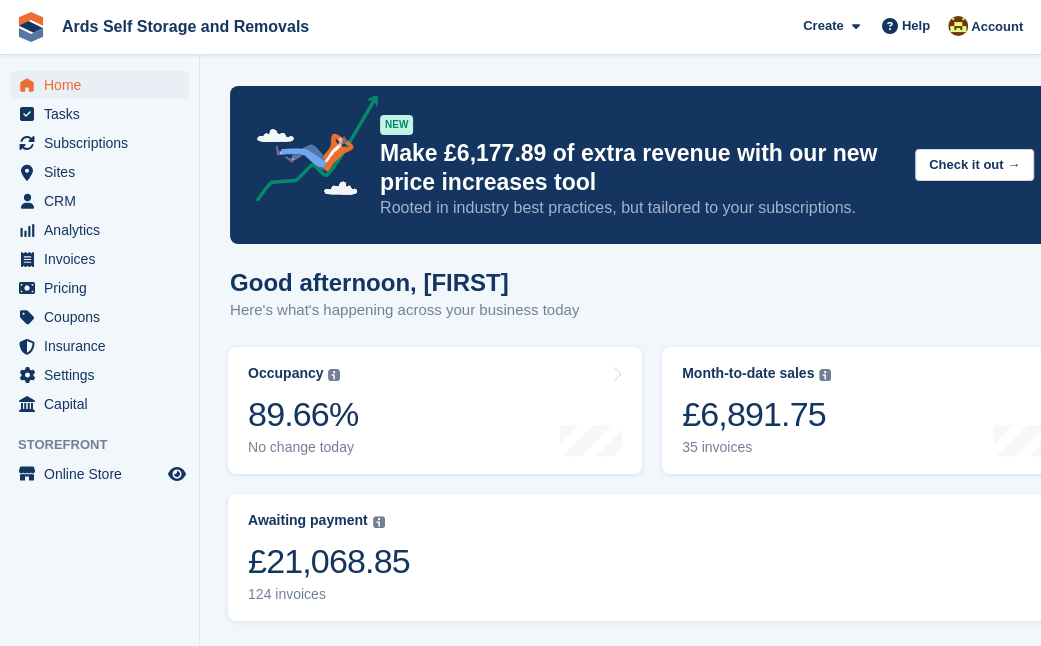 click on "NEW
Make £6,177.89 of extra revenue with our new price increases tool
Rooted in industry best practices, but tailored to your subscriptions.
Check it out →
Good afternoon, Mark
Here's what's happening across your business today
Occupancy
The percentage of all currently allocated units in terms of area. Includes units with occupied, repo or overlocked status. Trendline shows changes across last 30 days.
89.66%
No change today" at bounding box center [652, 2599] 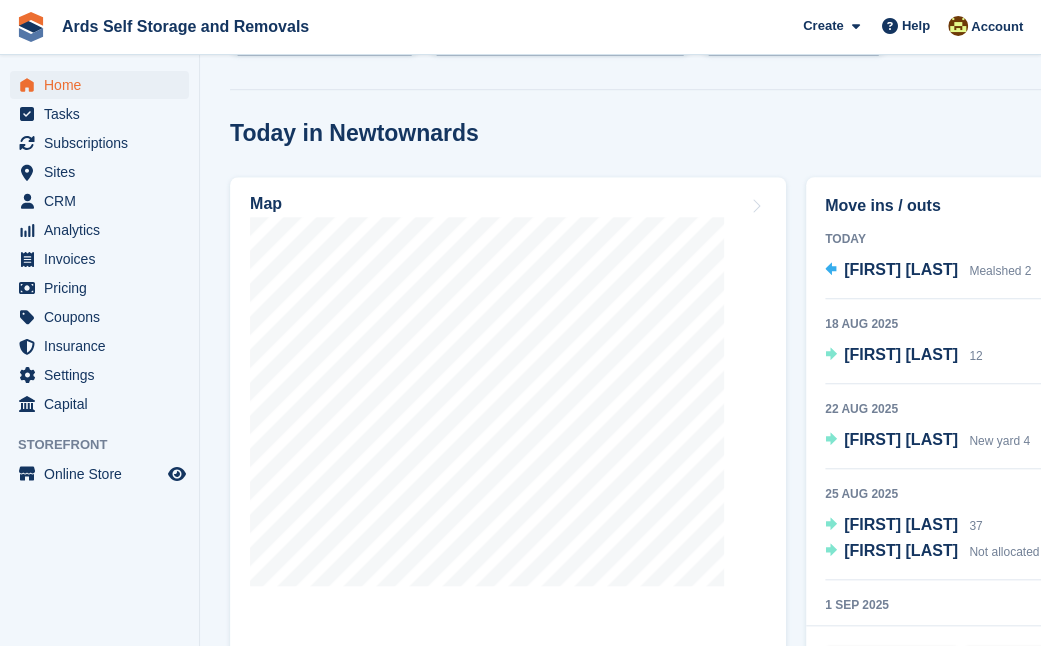scroll, scrollTop: 727, scrollLeft: 0, axis: vertical 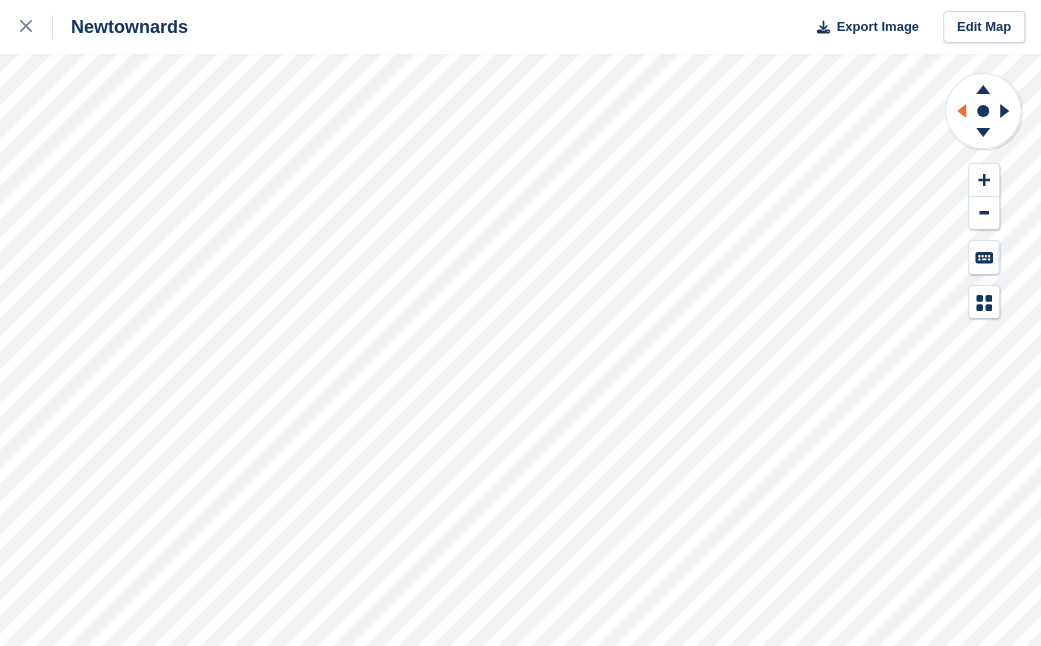 click 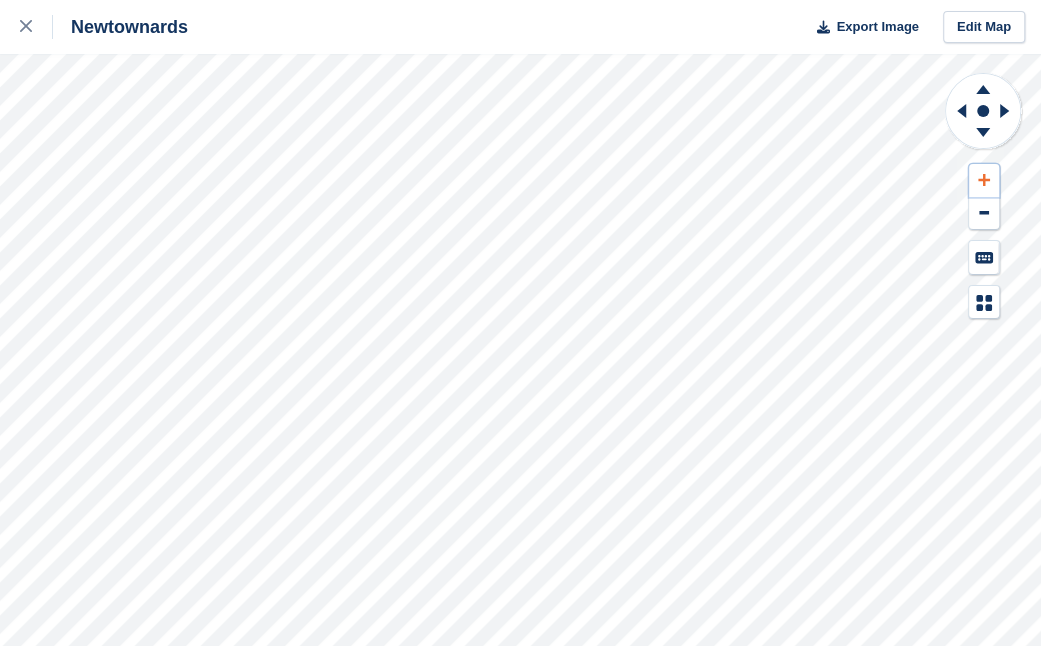 click 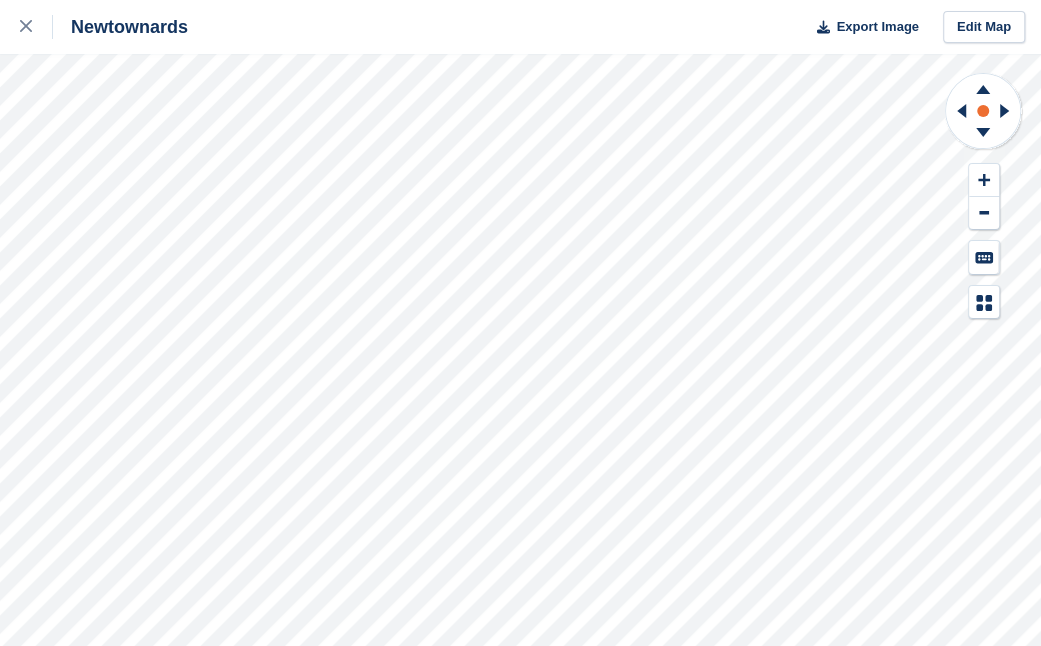 click 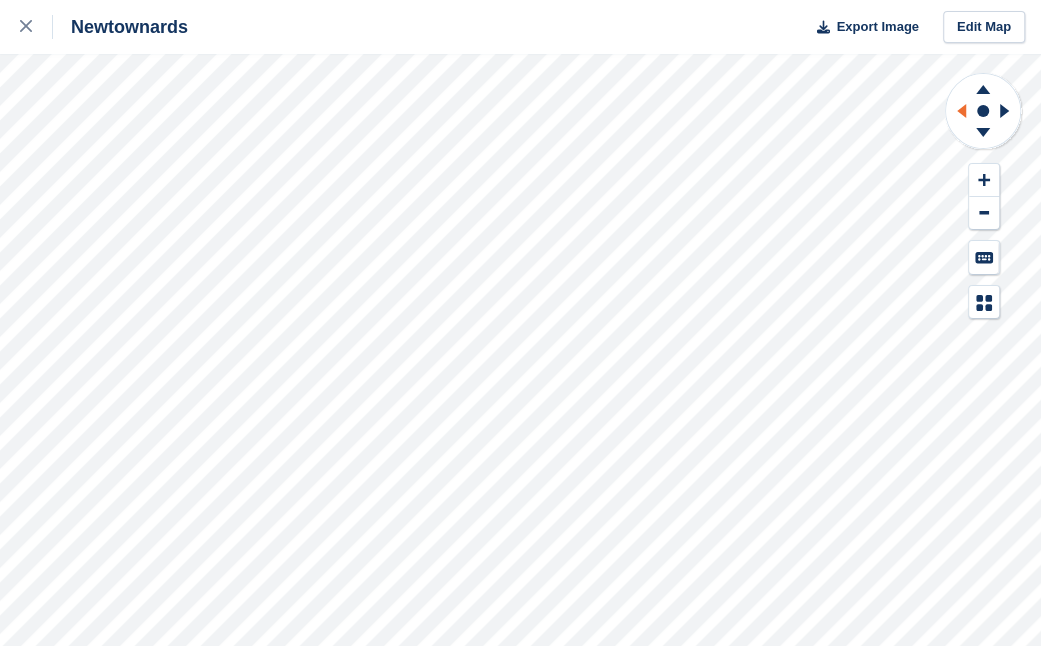 click 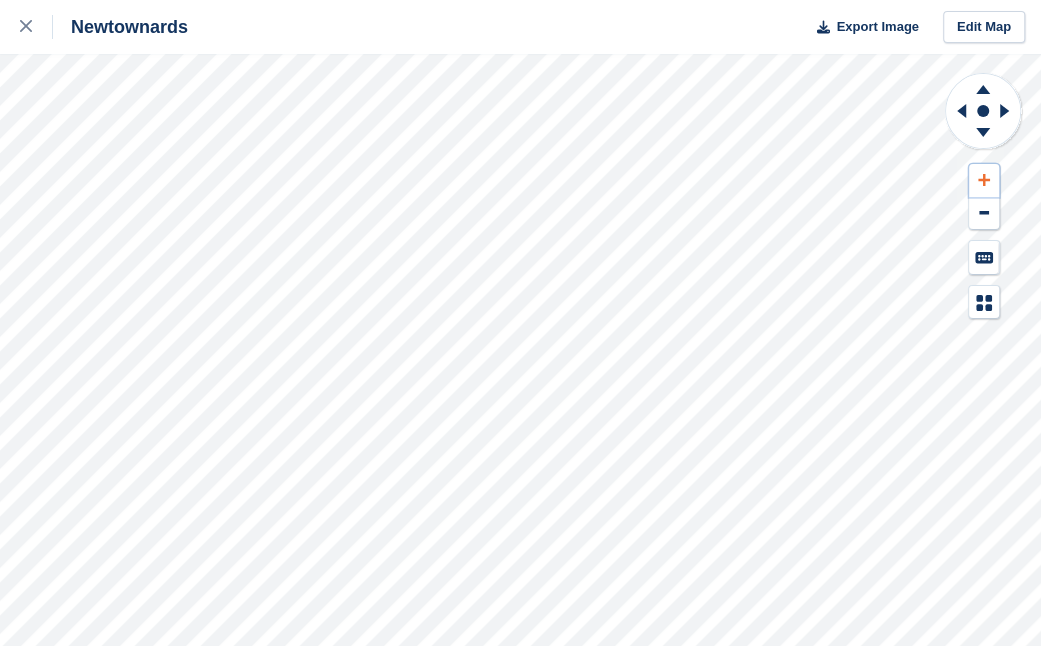 click 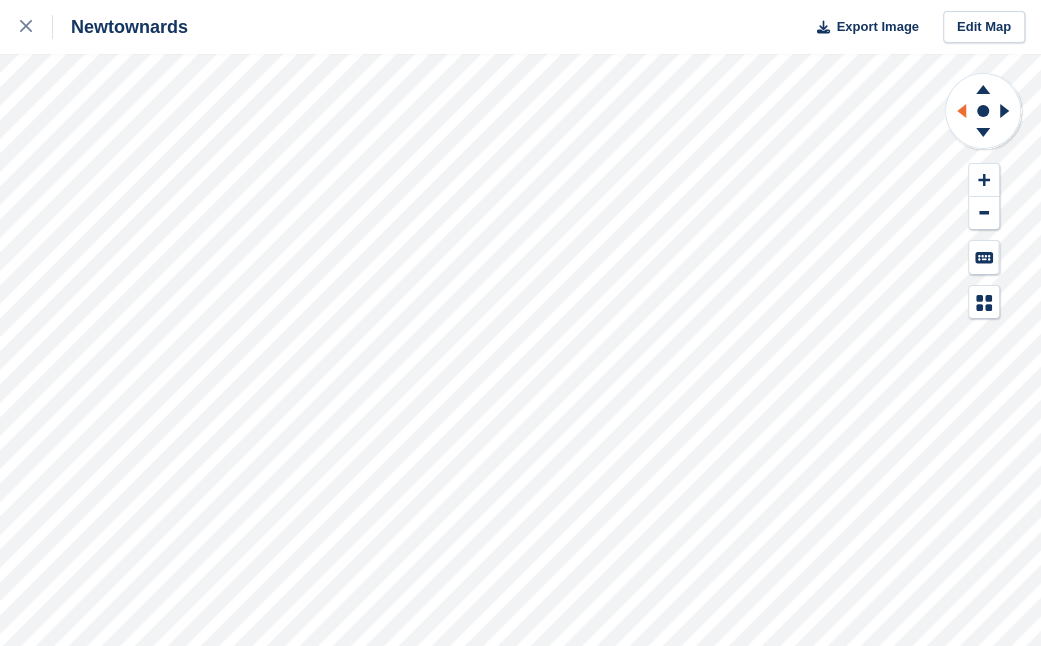click 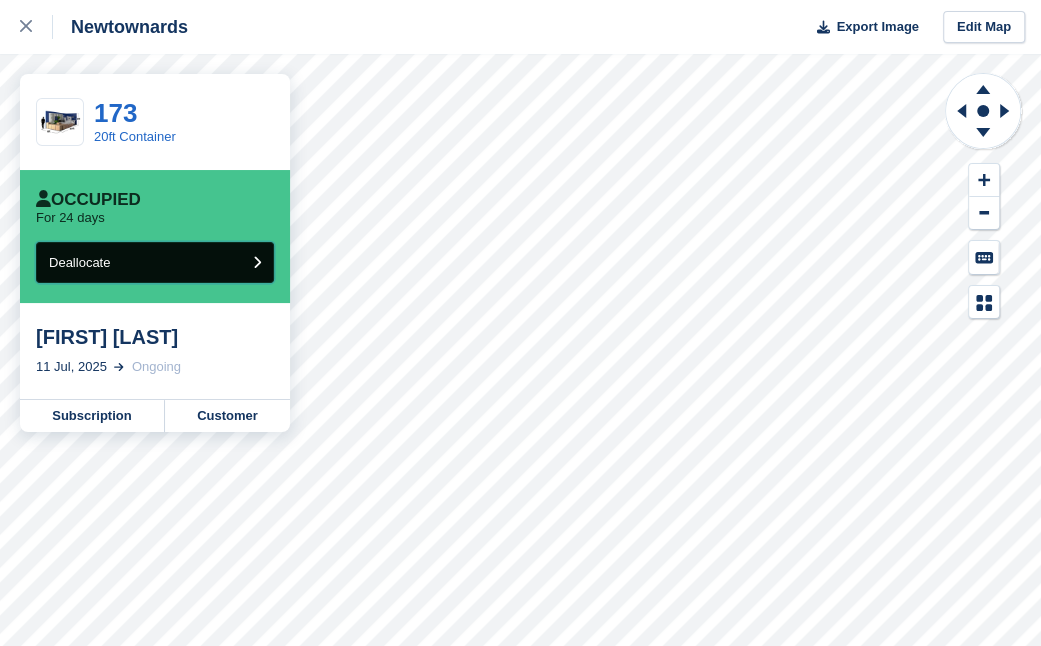 click at bounding box center [257, 262] 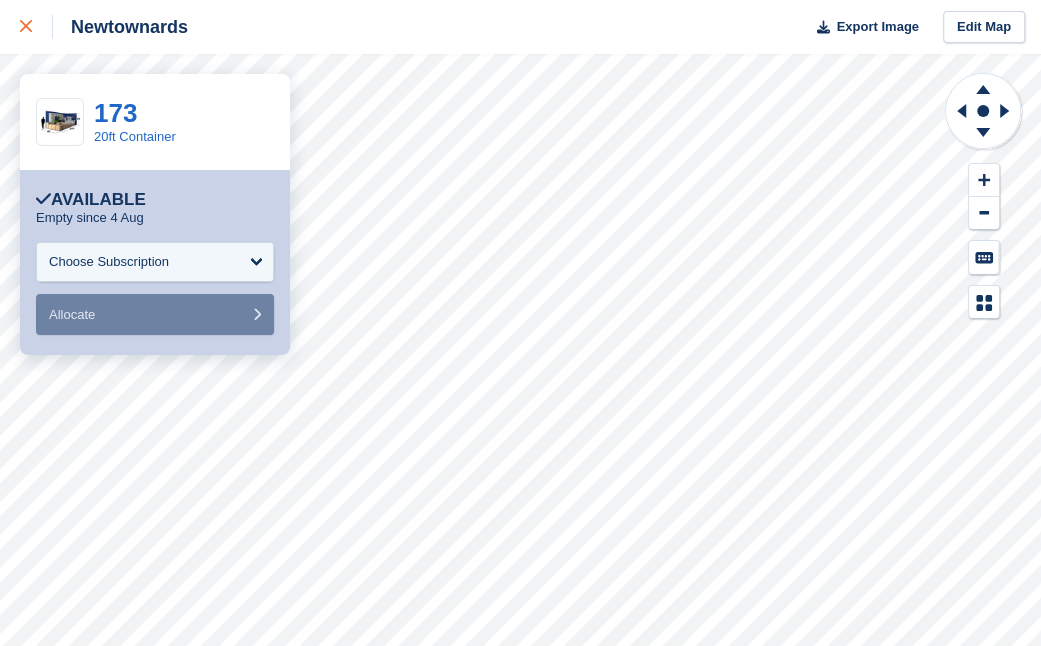 click 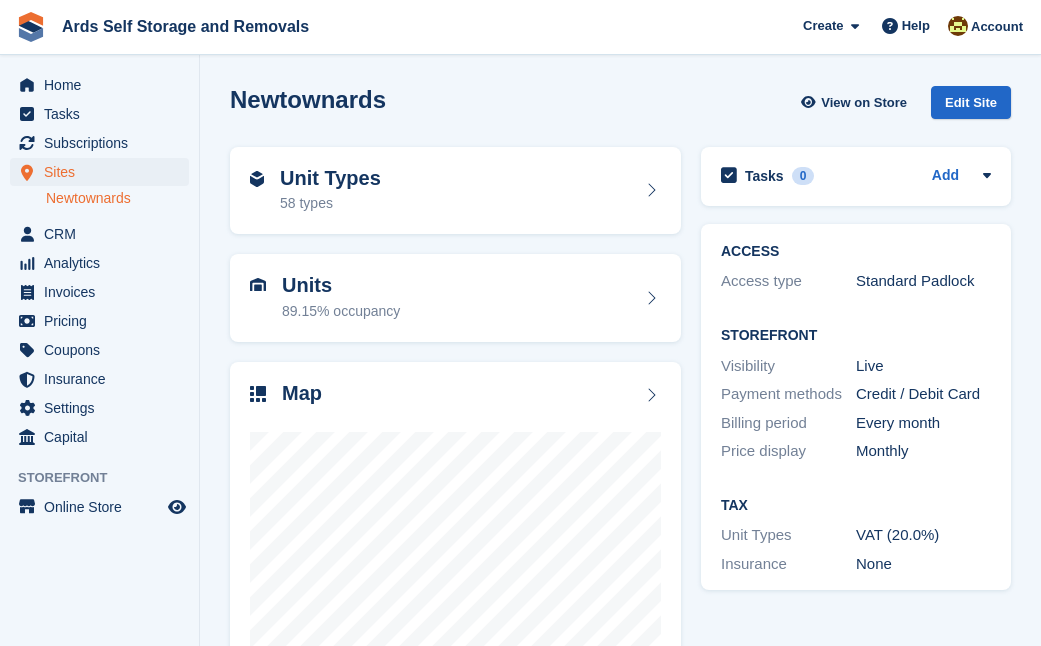 scroll, scrollTop: 0, scrollLeft: 0, axis: both 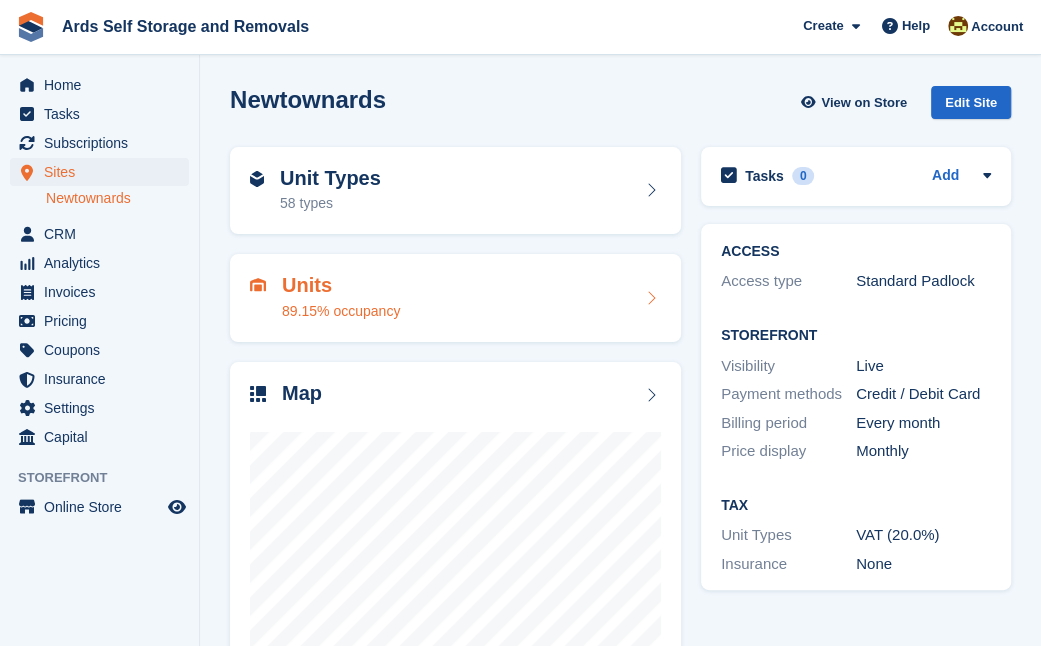 drag, startPoint x: 214, startPoint y: 299, endPoint x: 235, endPoint y: 324, distance: 32.649654 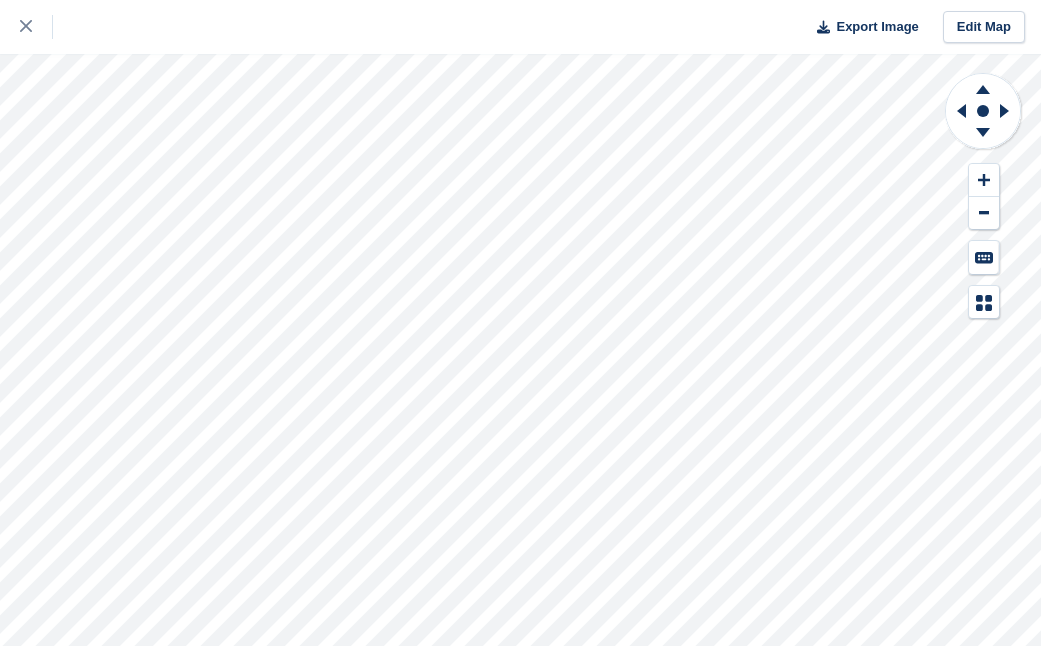scroll, scrollTop: 0, scrollLeft: 0, axis: both 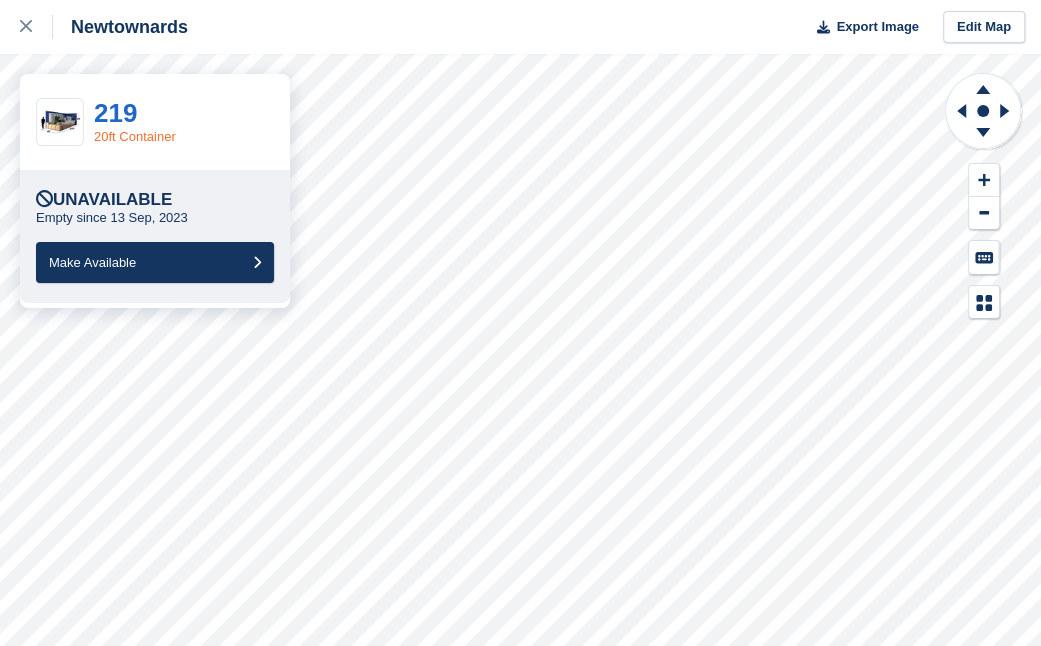 click on "20ft Container" at bounding box center (135, 136) 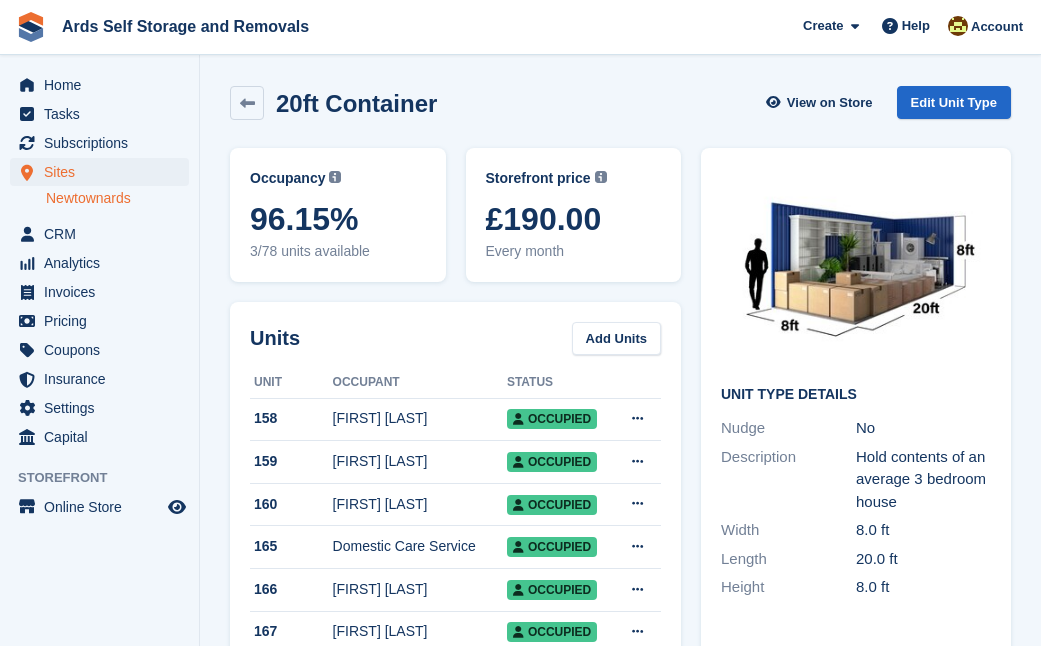 scroll, scrollTop: 0, scrollLeft: 0, axis: both 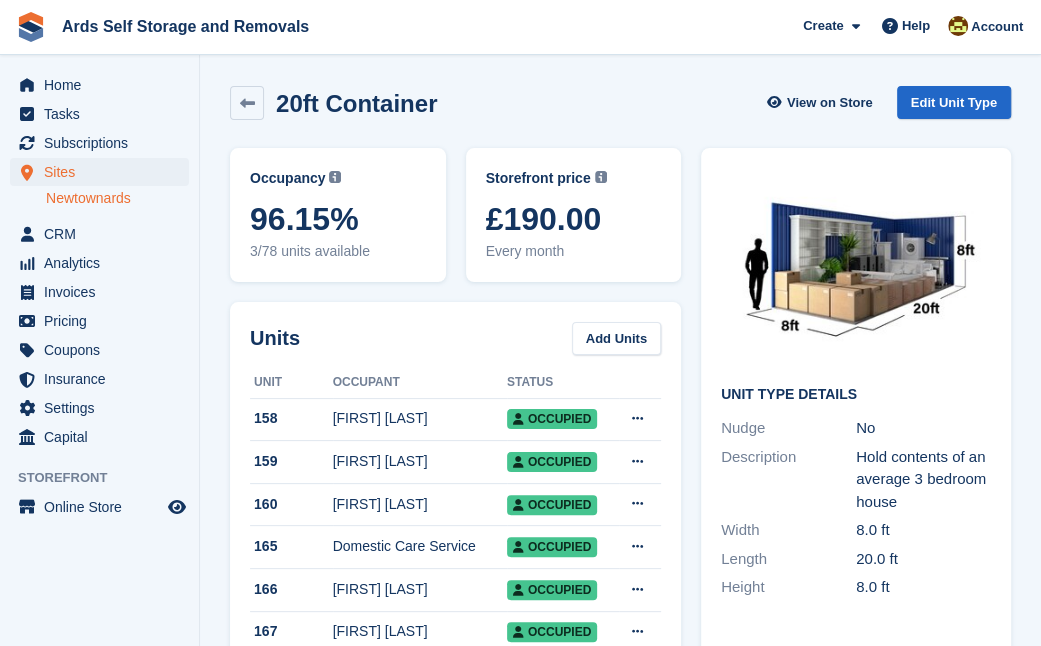 click on "Unit Type details
Nudge
No
Description
Hold contents of an average 3 bedroom house
Width
8.0 ft
Length
20.0 ft
Height
8.0 ft
Created
12 Sep 2023
Last updated
27 Jun 2025" at bounding box center (856, 433) 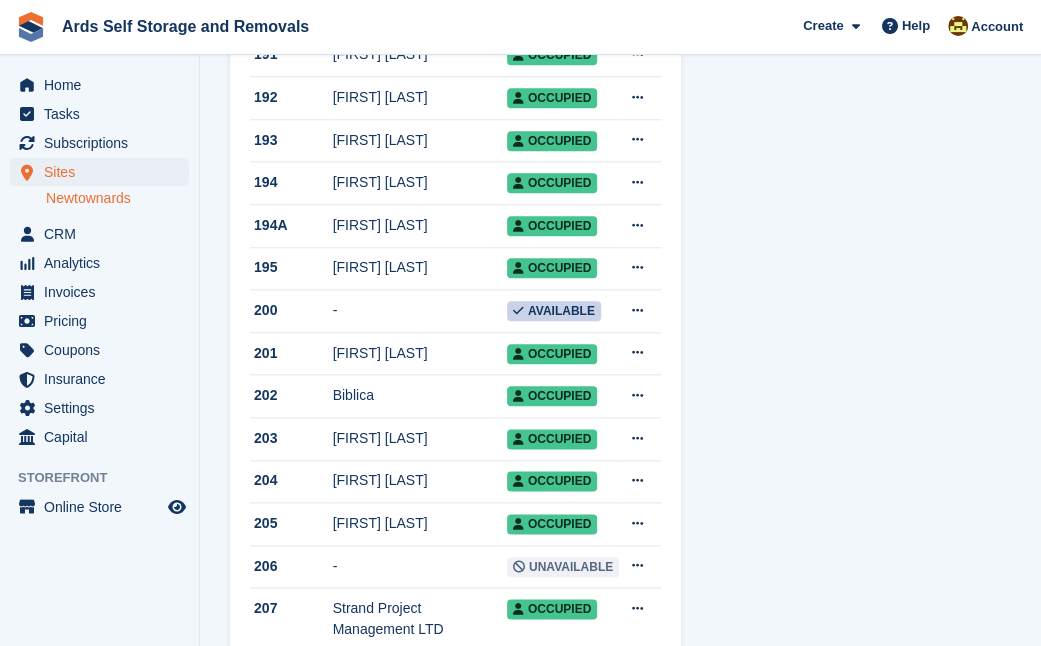 scroll, scrollTop: 1090, scrollLeft: 0, axis: vertical 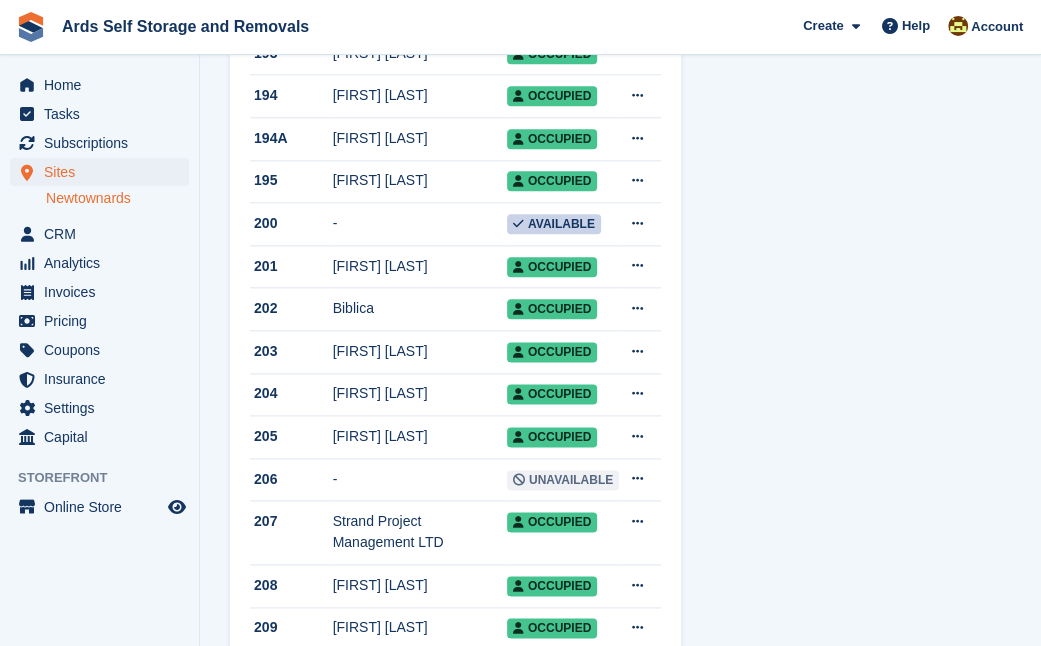click on "Unit Type details
Nudge
No
Description
Hold contents of an average 3 bedroom house
Width
8.0 ft
Length
20.0 ft
Height
8.0 ft
Created
12 Sep 2023
Last updated
27 Jun 2025
Storefront Details
Status
Lead Capture
Unit Type link Copied!
Insurance sales
No
Min. insurance" at bounding box center (856, 965) 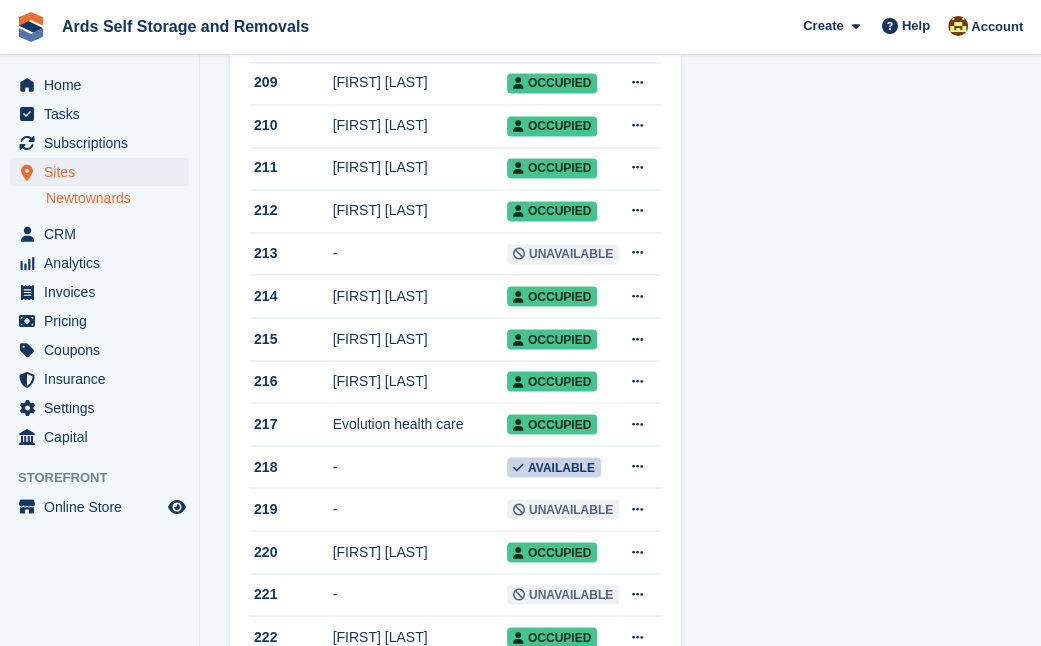 scroll, scrollTop: 1636, scrollLeft: 0, axis: vertical 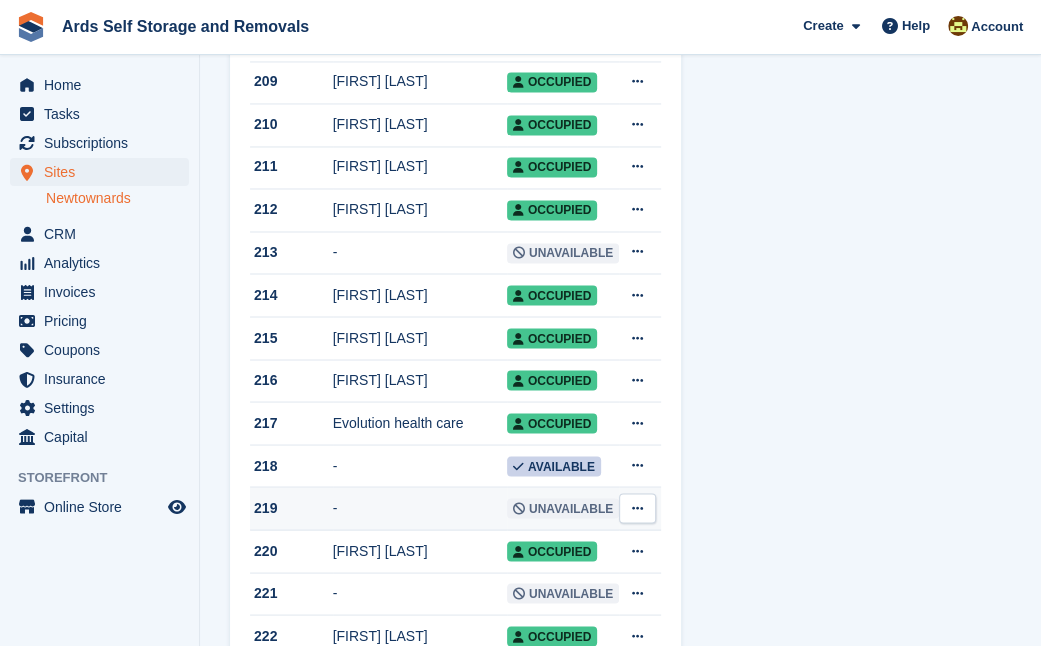 click on "219" at bounding box center (291, 507) 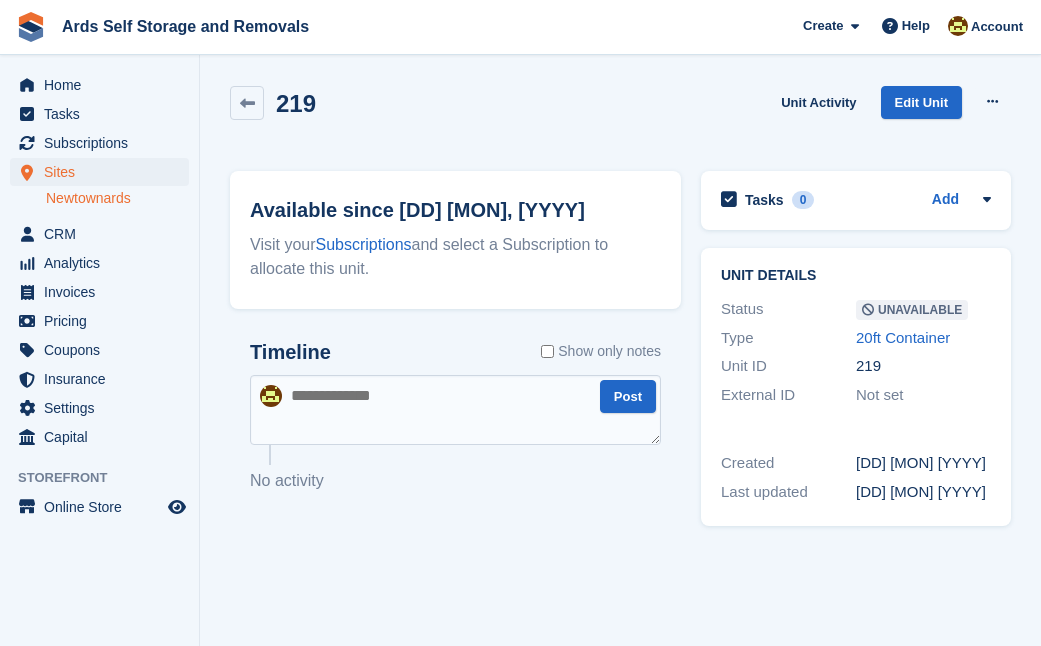 scroll, scrollTop: 0, scrollLeft: 0, axis: both 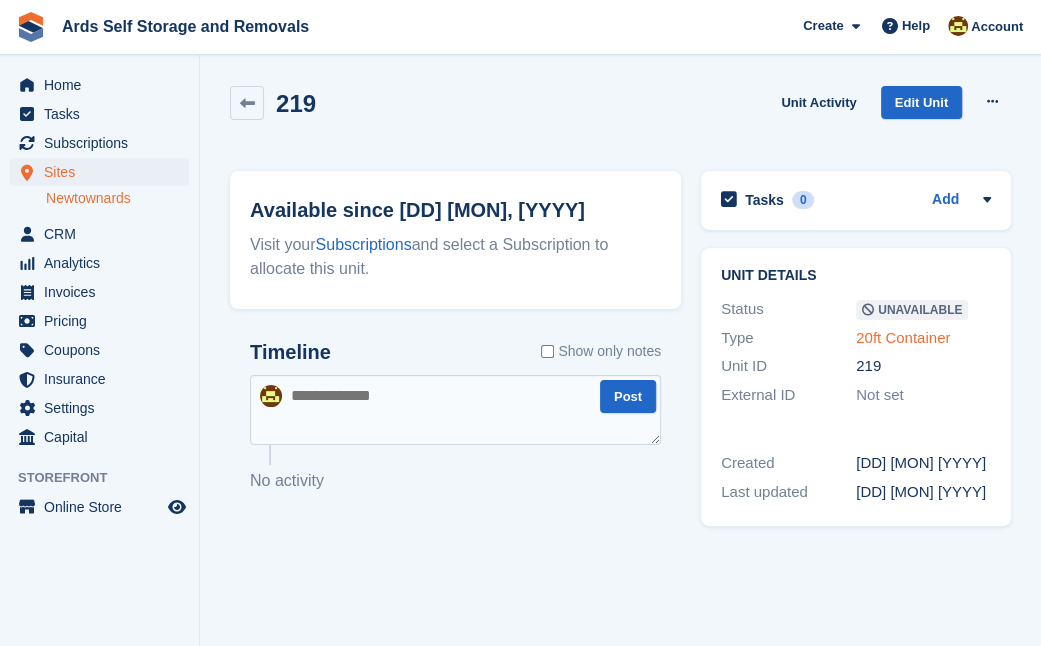 click on "20ft Container" at bounding box center [903, 337] 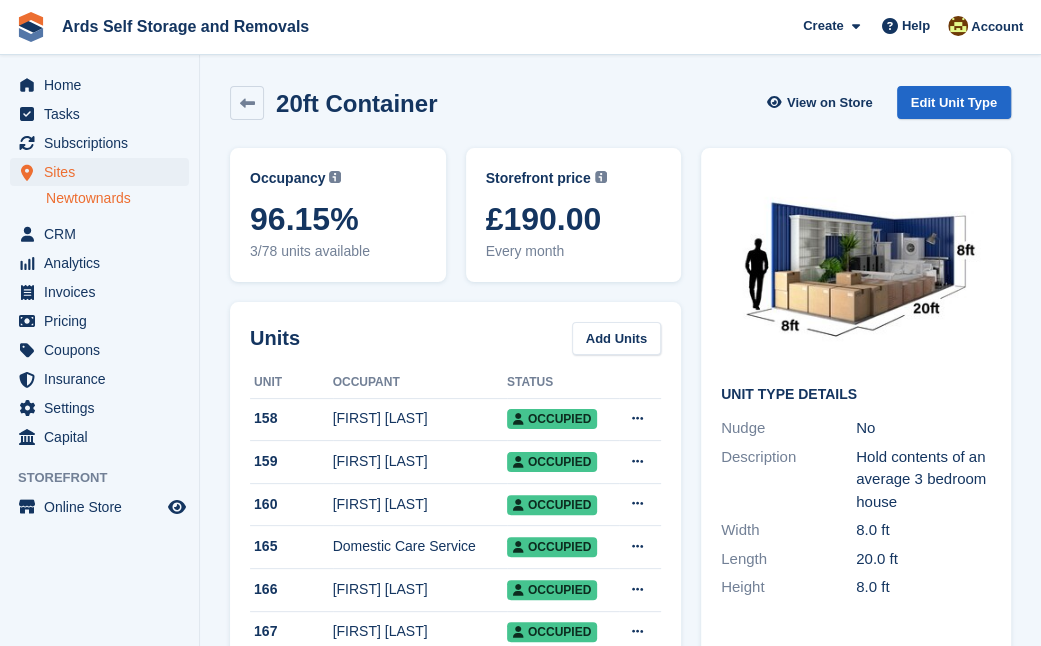 click at bounding box center [856, 269] 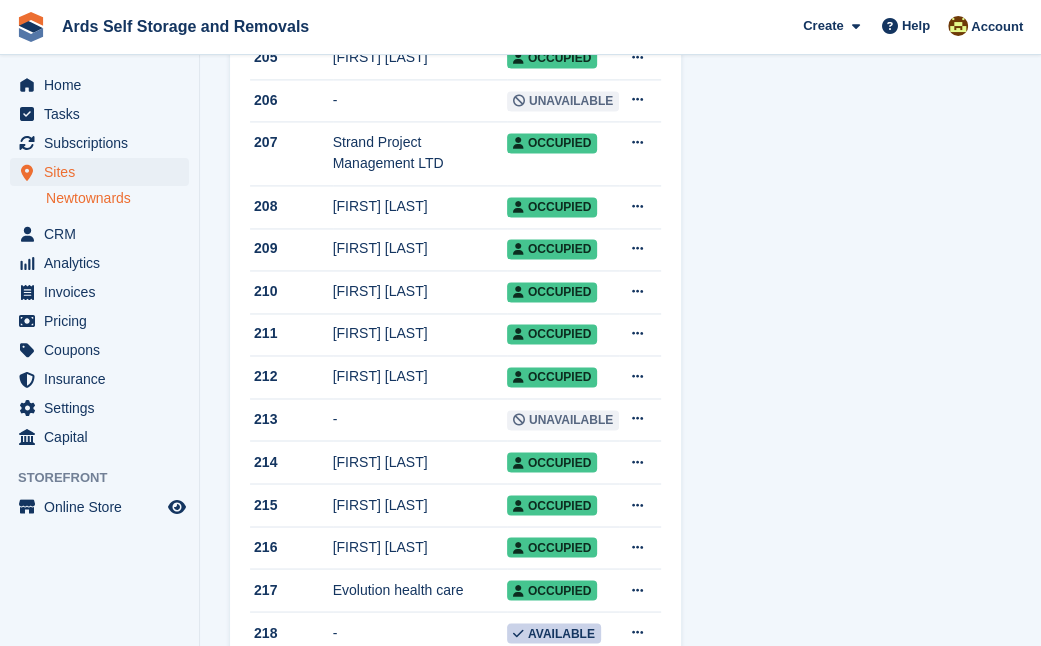 scroll, scrollTop: 1563, scrollLeft: 0, axis: vertical 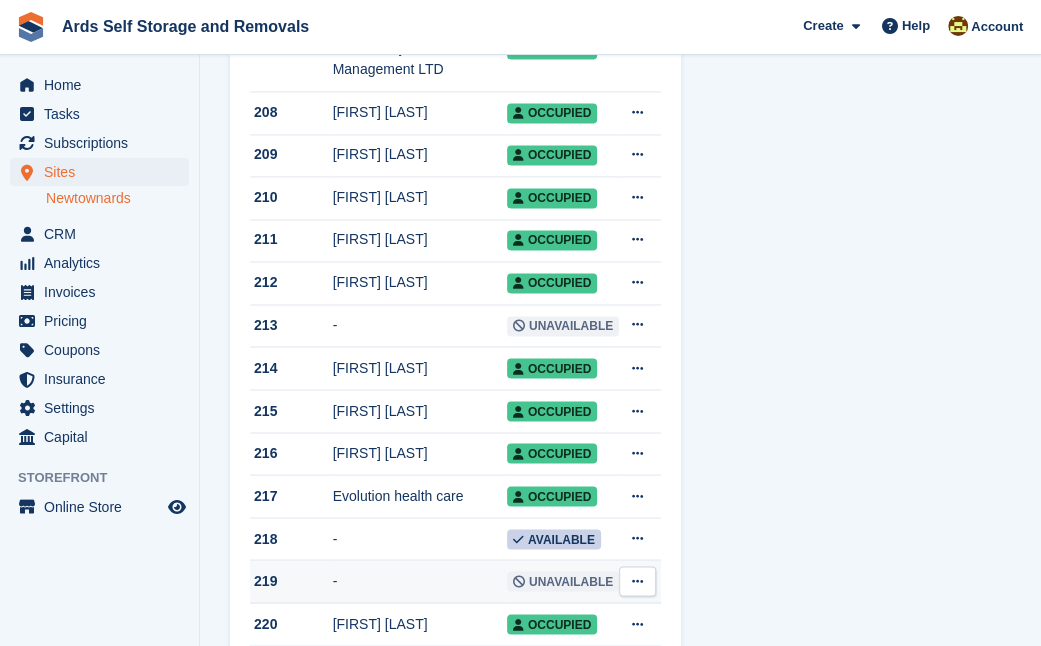click at bounding box center (637, 580) 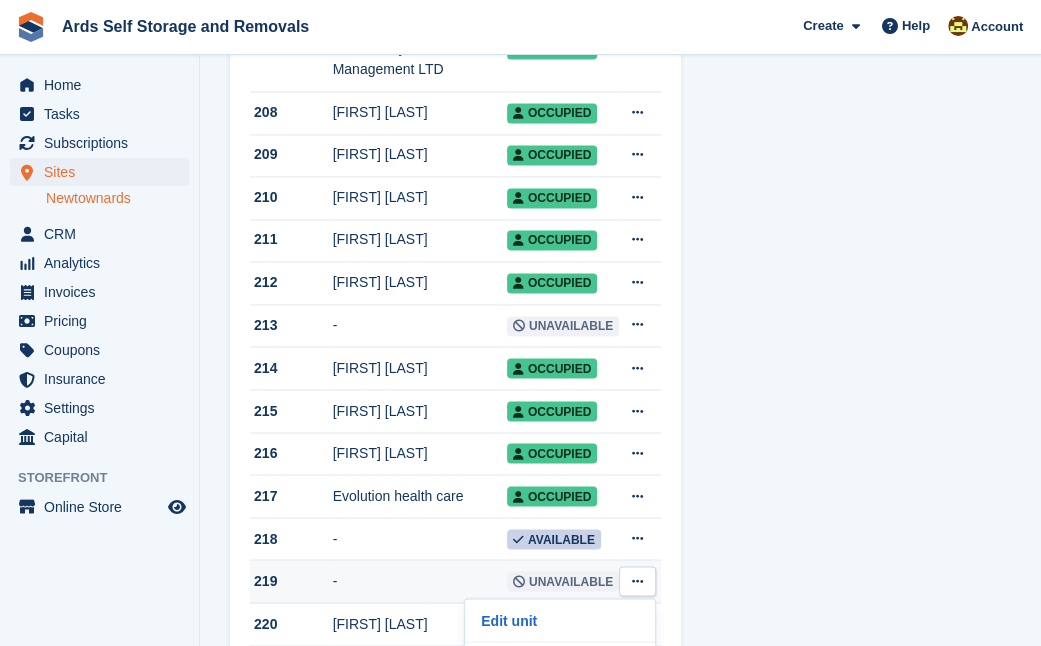 click on "219" at bounding box center [291, 580] 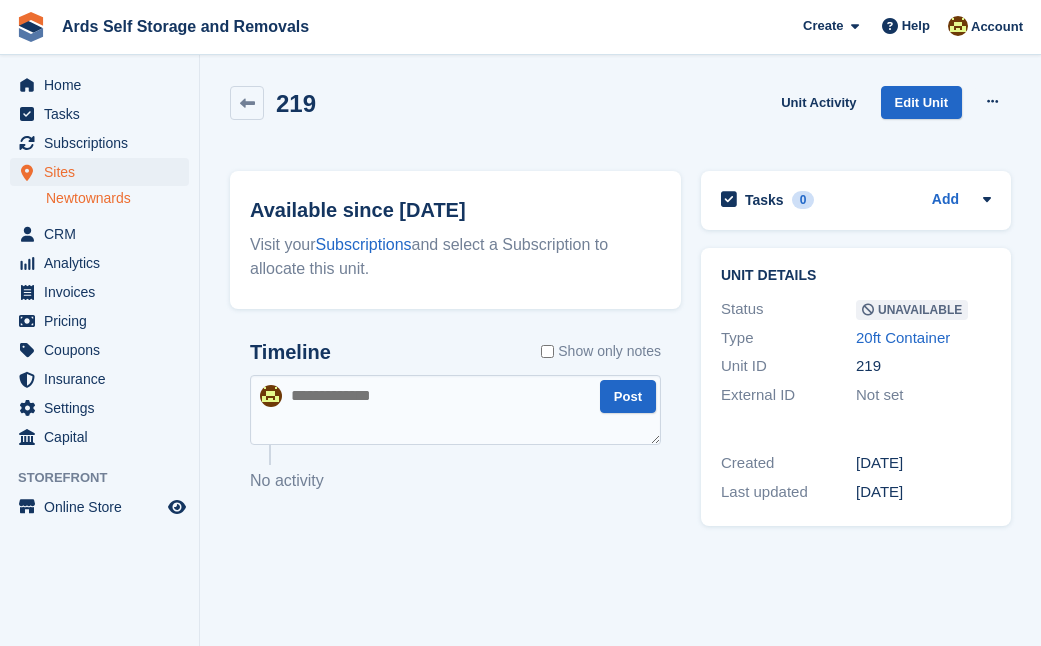scroll, scrollTop: 0, scrollLeft: 0, axis: both 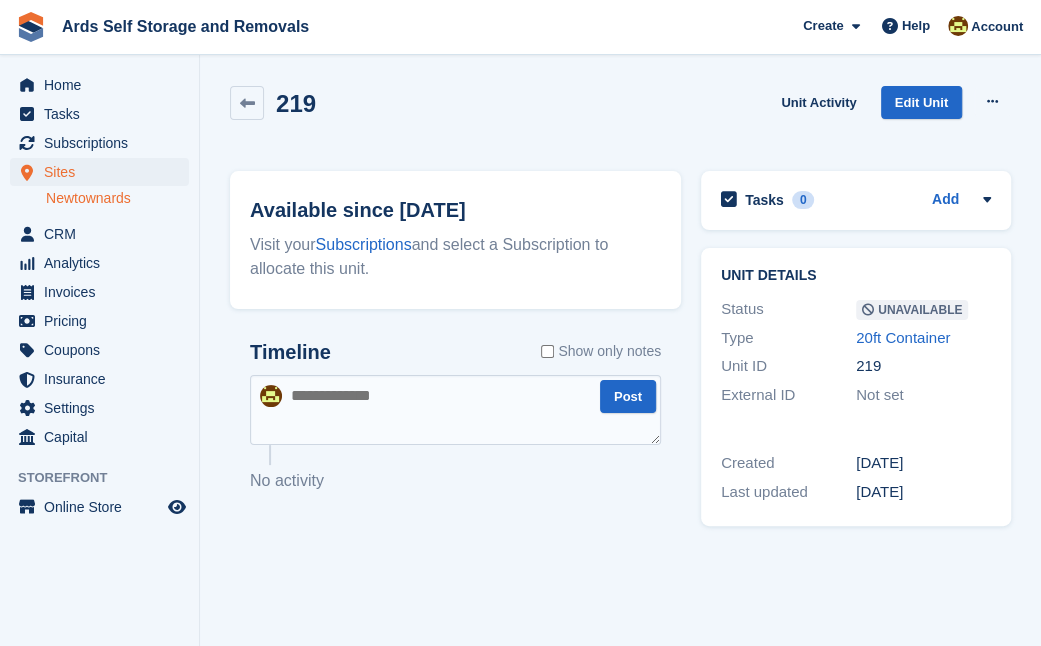 click on "219
Unit Activity
Edit Unit
Make Available
Delete unit
Available since 13 Sep, 2023
Visit your  Subscriptions  and select a Subscription to allocate this unit.
Timeline
Show only notes
Post
No activity" at bounding box center [620, 323] 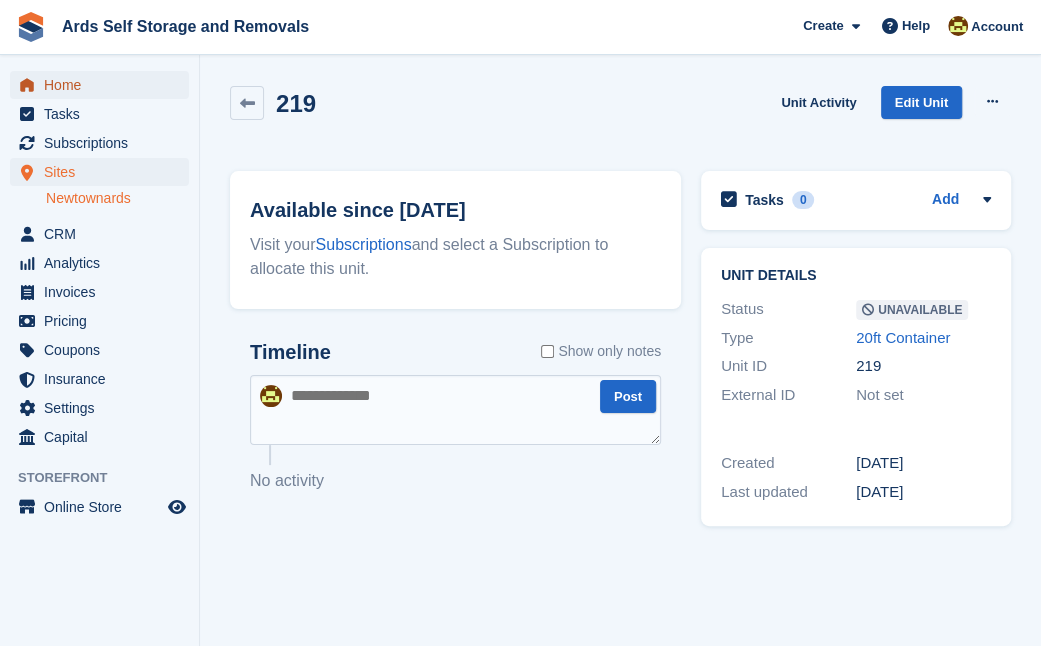 click on "Home" at bounding box center [104, 85] 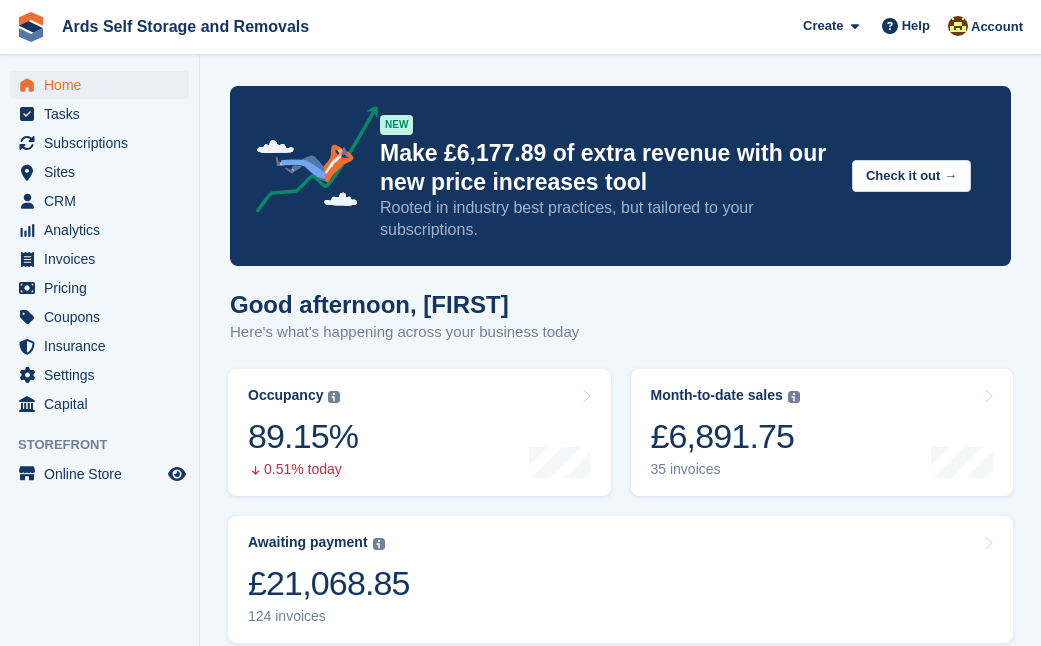 scroll, scrollTop: 0, scrollLeft: 0, axis: both 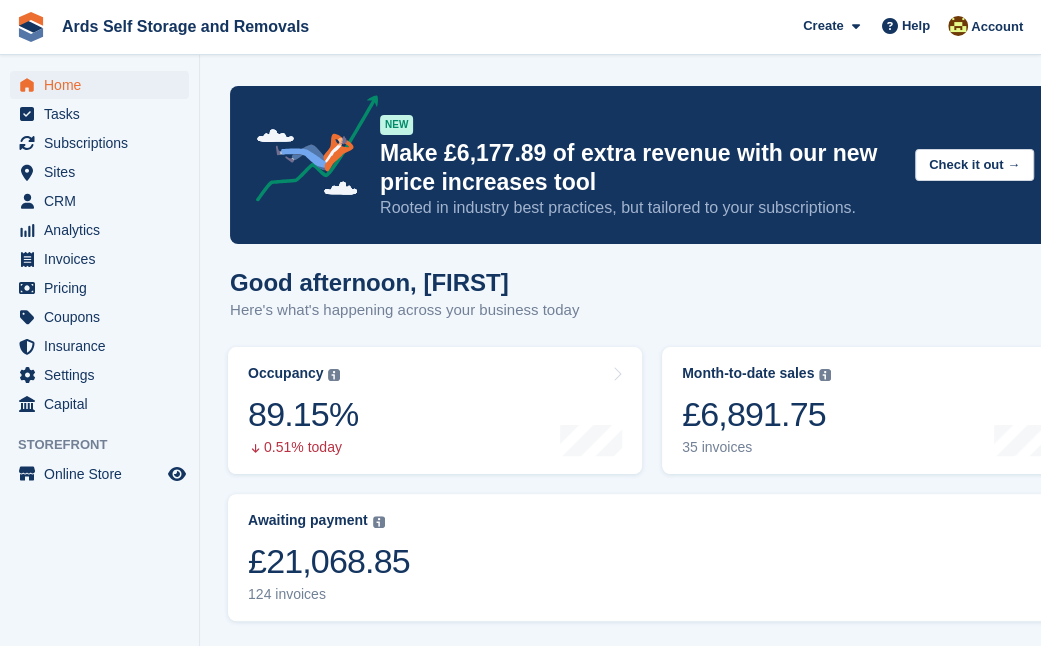 click on "Good afternoon, [FIRST]" at bounding box center [652, 2599] 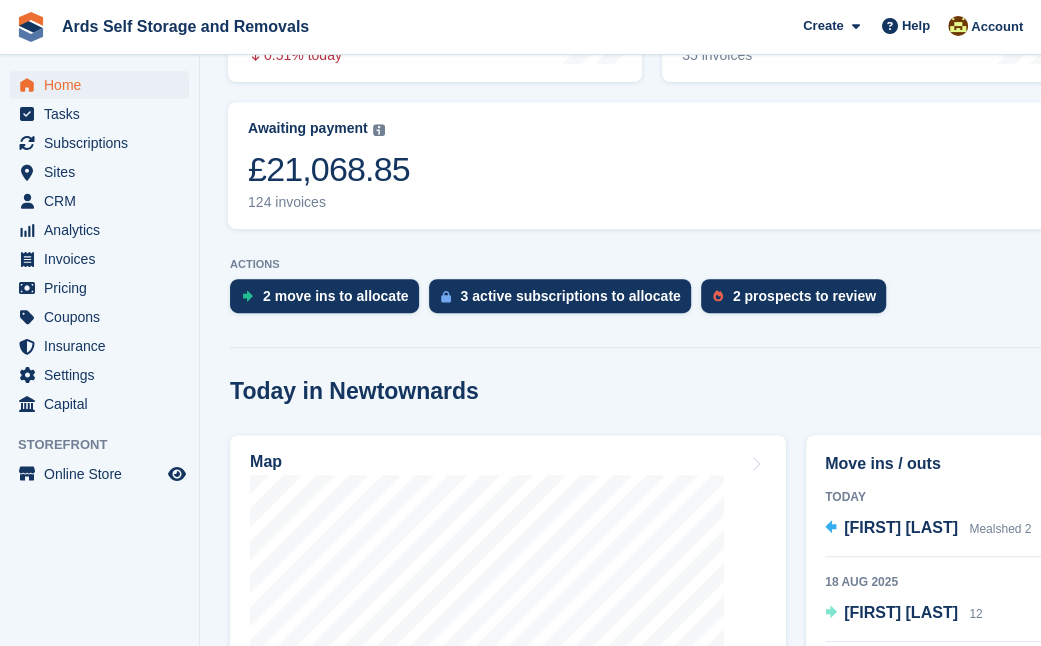 scroll, scrollTop: 400, scrollLeft: 0, axis: vertical 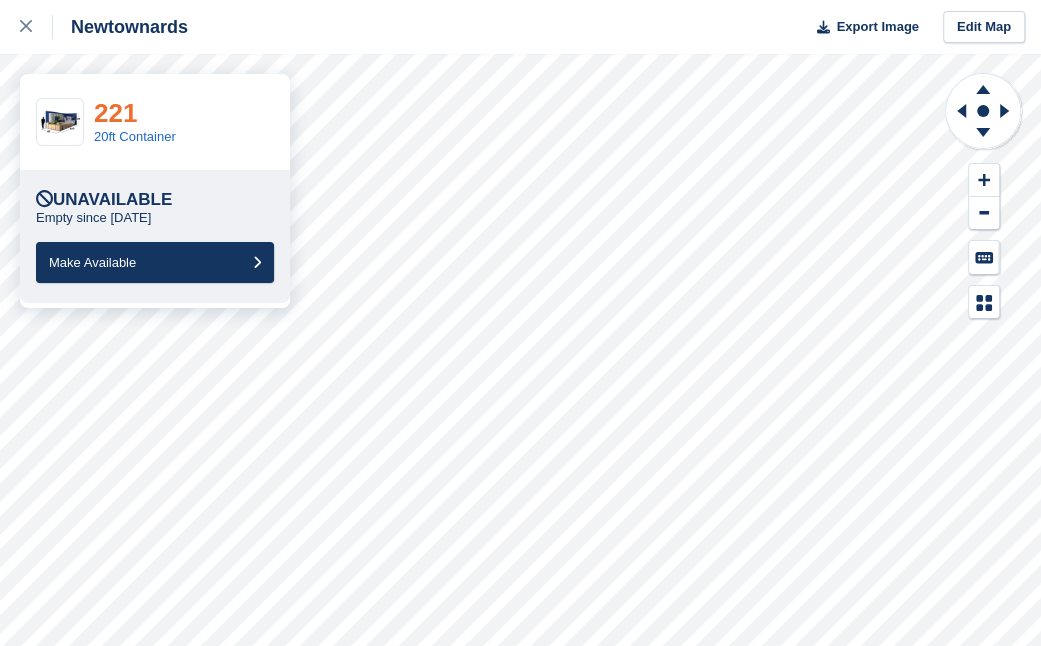 click on "221" at bounding box center (115, 113) 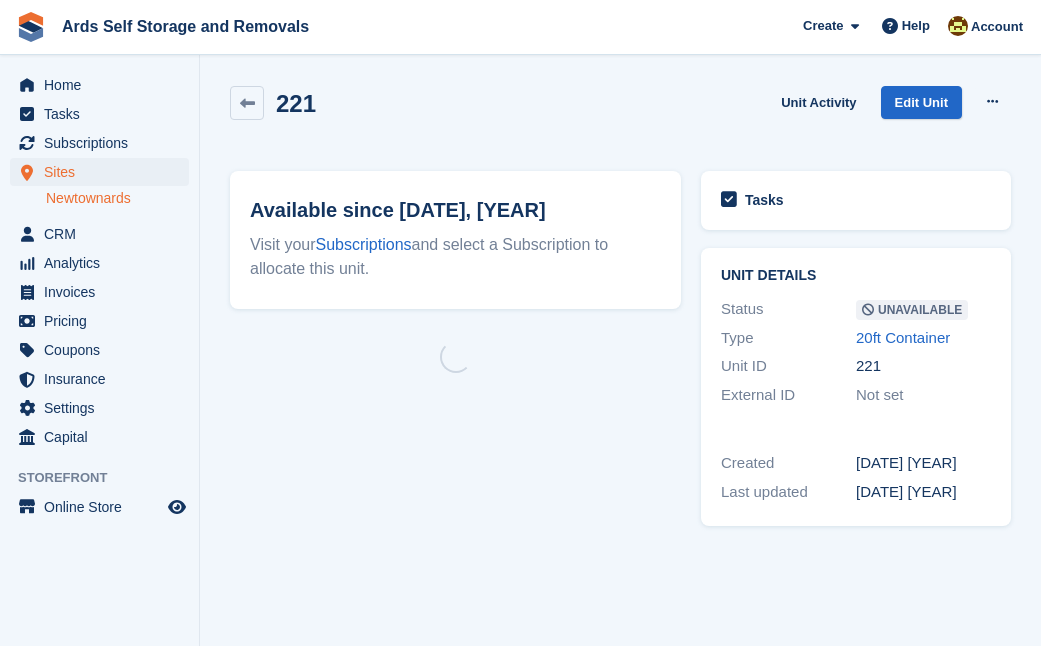 scroll, scrollTop: 0, scrollLeft: 0, axis: both 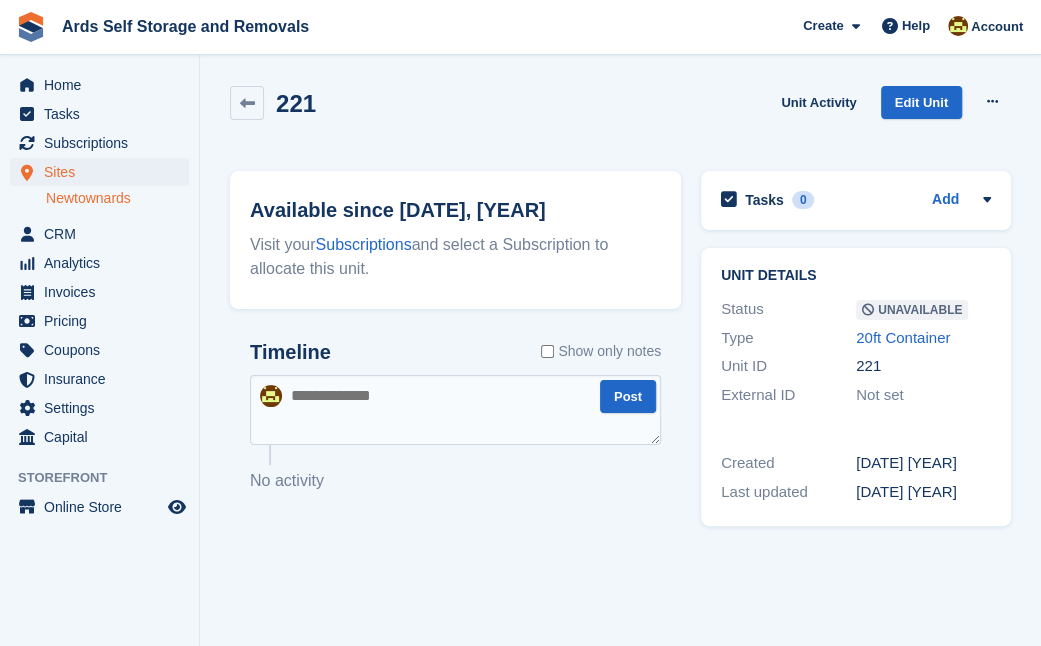 click on "221
Unit Activity
Edit Unit
Make Available
Delete unit
Available since [DATE], [YEAR]
Visit your  Subscriptions  and select a Subscription to allocate this unit.
Timeline
Show only notes
Post
No activity" at bounding box center (620, 323) 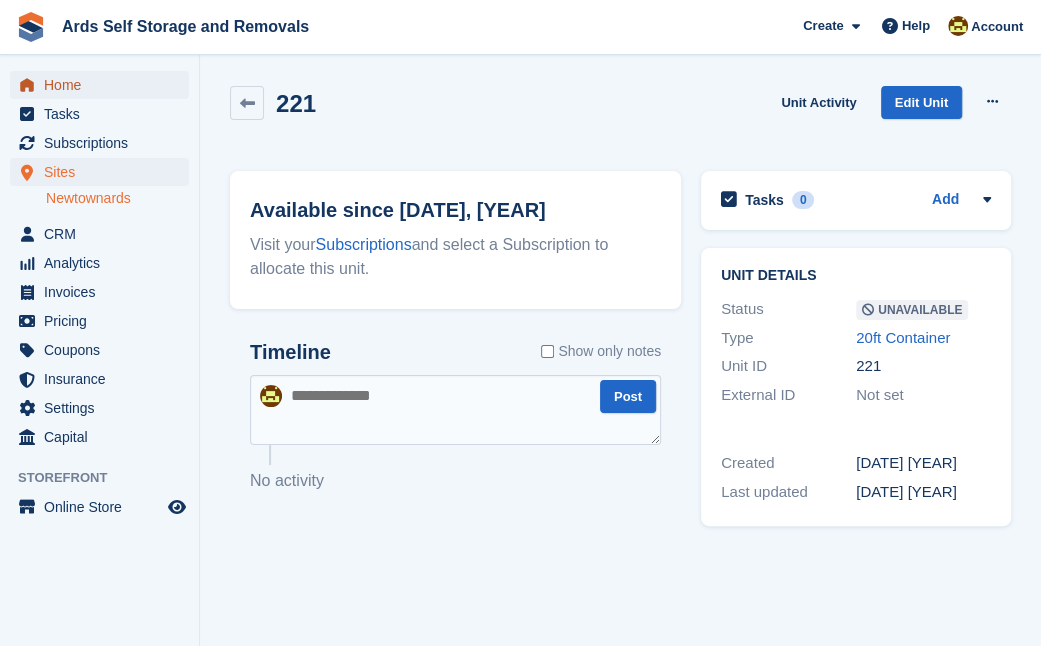 click on "Home" at bounding box center (104, 85) 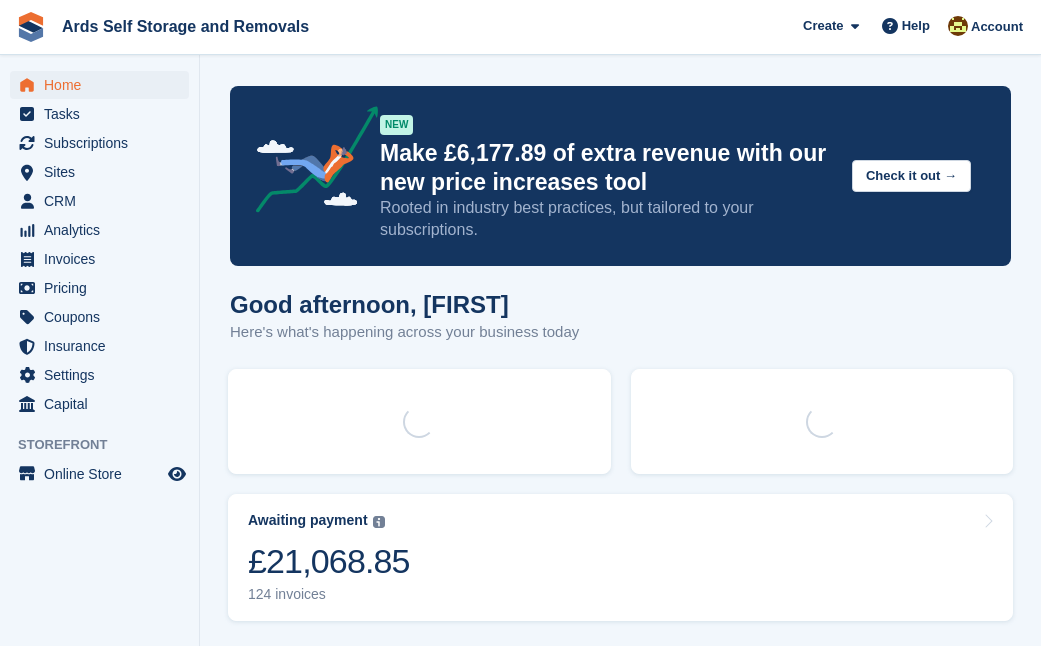 scroll, scrollTop: 0, scrollLeft: 0, axis: both 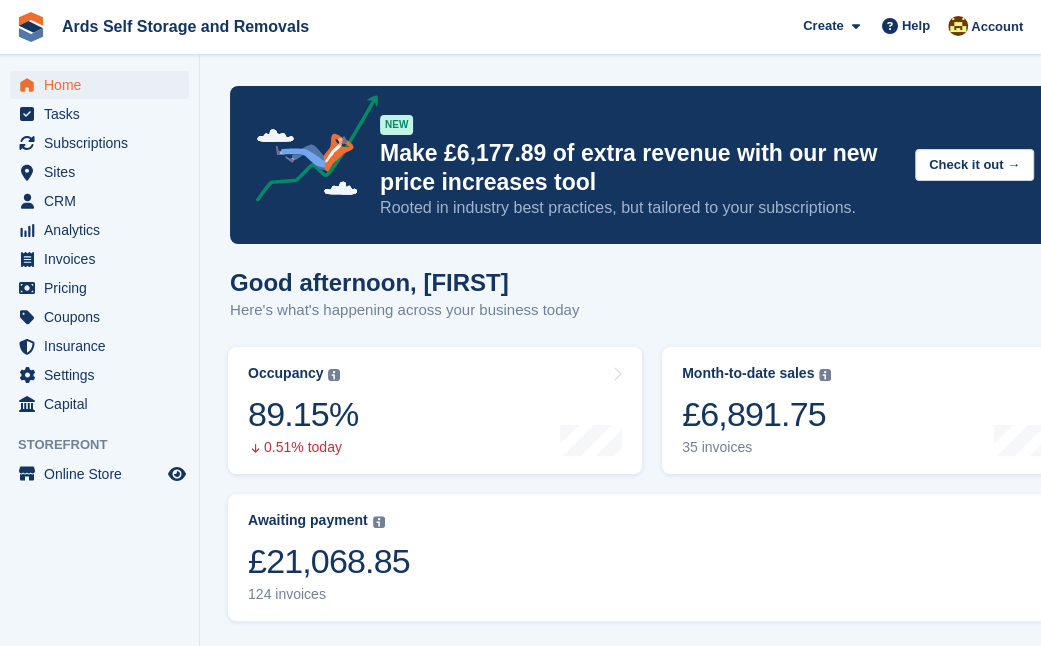 click on "Occupancy
The percentage of all currently allocated units in terms of area. Includes units with occupied, repo or overlocked status. Trendline shows changes across last 30 days.
89.15%
0.51% today" at bounding box center [435, 410] 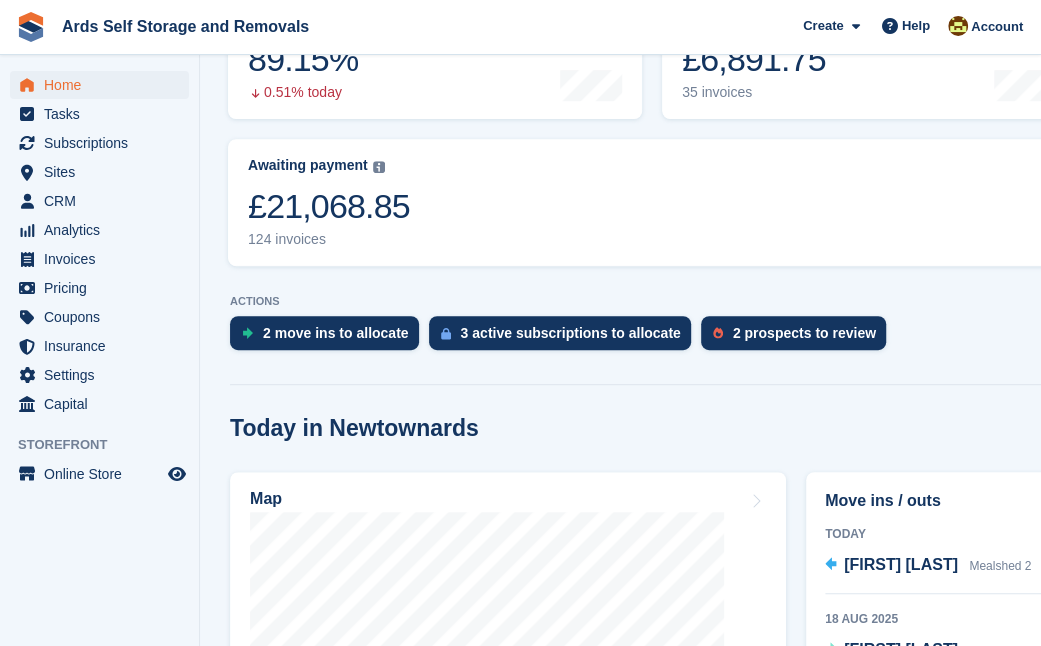 scroll, scrollTop: 363, scrollLeft: 0, axis: vertical 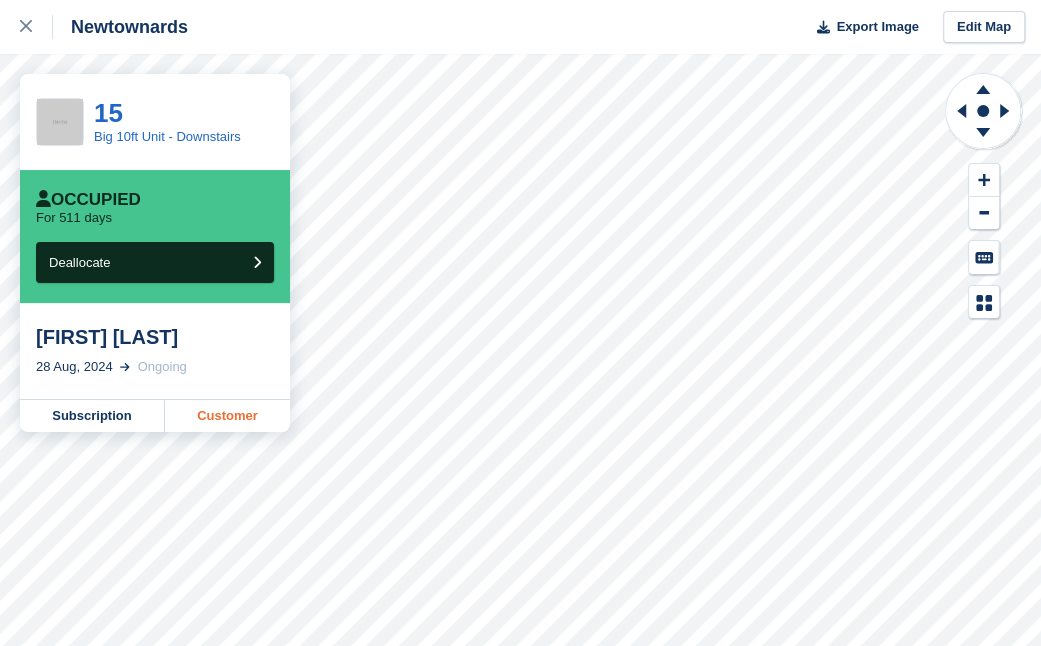 click on "Customer" at bounding box center (227, 416) 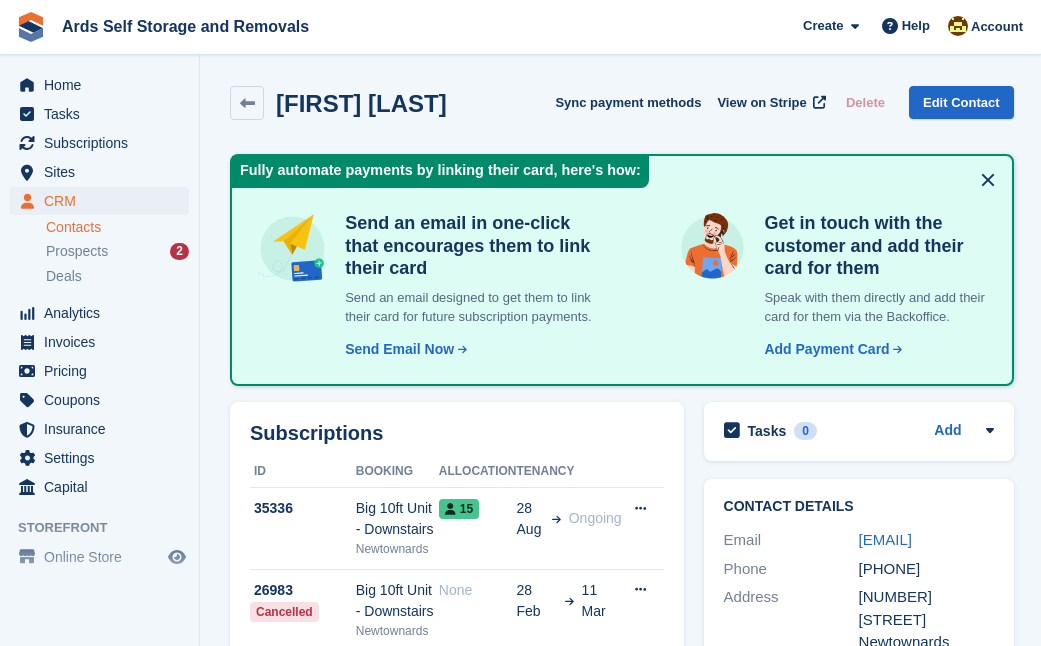 scroll, scrollTop: 0, scrollLeft: 0, axis: both 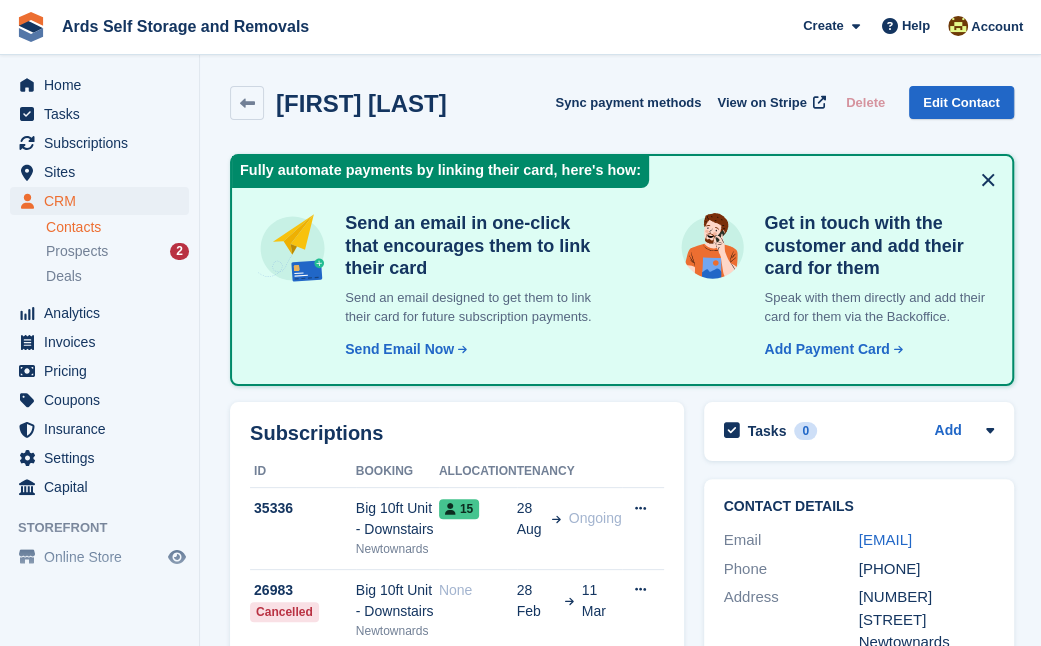 click on "Subscriptions
ID
Booking
Allocation
Tenancy
35336
Big 10ft Unit - Downstairs
Newtownards
15
28 Aug
Ongoing" at bounding box center [457, 570] 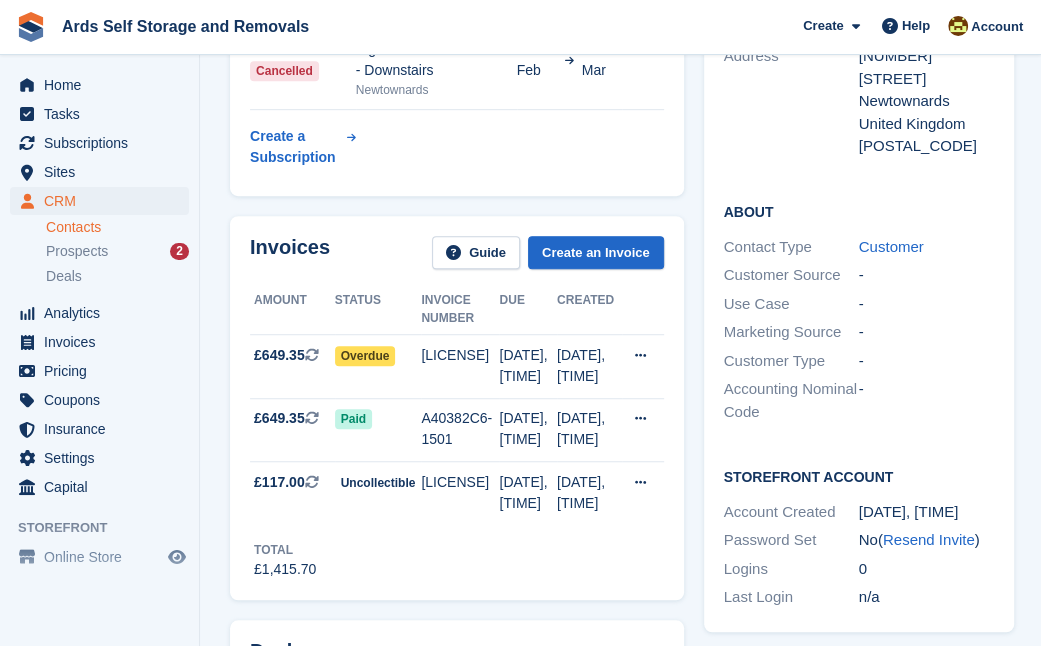 scroll, scrollTop: 545, scrollLeft: 0, axis: vertical 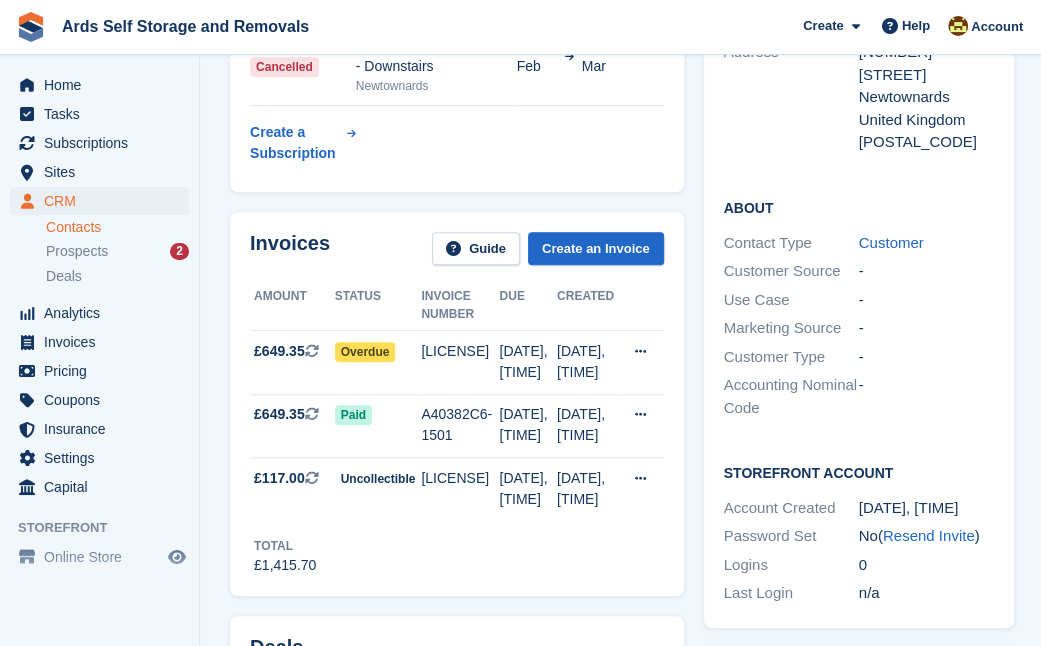 click on "Colleen Bennett
Sync payment methods
View on Stripe
Delete
Edit Contact
Fully automate payments by linking their card, here's how:
Send an email in one-click that encourages them to link their card
Send an email designed to get them to link their card for future subscription payments.
Send Email Now
Send add payment card request email
Cancel
Send Email" at bounding box center [622, 573] 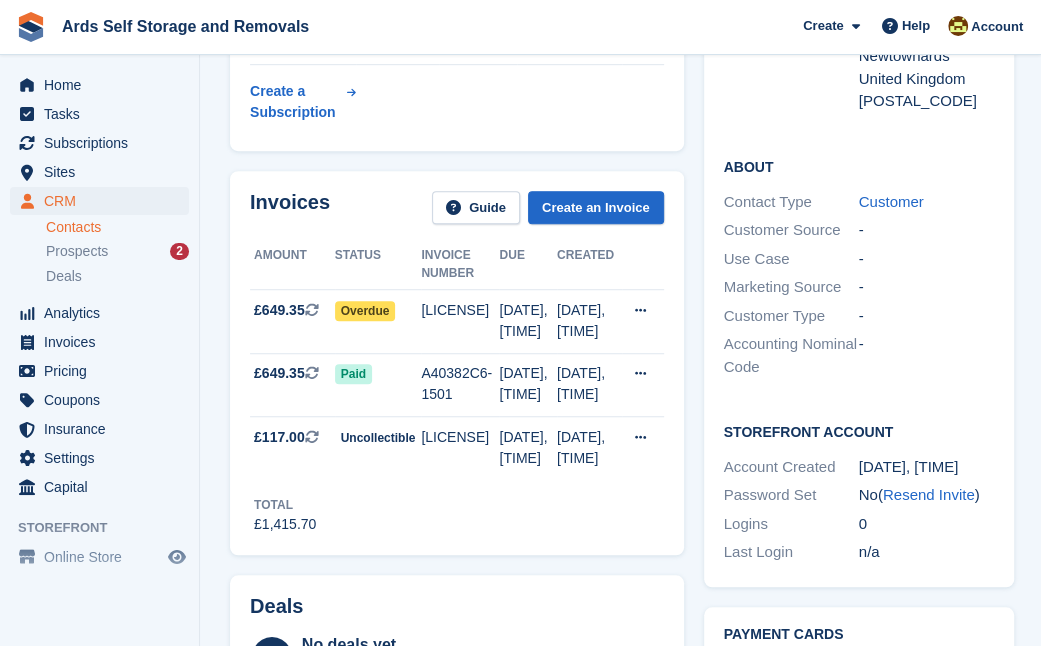scroll, scrollTop: 618, scrollLeft: 0, axis: vertical 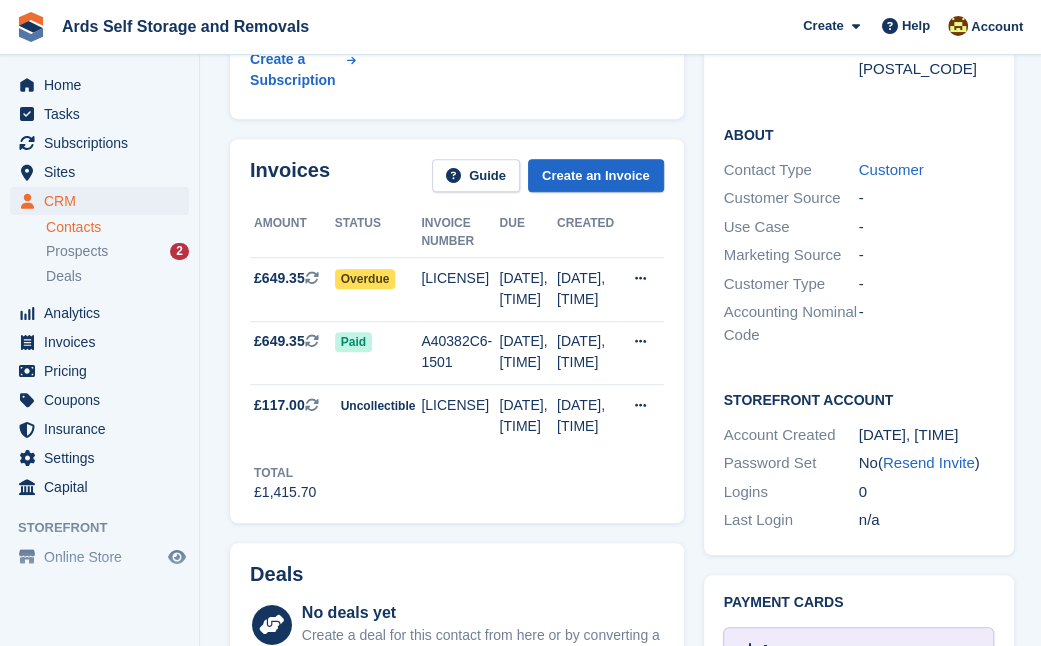 click on "Contact Details
Email
itscolleen@gmail.com
Phone
+447729773822
Address
8 Beverley Way
Newtownards
United Kingdom
BT23 7WN
About
Contact Type
Customer
Customer Source
-
Use Case
-
Marketing Source
-
Customer Type
-
Accounting Nominal Code
-
Storefront Account
Account Created Logins 0" at bounding box center (859, 208) 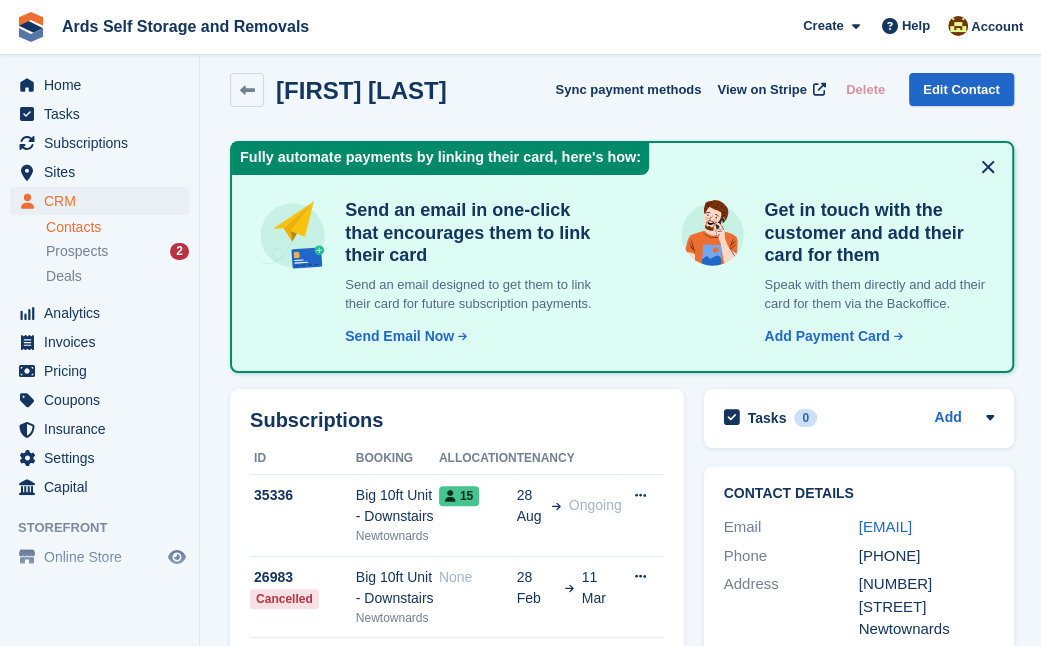 scroll, scrollTop: 0, scrollLeft: 0, axis: both 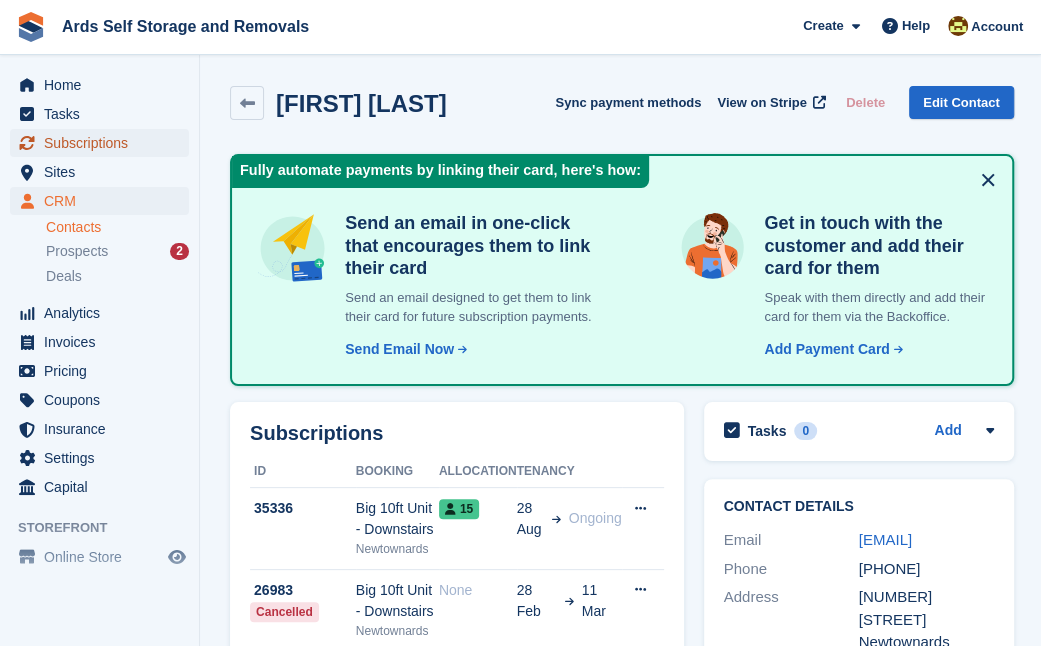click on "Subscriptions" at bounding box center [104, 143] 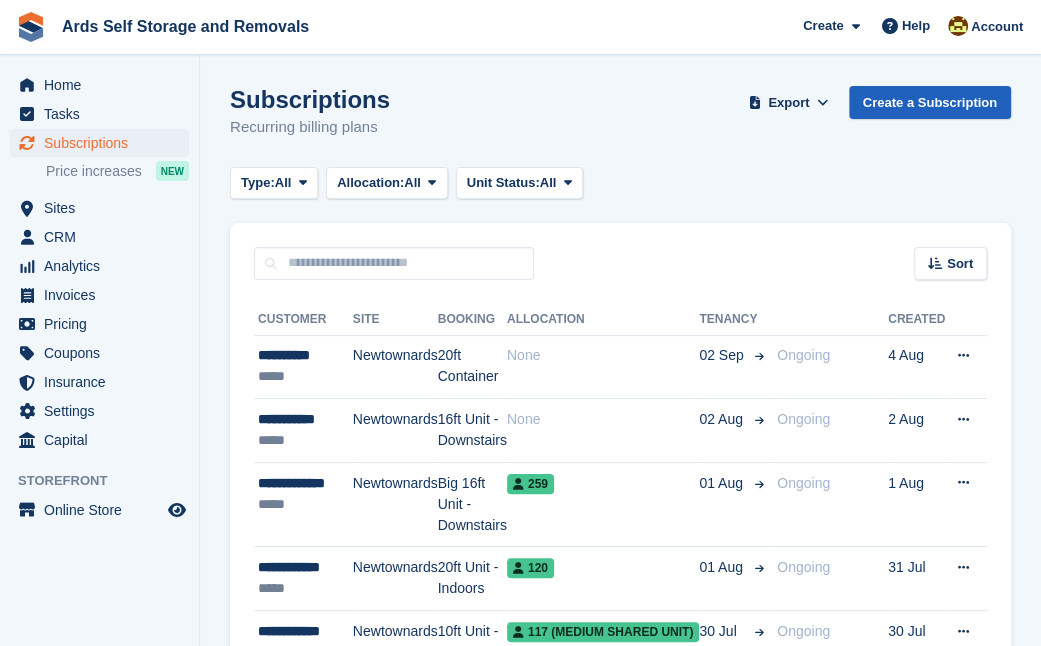 drag, startPoint x: 922, startPoint y: 81, endPoint x: 920, endPoint y: 104, distance: 23.086792 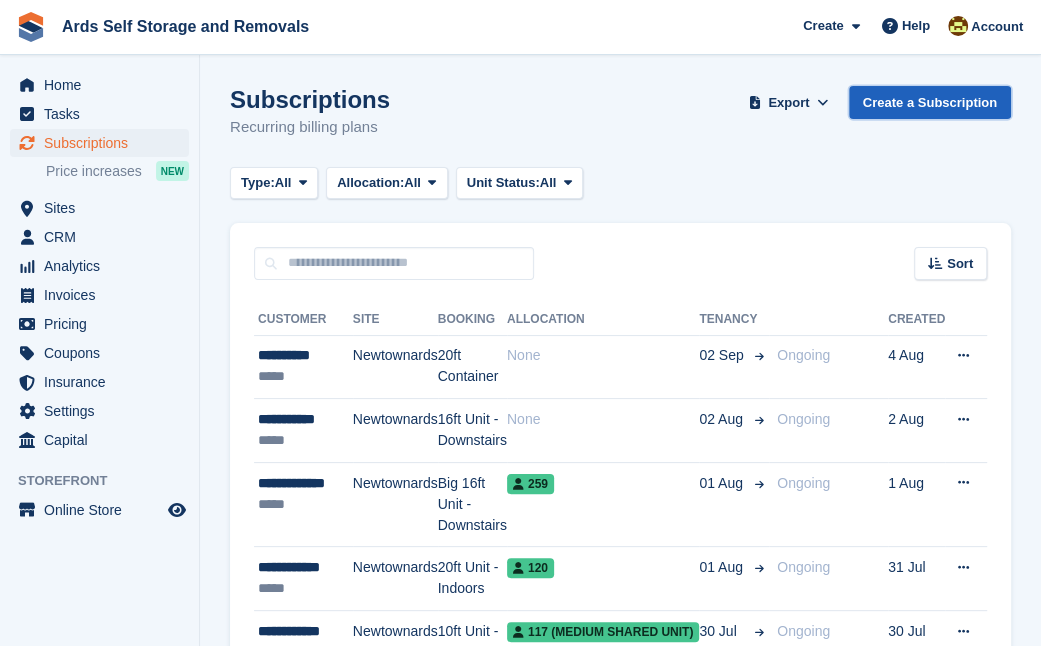 click on "Create a Subscription" at bounding box center (930, 102) 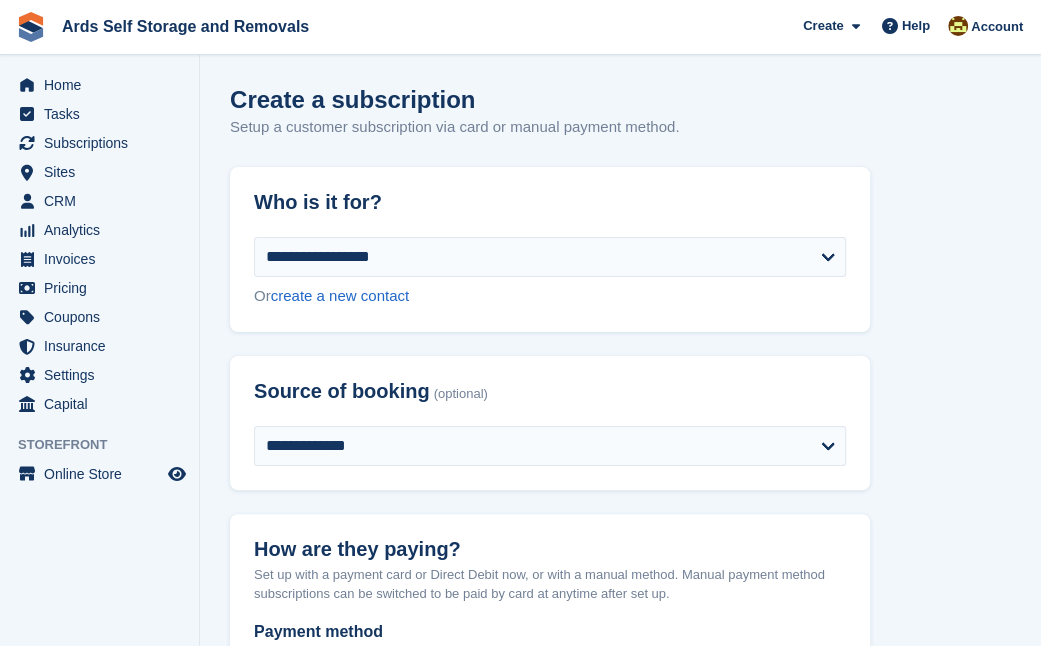 click on "**********" at bounding box center [620, 1292] 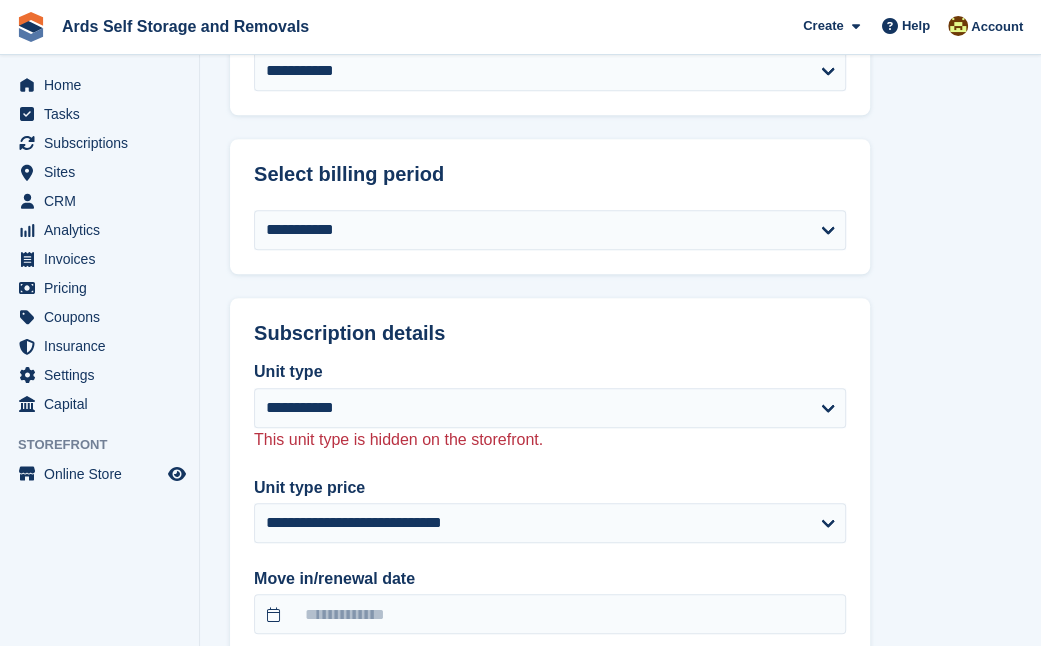 scroll, scrollTop: 763, scrollLeft: 0, axis: vertical 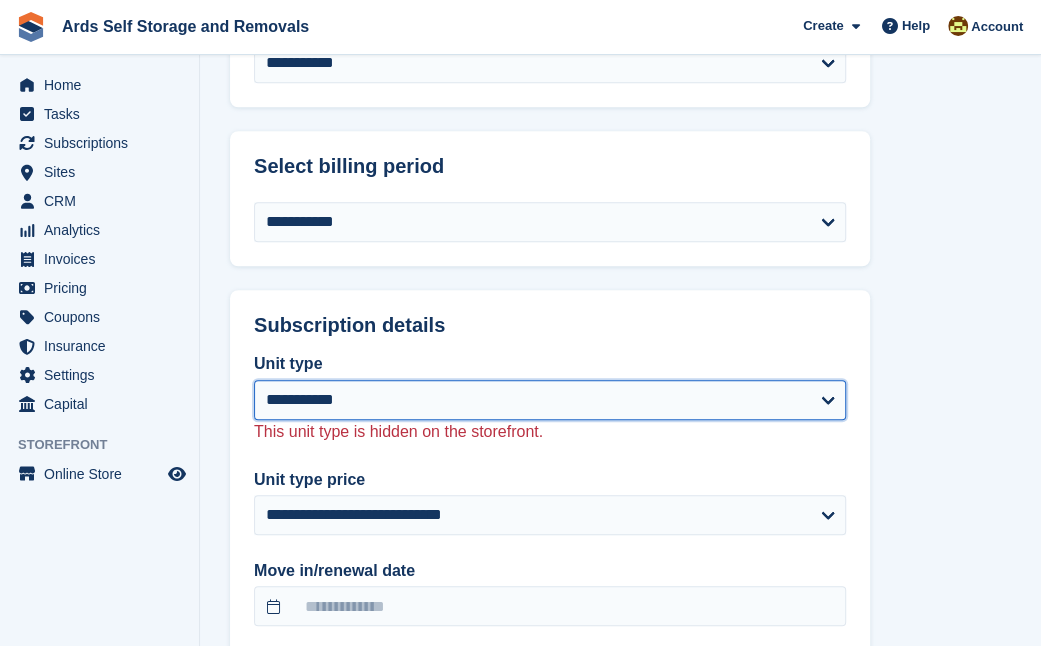 click on "**********" at bounding box center [550, 400] 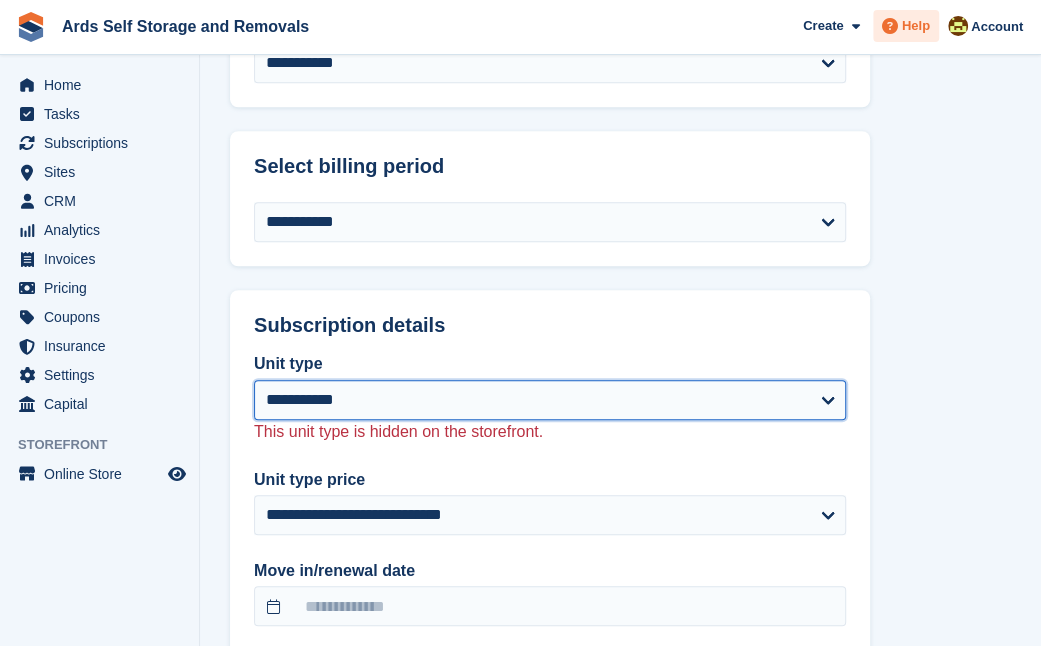 select on "****" 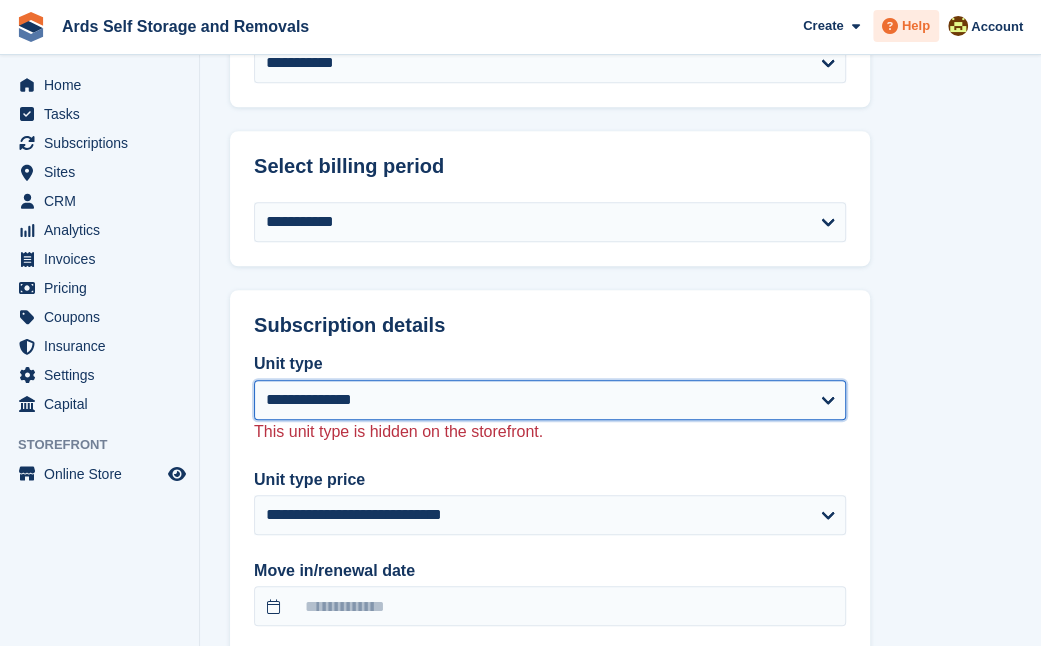 click on "**********" at bounding box center (550, 400) 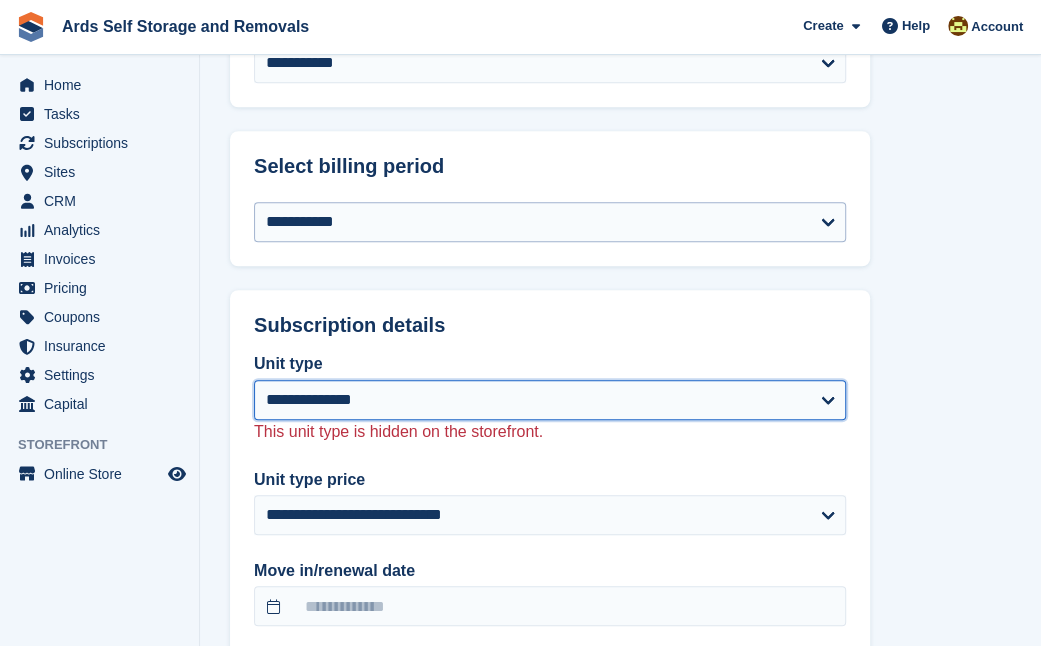 select 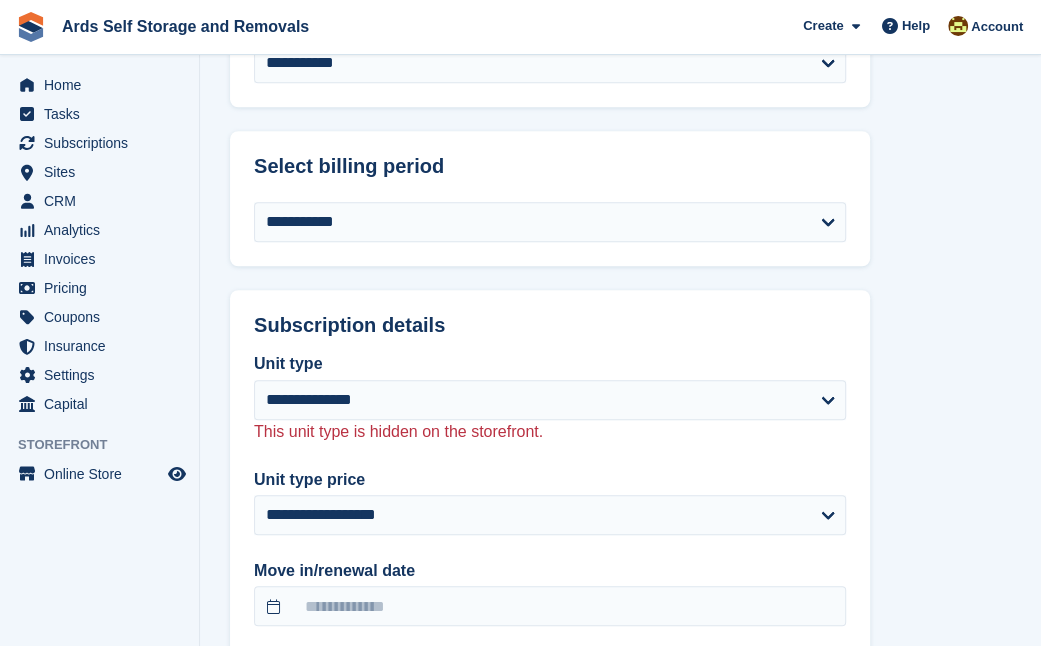 click on "**********" at bounding box center (620, 529) 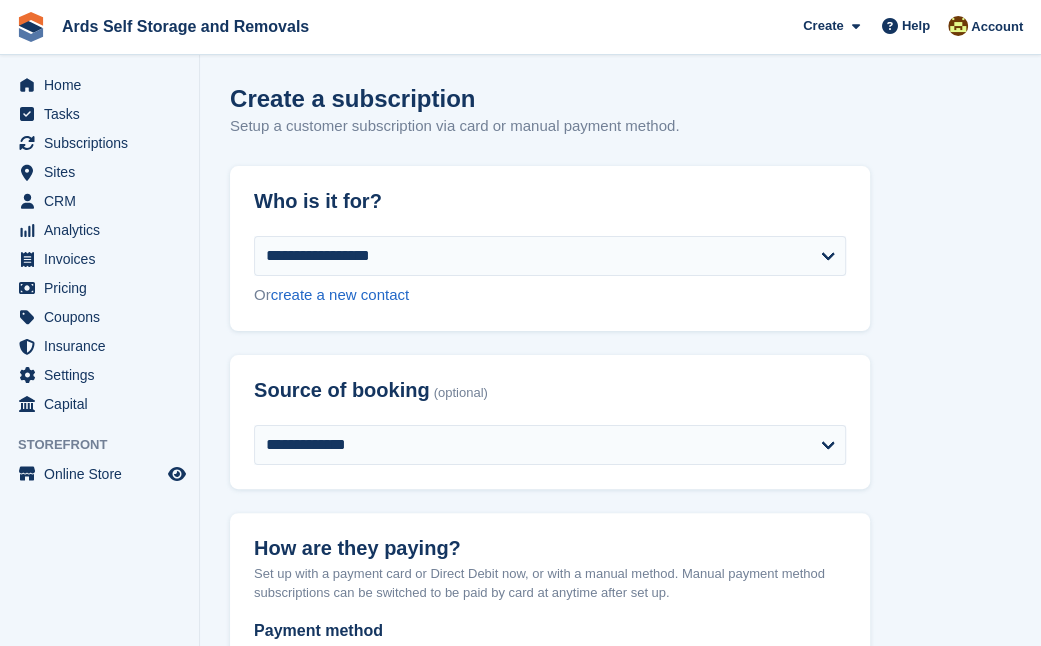 scroll, scrollTop: 0, scrollLeft: 0, axis: both 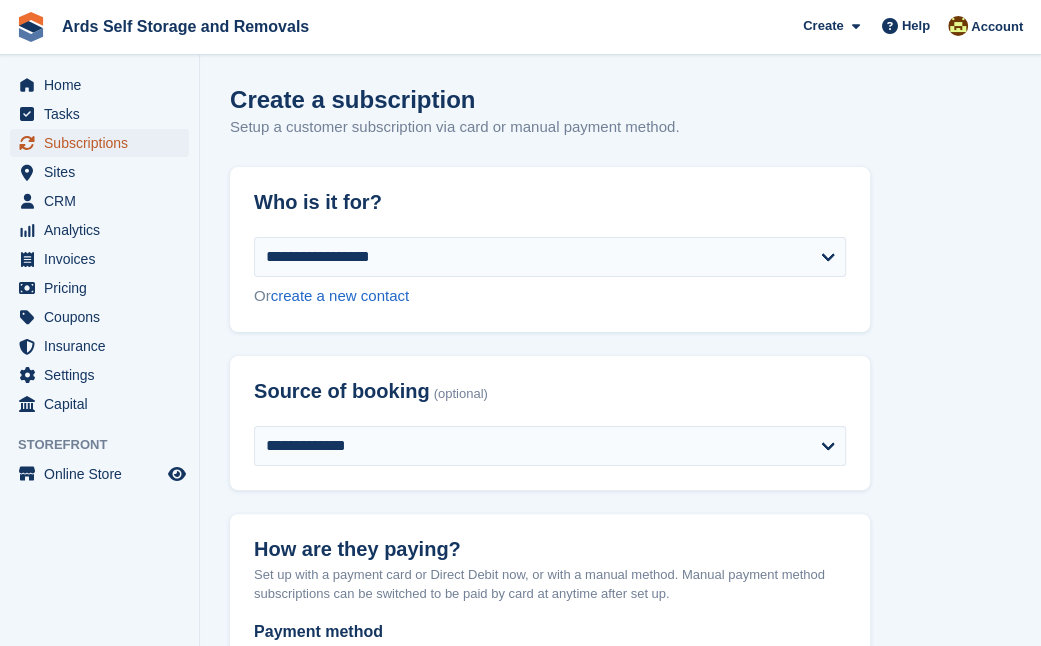 click on "Subscriptions" at bounding box center [104, 143] 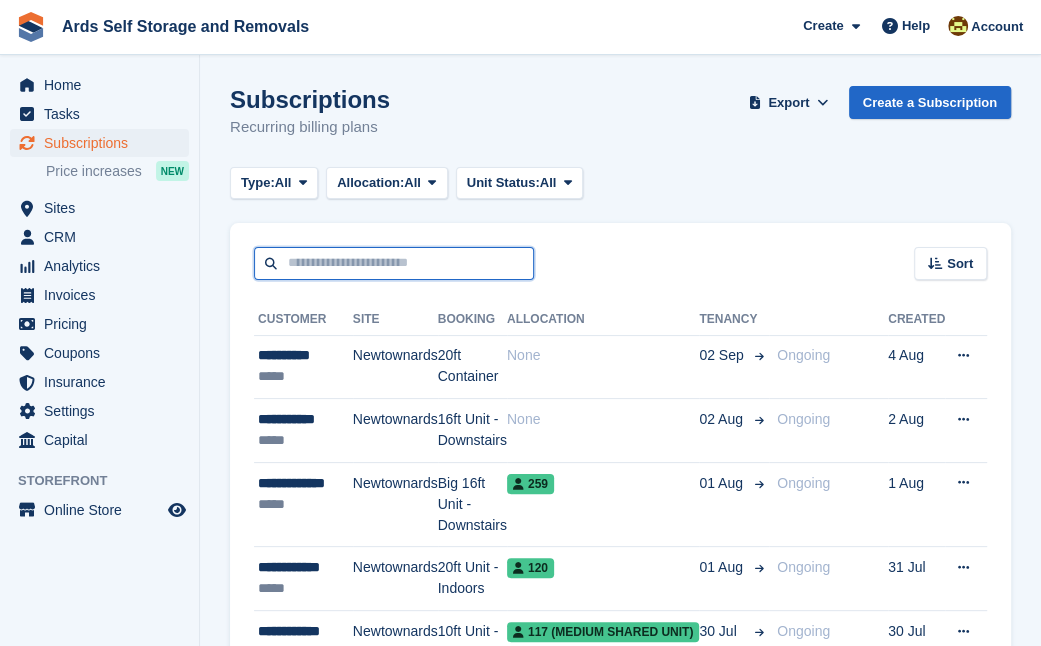 click at bounding box center [394, 263] 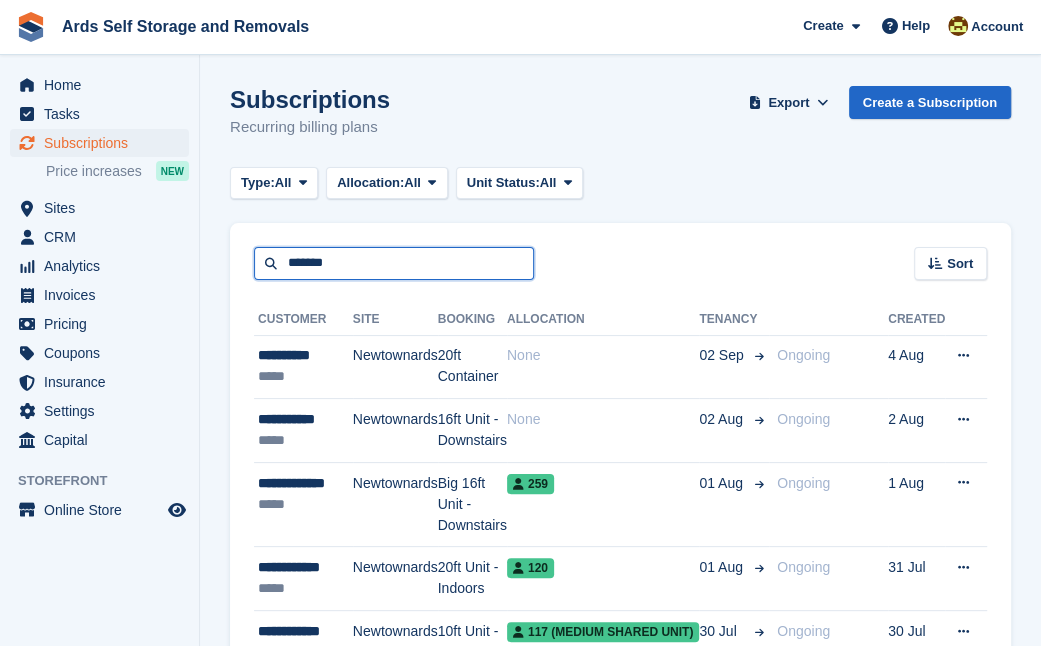 type on "*******" 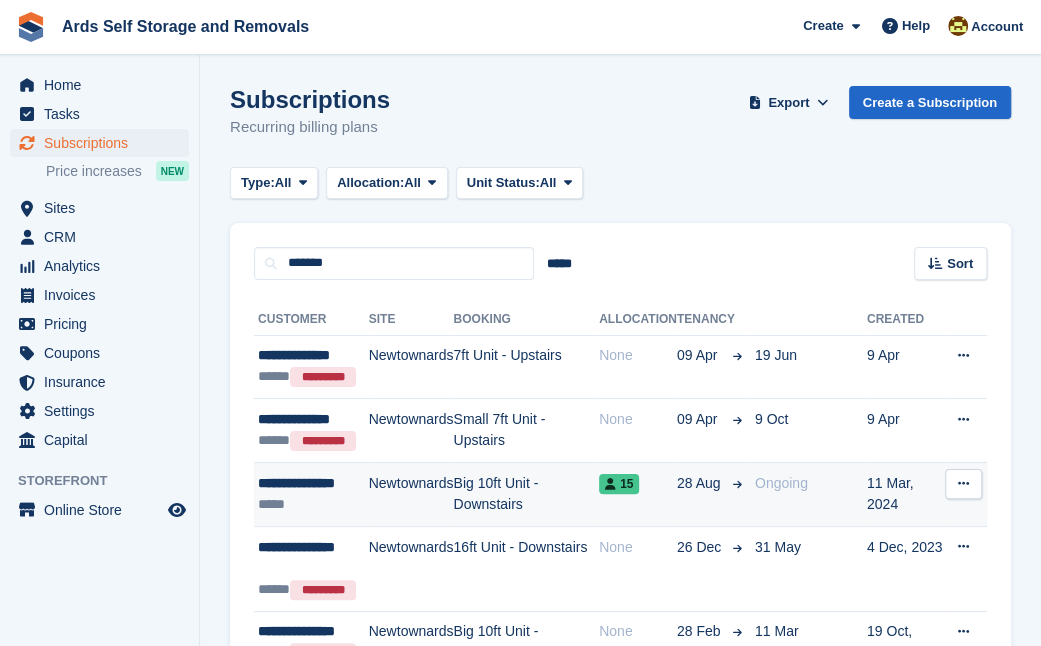click on "Big 10ft Unit - Downstairs" at bounding box center (526, 495) 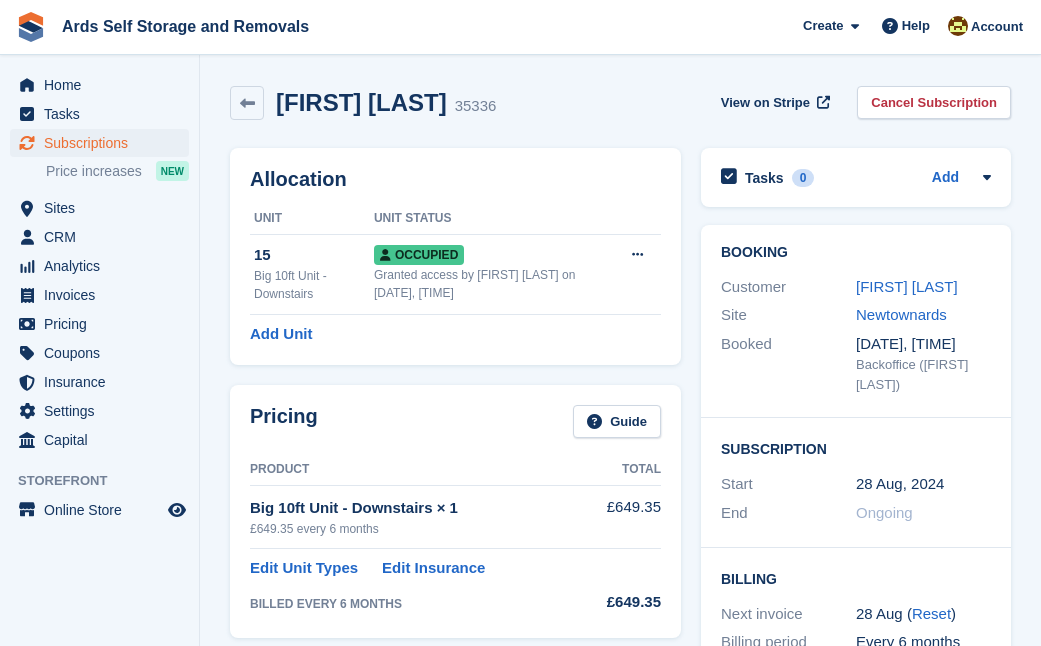 scroll, scrollTop: 0, scrollLeft: 0, axis: both 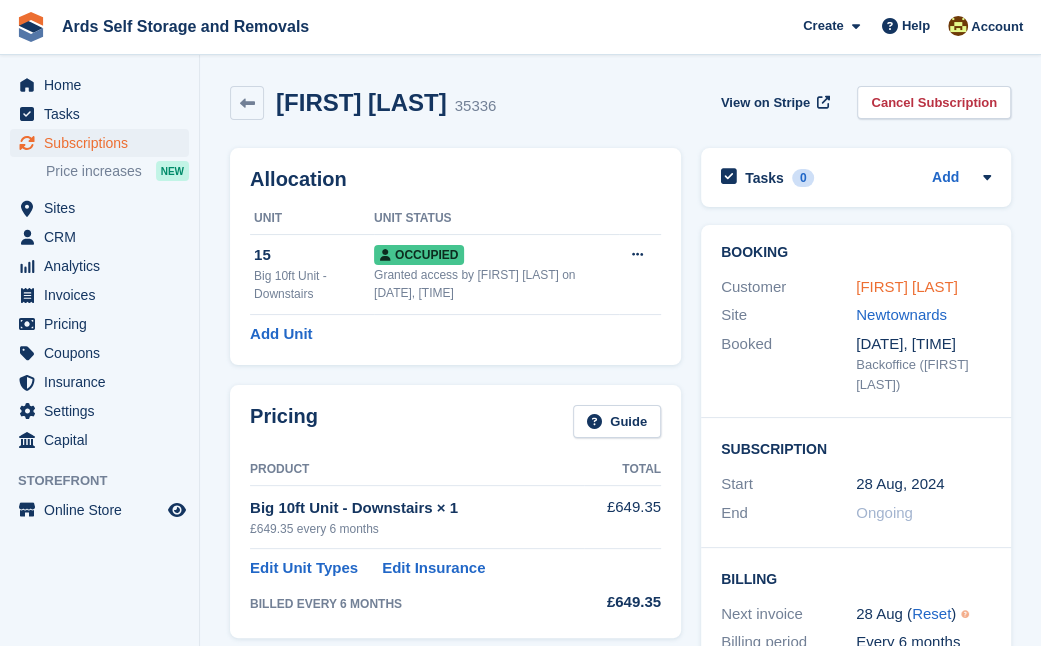 click on "[FIRST] [LAST]" at bounding box center [907, 286] 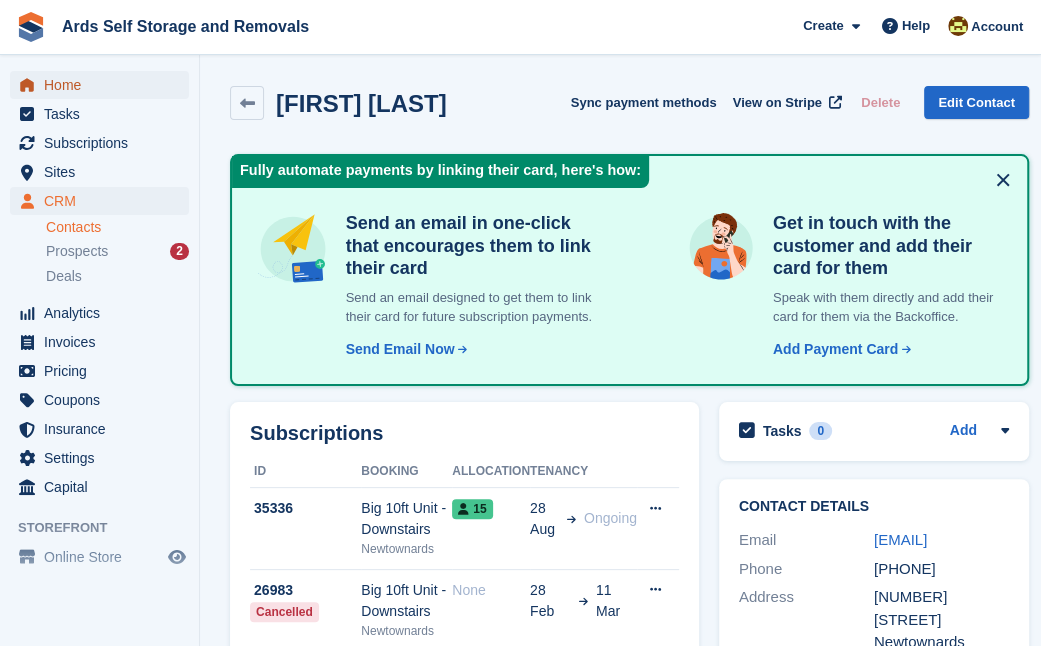 click on "Home" at bounding box center (104, 85) 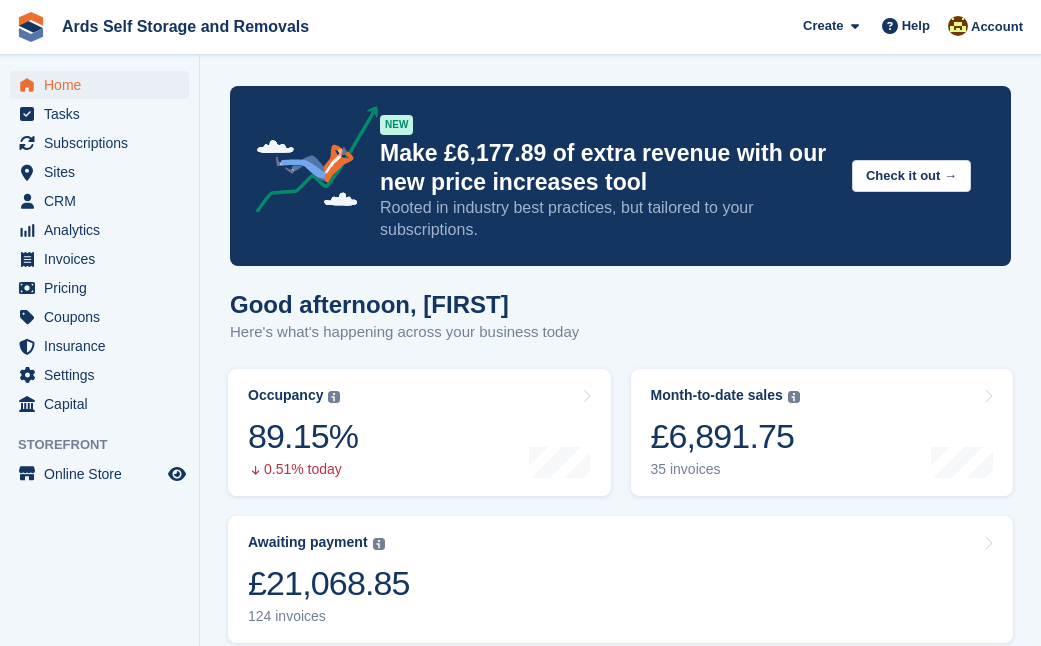 scroll, scrollTop: 0, scrollLeft: 0, axis: both 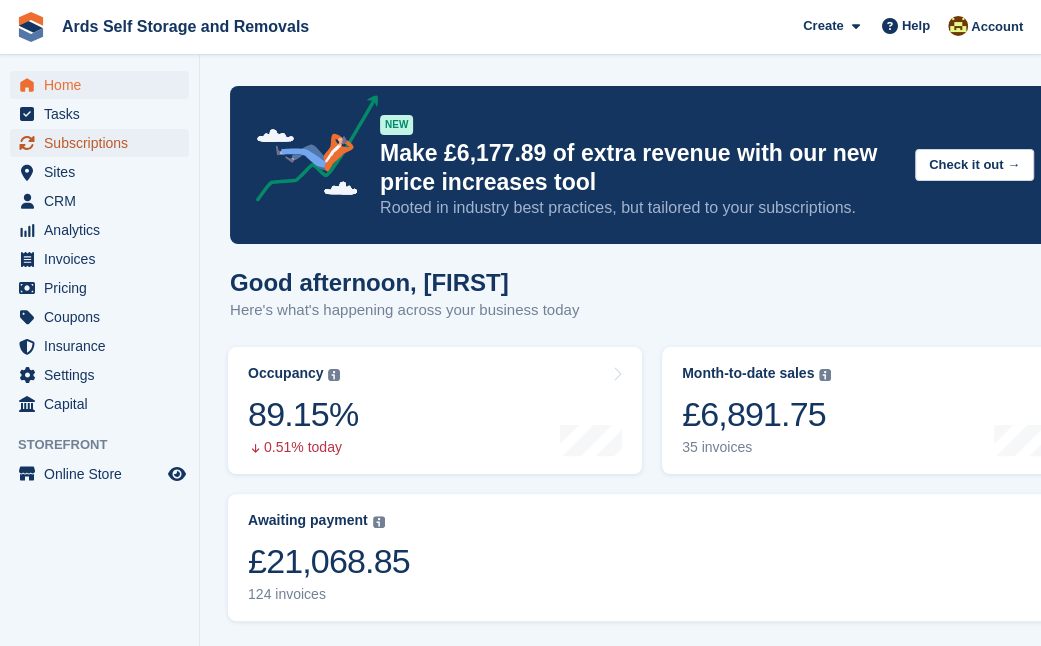 click on "Subscriptions" at bounding box center (104, 143) 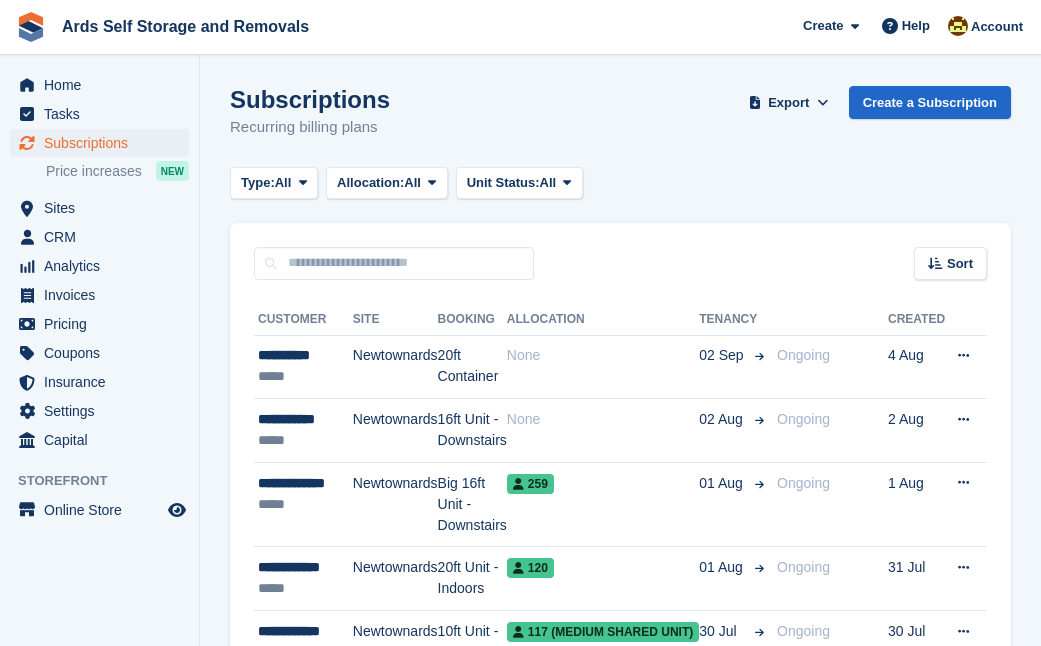scroll, scrollTop: 0, scrollLeft: 0, axis: both 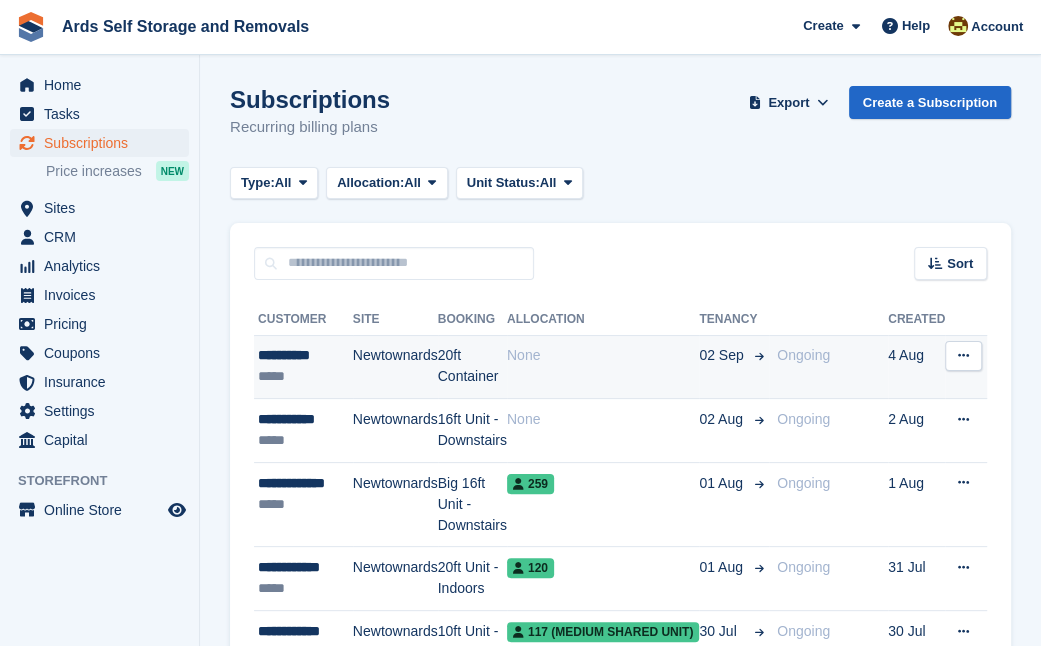 click on "Newtownards" at bounding box center [395, 367] 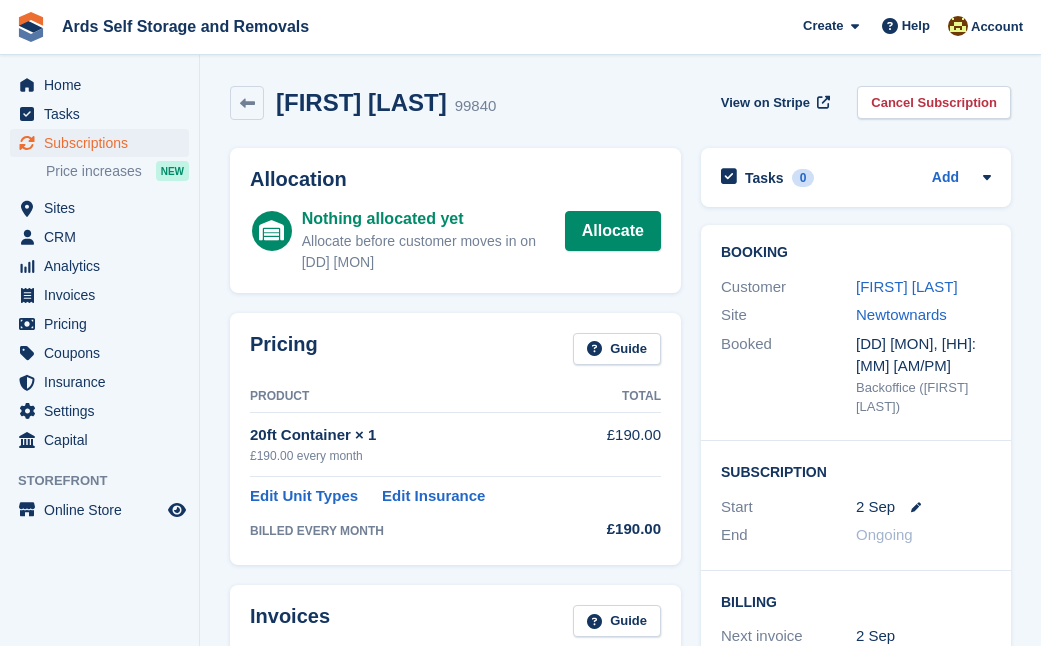 scroll, scrollTop: 0, scrollLeft: 0, axis: both 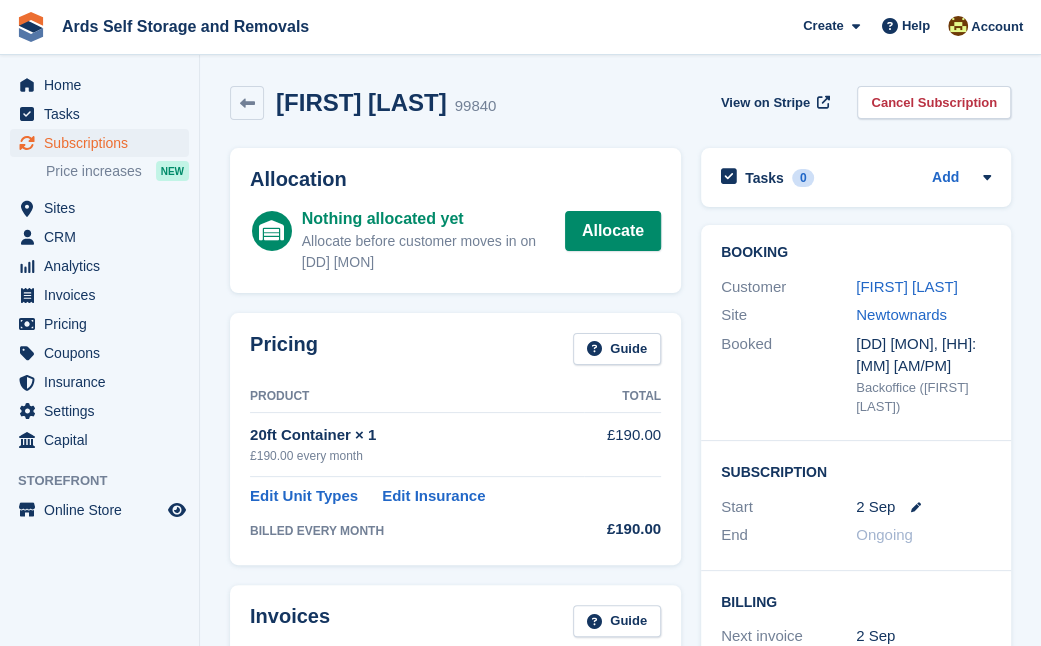 click on "Allocation
Nothing allocated yet
Allocate before customer moves in on  [DD] [MON]
Allocate" at bounding box center [455, 220] 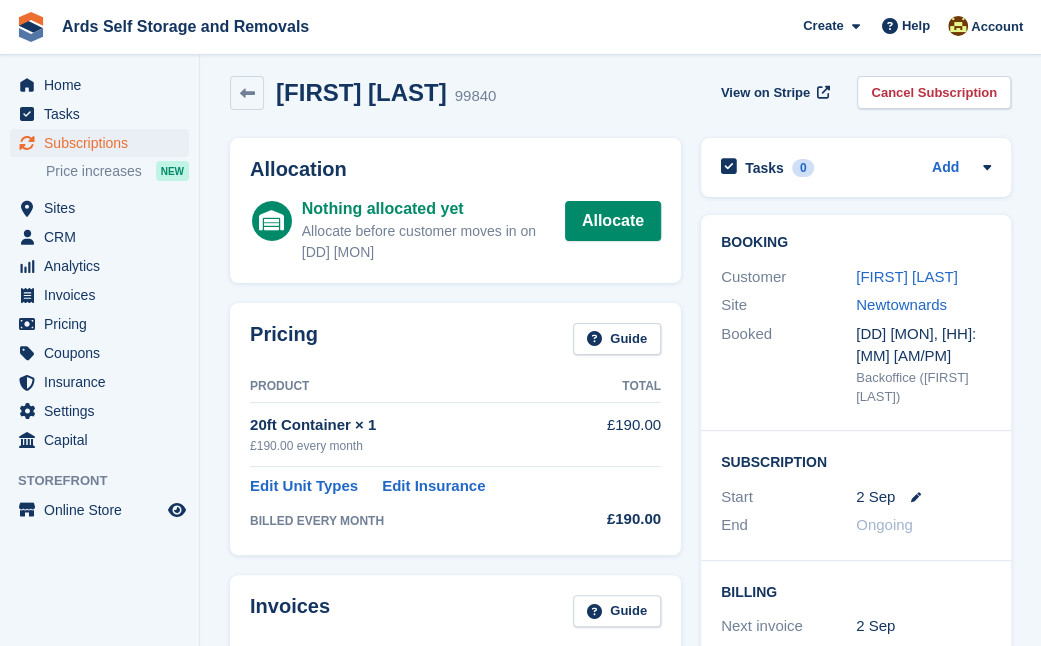 scroll, scrollTop: 0, scrollLeft: 0, axis: both 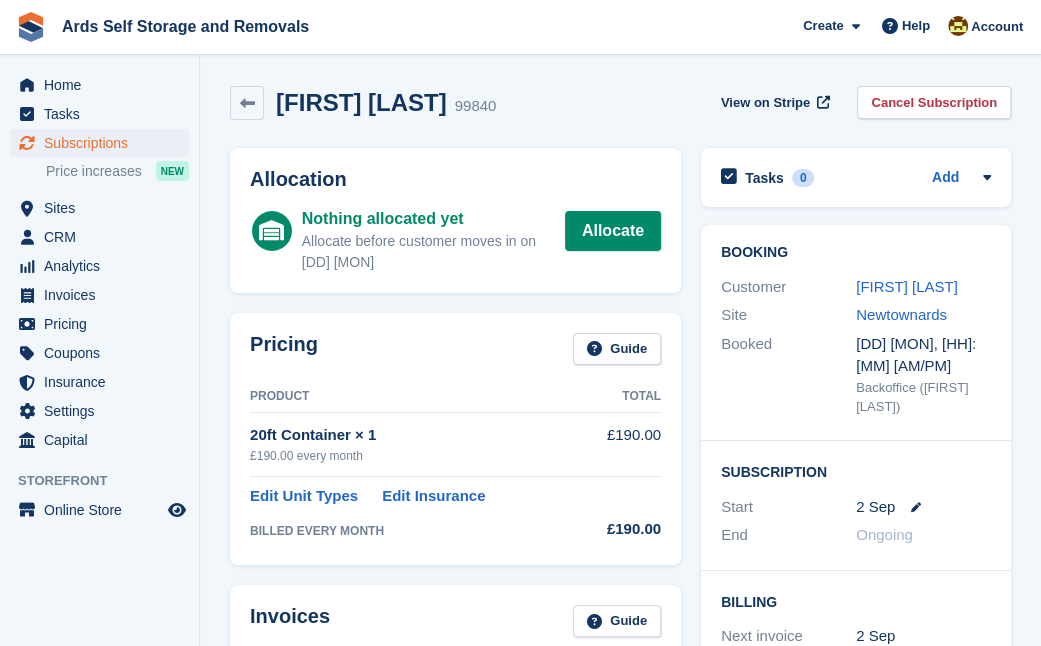 click on "Customer" at bounding box center (788, 287) 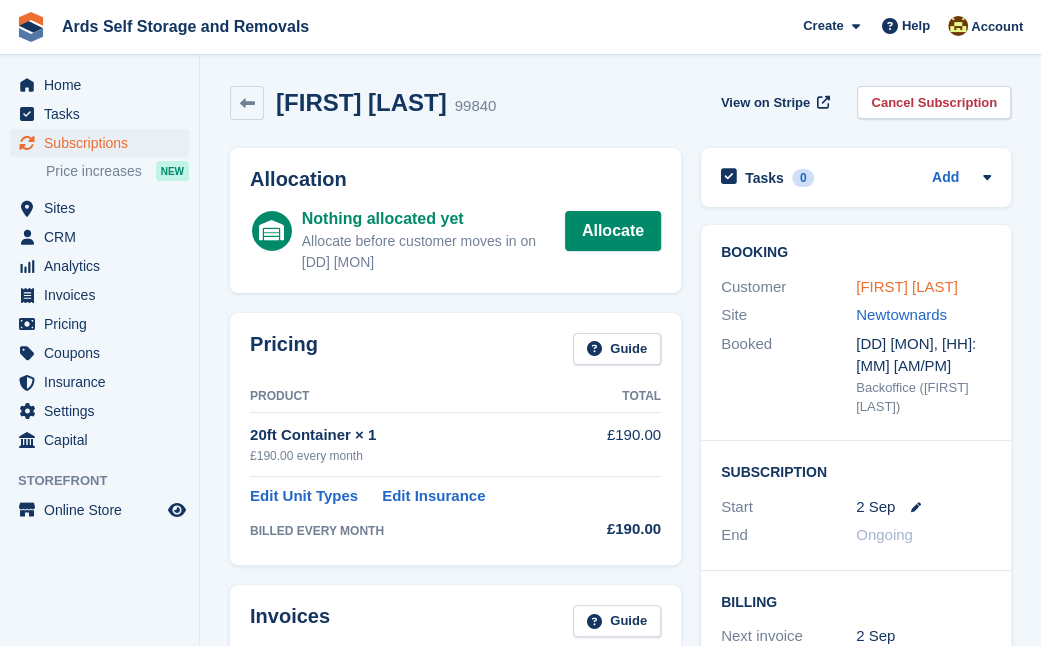 click on "[FIRST] [LAST]" at bounding box center [907, 286] 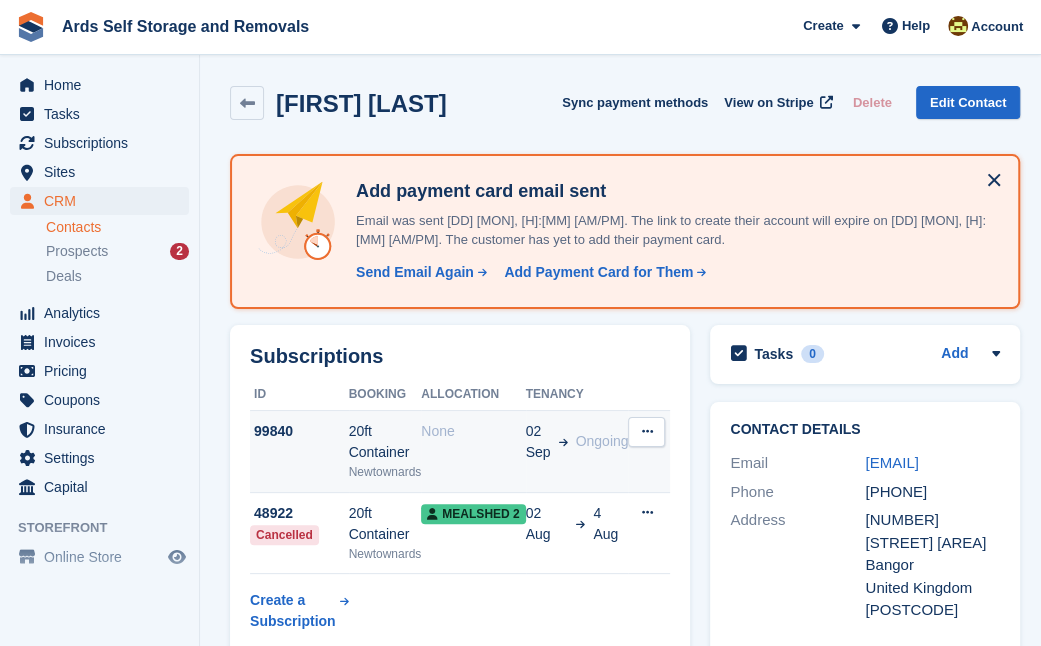 click on "None" at bounding box center (473, 431) 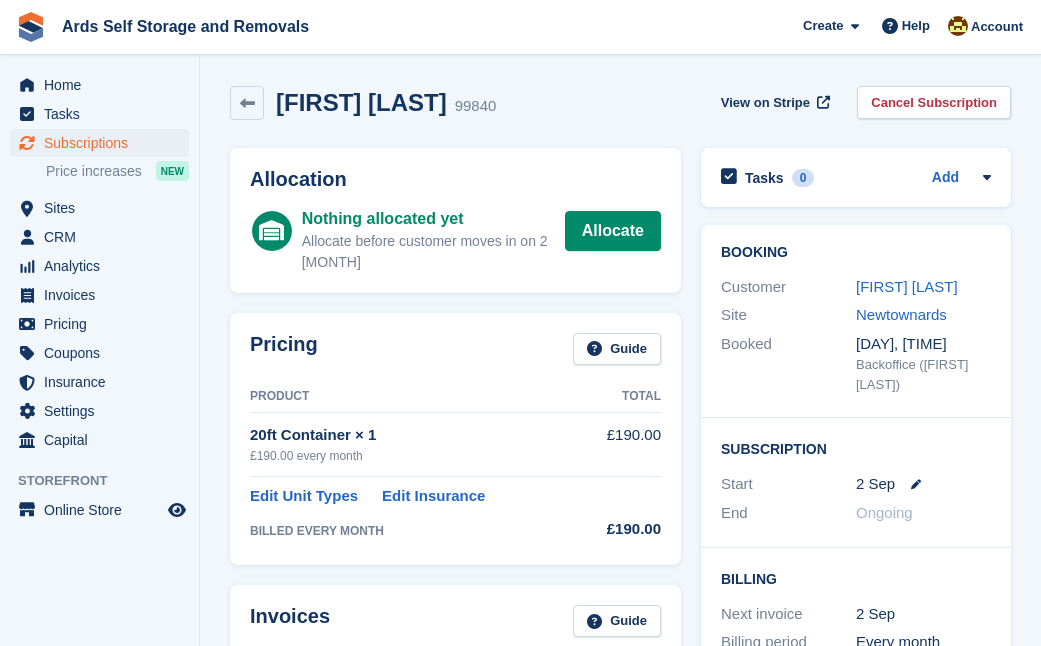 scroll, scrollTop: 0, scrollLeft: 0, axis: both 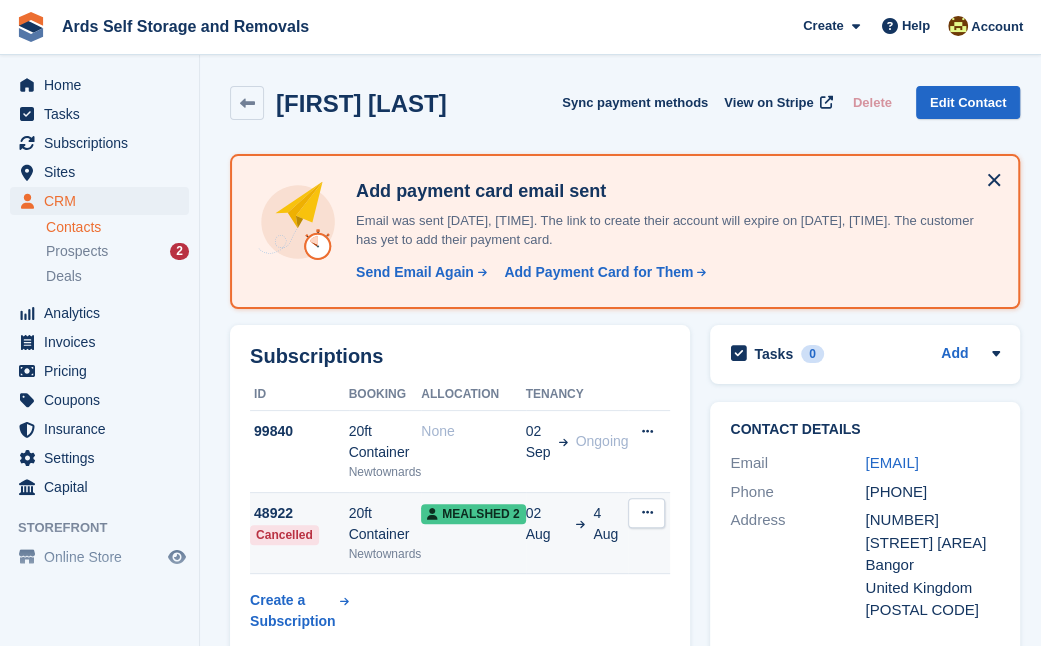 click on "Mealshed 2" at bounding box center (473, 514) 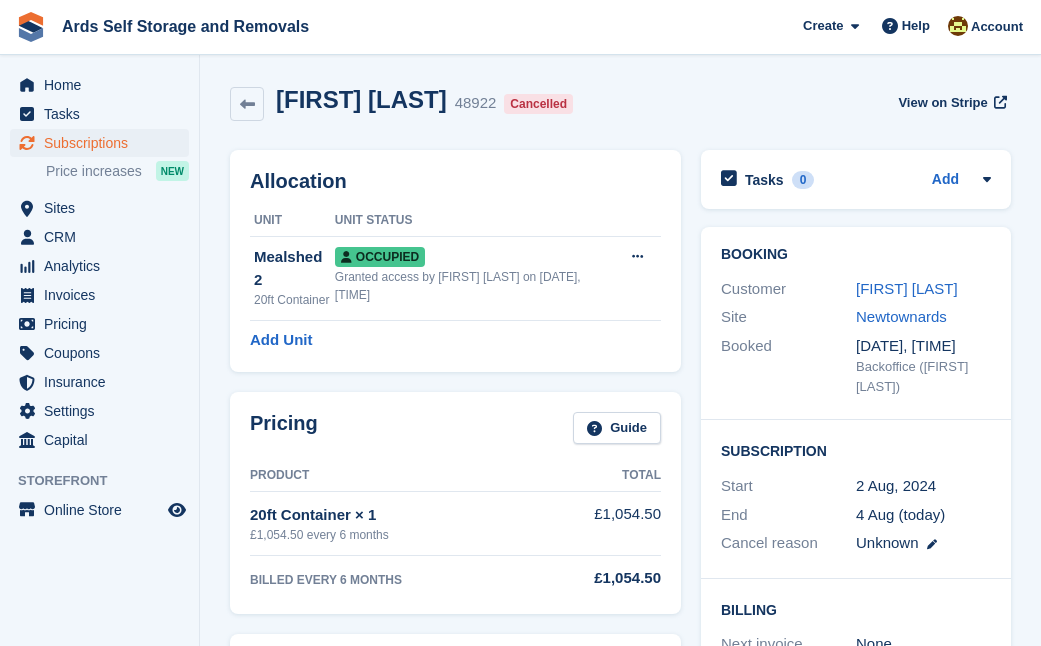 scroll, scrollTop: 0, scrollLeft: 0, axis: both 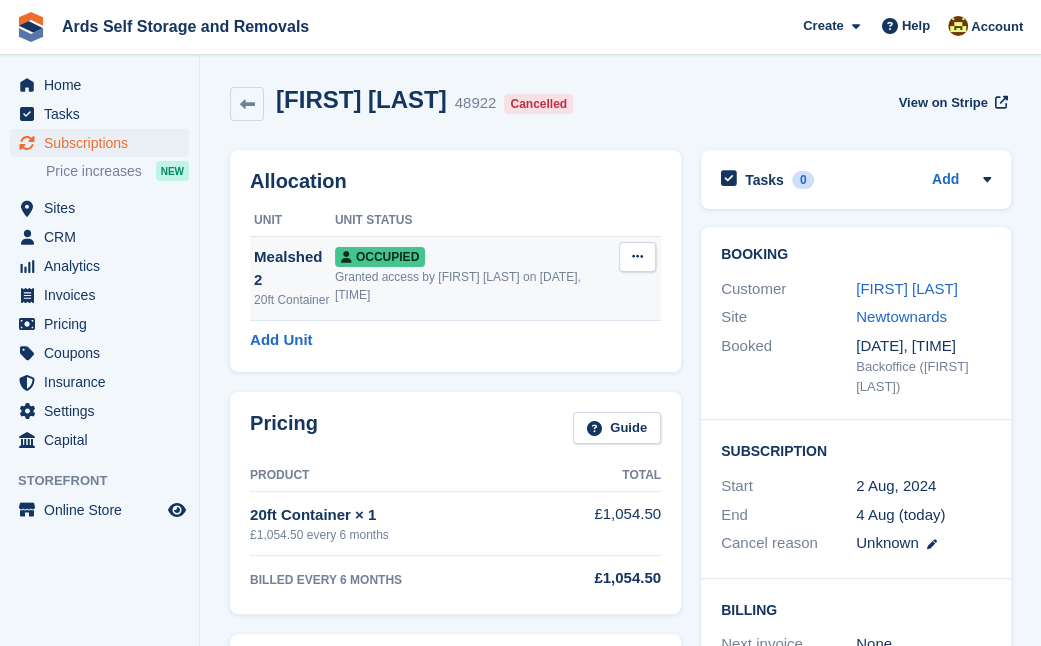 click at bounding box center (637, 256) 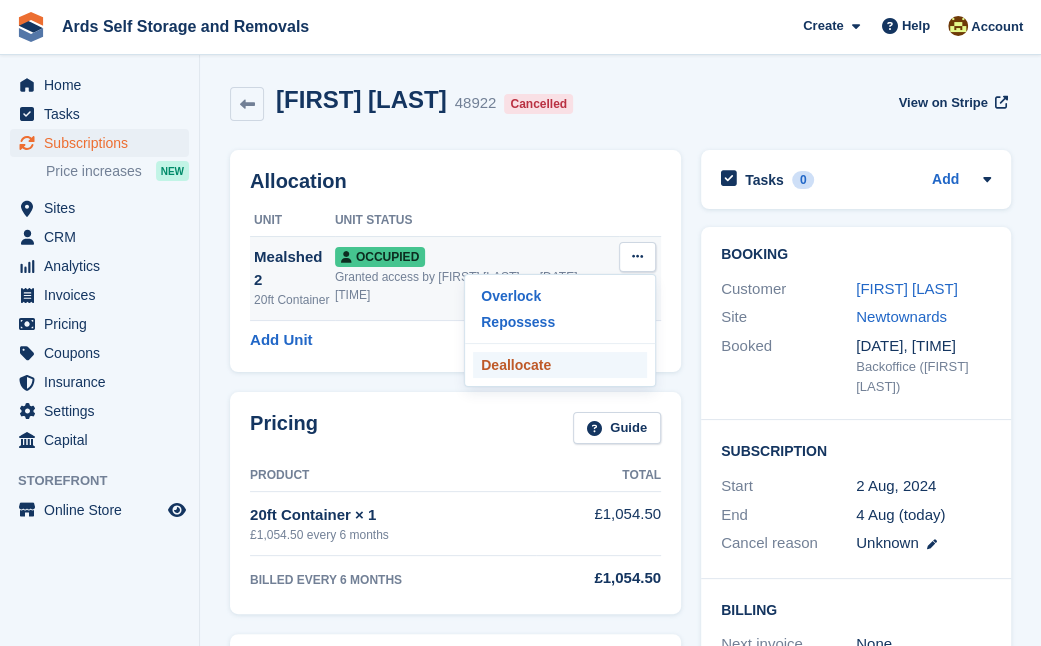 click on "Deallocate" at bounding box center [560, 365] 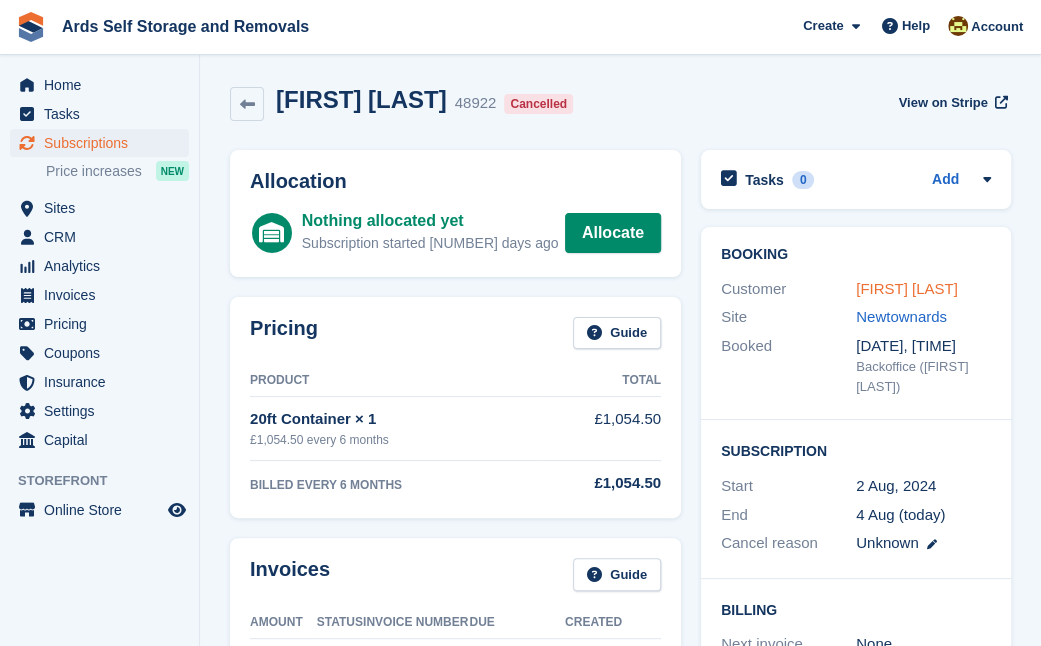 click on "[FIRST] [LAST]" at bounding box center [907, 288] 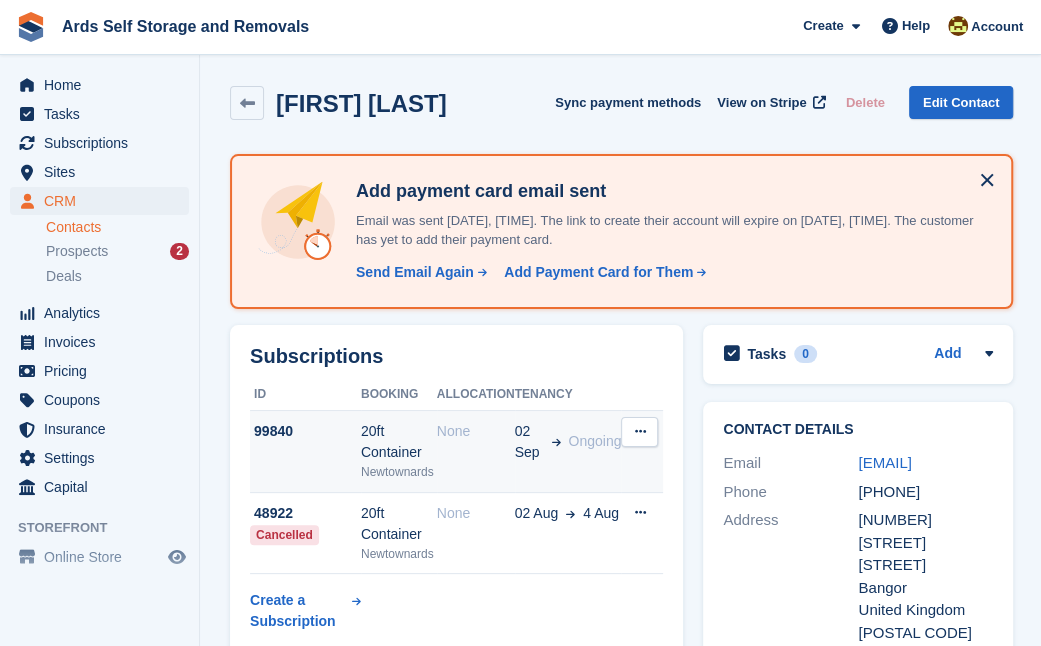 click on "None" at bounding box center [476, 431] 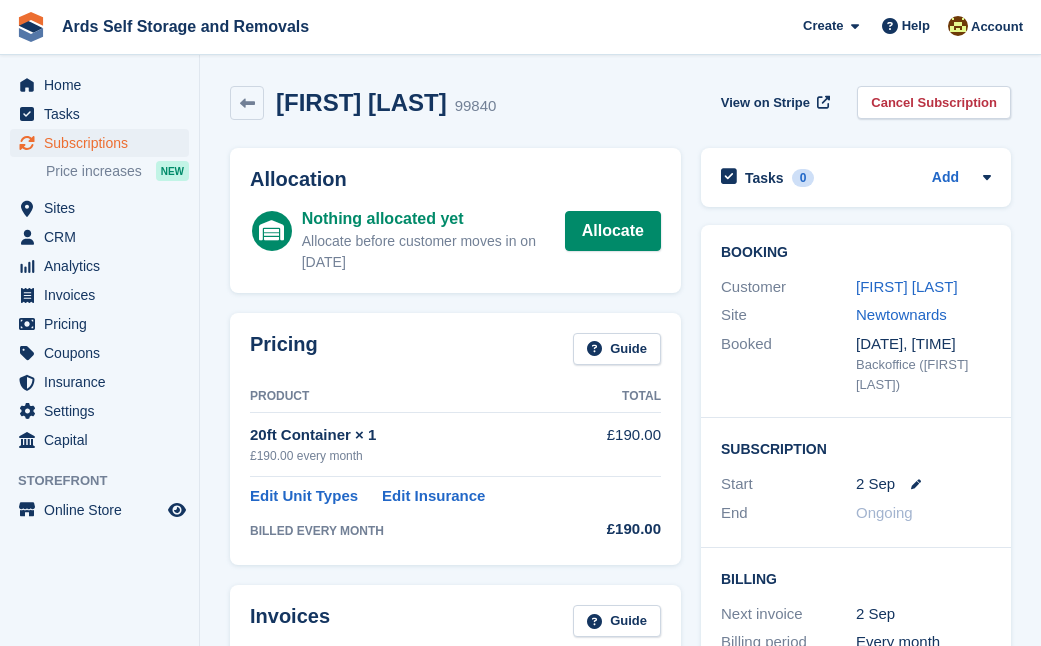 scroll, scrollTop: 0, scrollLeft: 0, axis: both 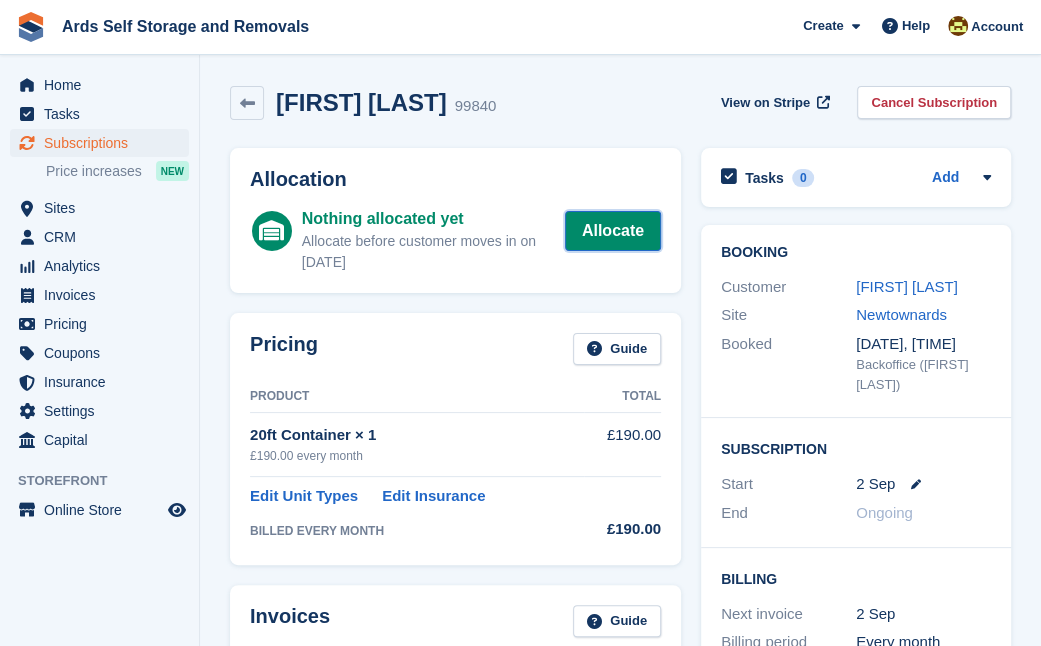 click on "Allocate" at bounding box center (613, 231) 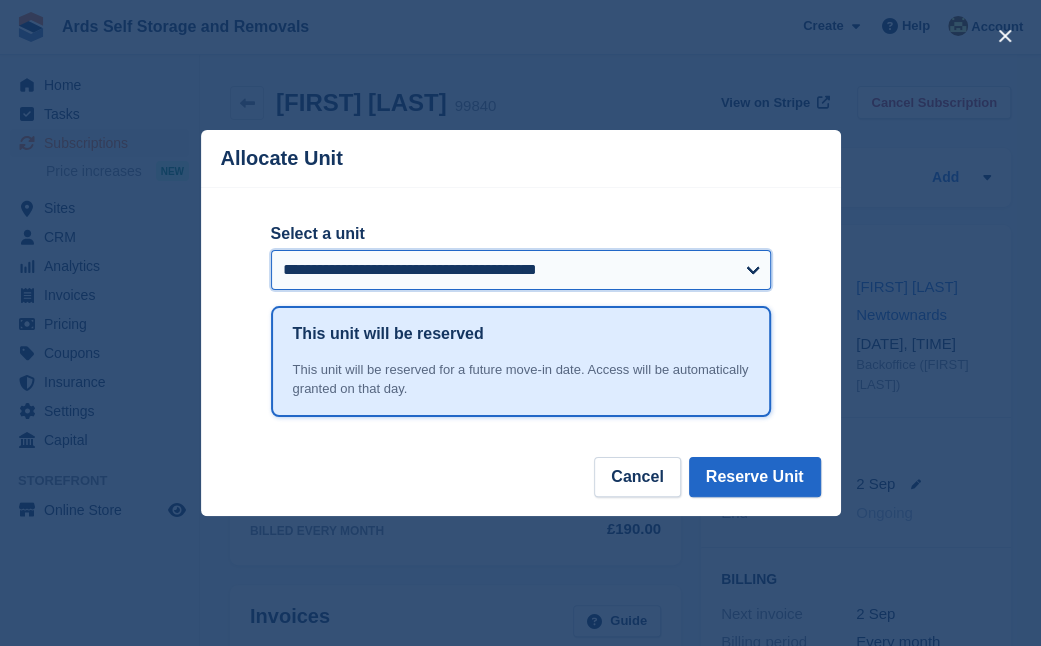click on "**********" at bounding box center [521, 270] 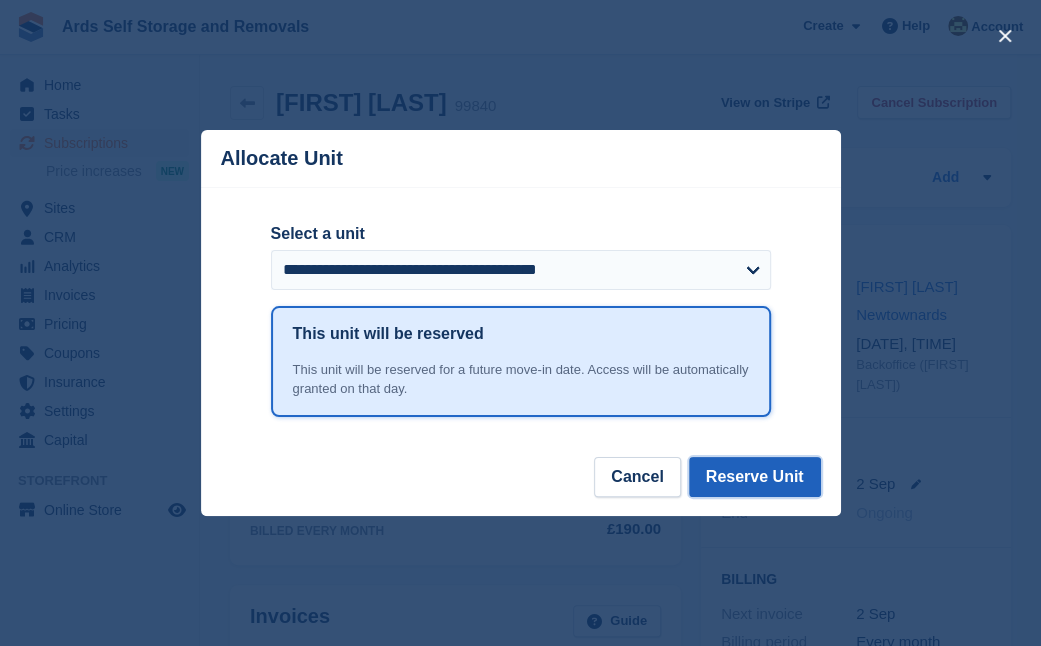 click on "Reserve Unit" at bounding box center (755, 477) 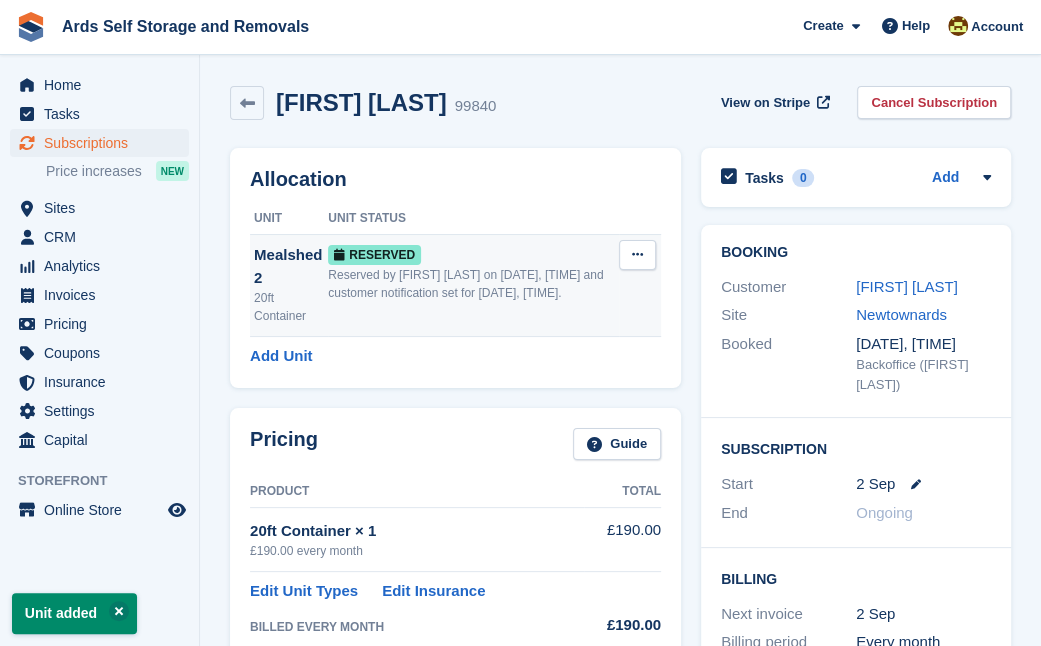 click at bounding box center (637, 254) 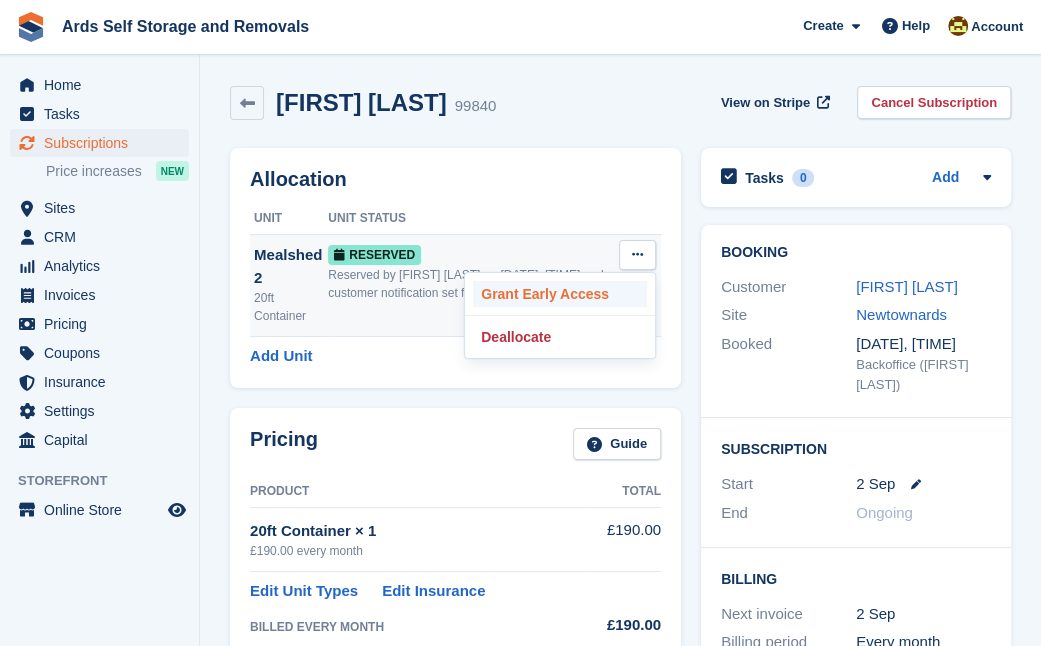 click on "Grant Early Access" at bounding box center (560, 294) 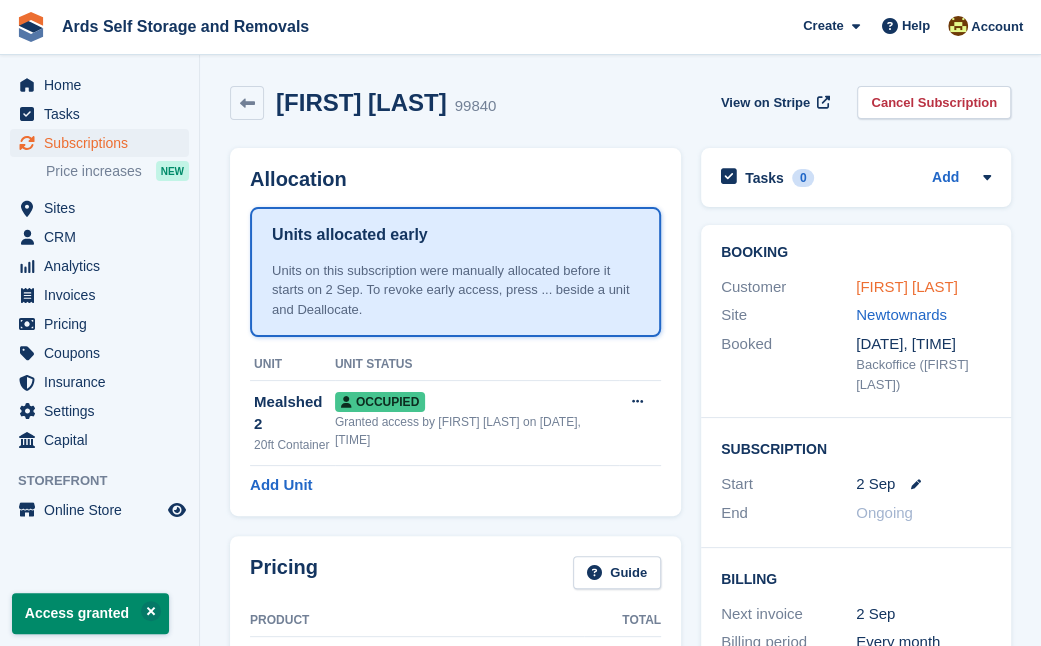 click on "Jo Haddock" at bounding box center [907, 286] 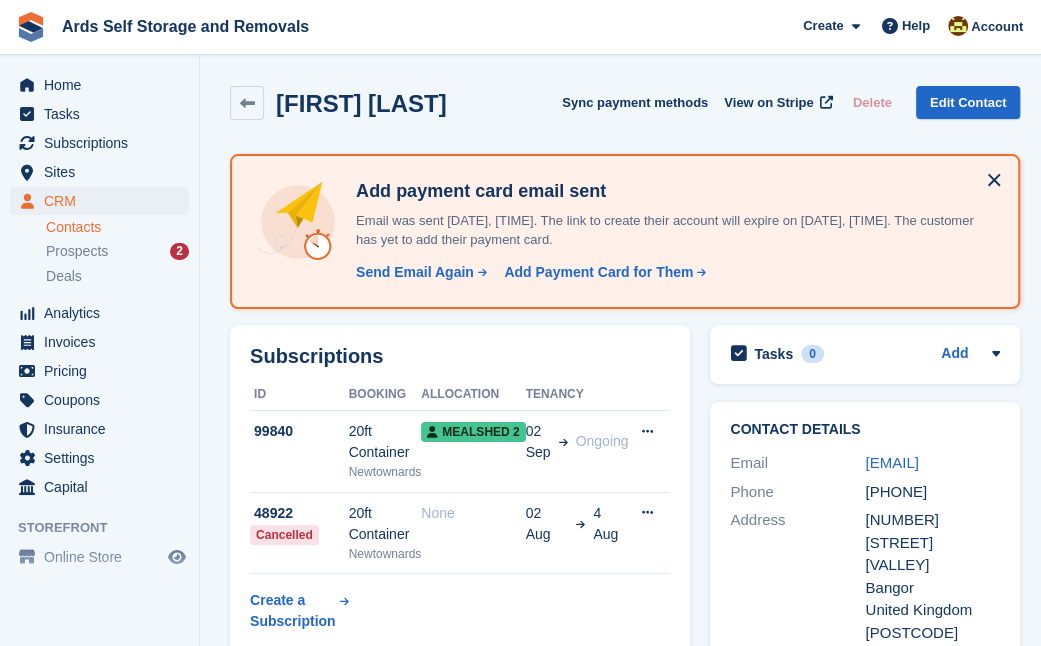 click on "Subscriptions
ID
Booking
Allocation
Tenancy
99840
20ft Container
Newtownards
Mealshed 2
02 Sep
Ongoing
Cancel subscription" at bounding box center [460, 493] 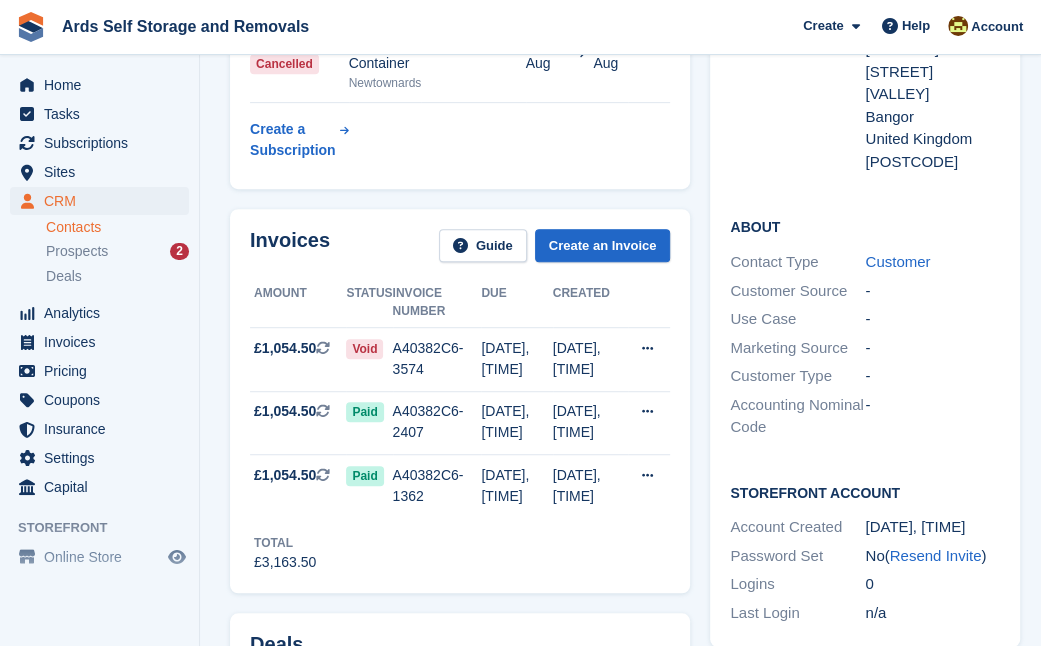 scroll, scrollTop: 472, scrollLeft: 0, axis: vertical 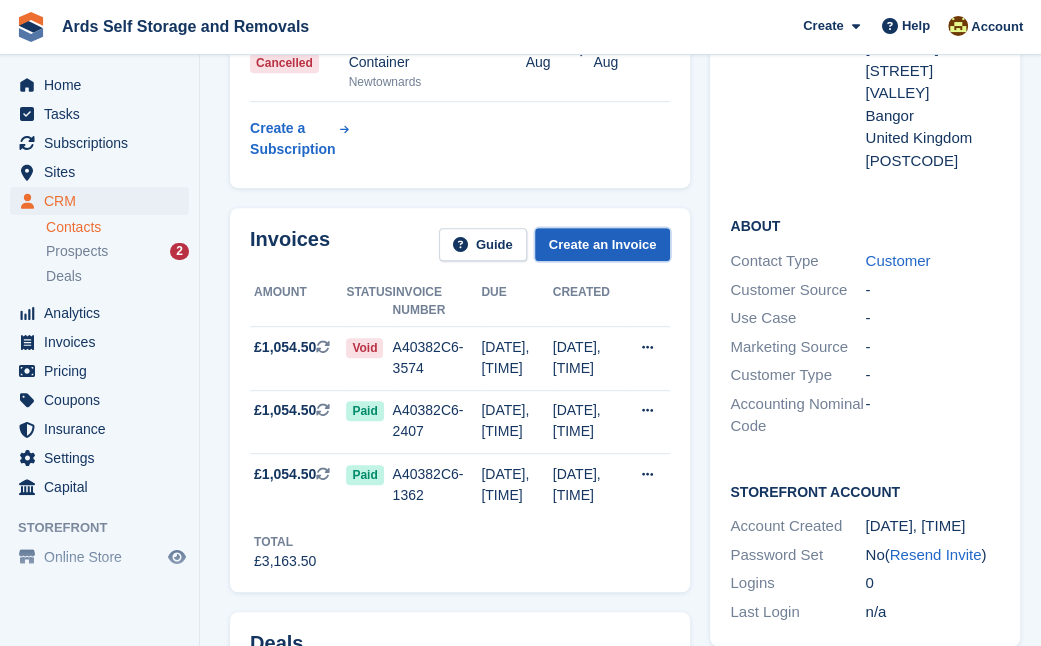 click on "Create an Invoice" at bounding box center (603, 244) 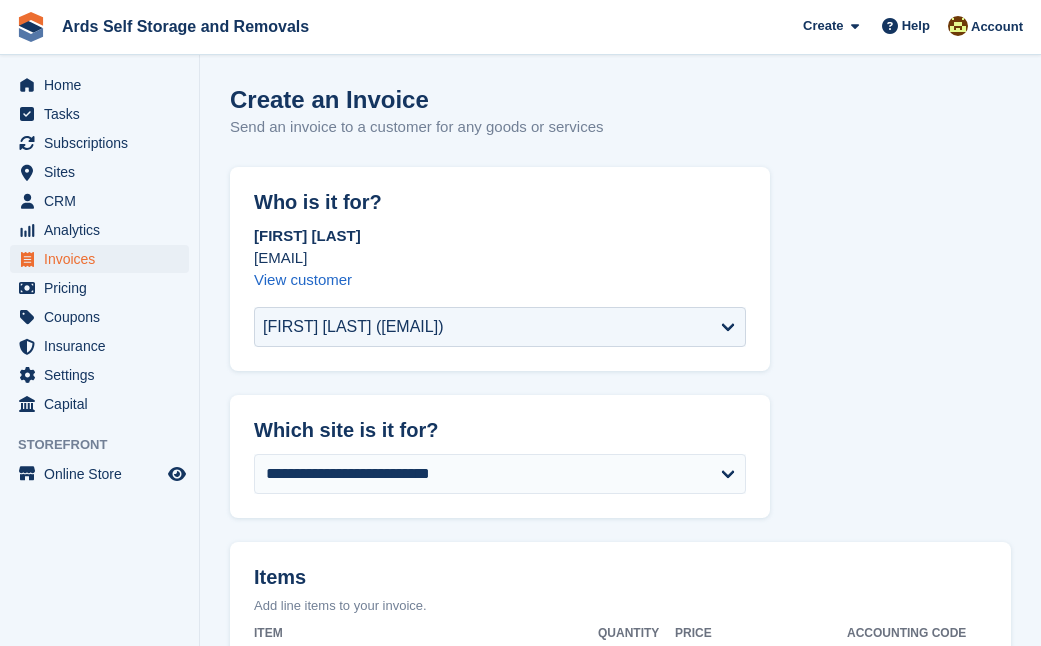 scroll, scrollTop: 0, scrollLeft: 0, axis: both 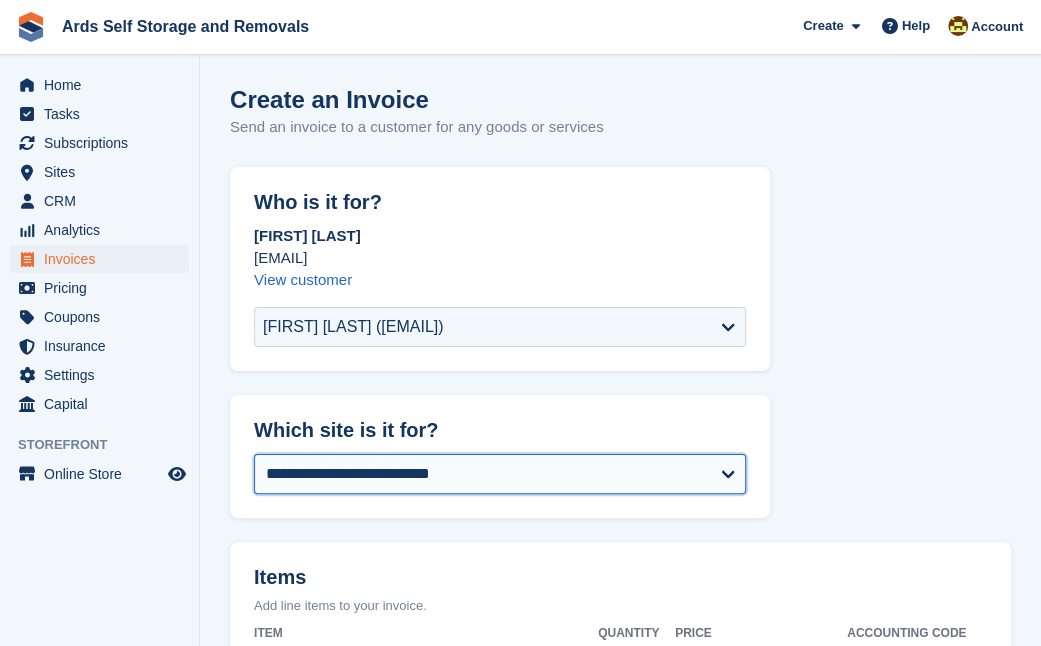 click on "**********" at bounding box center [500, 474] 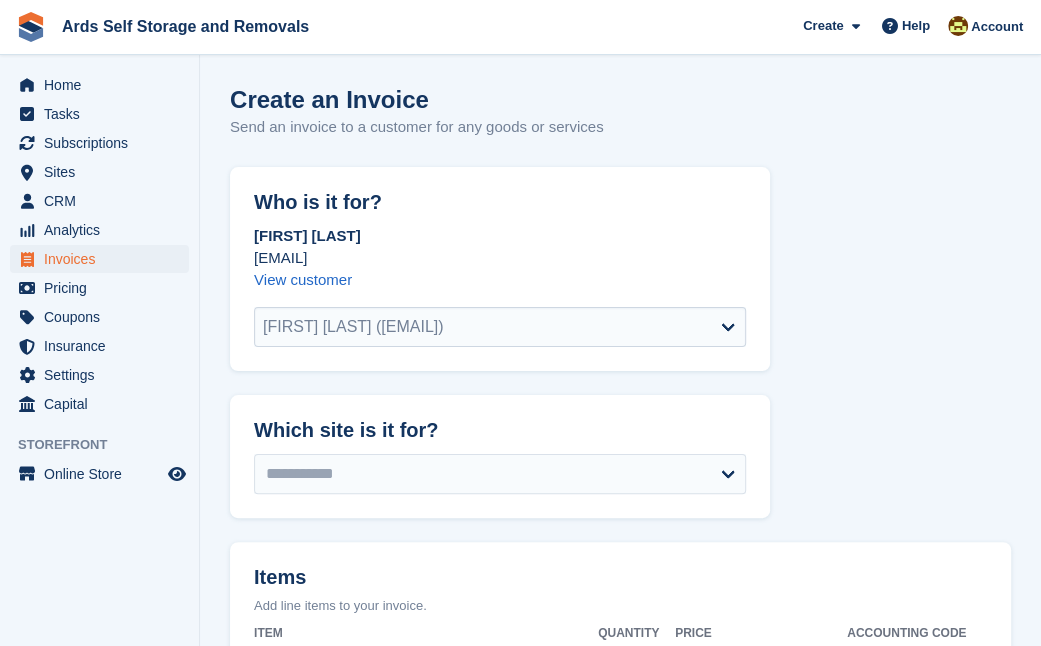 select on "*****" 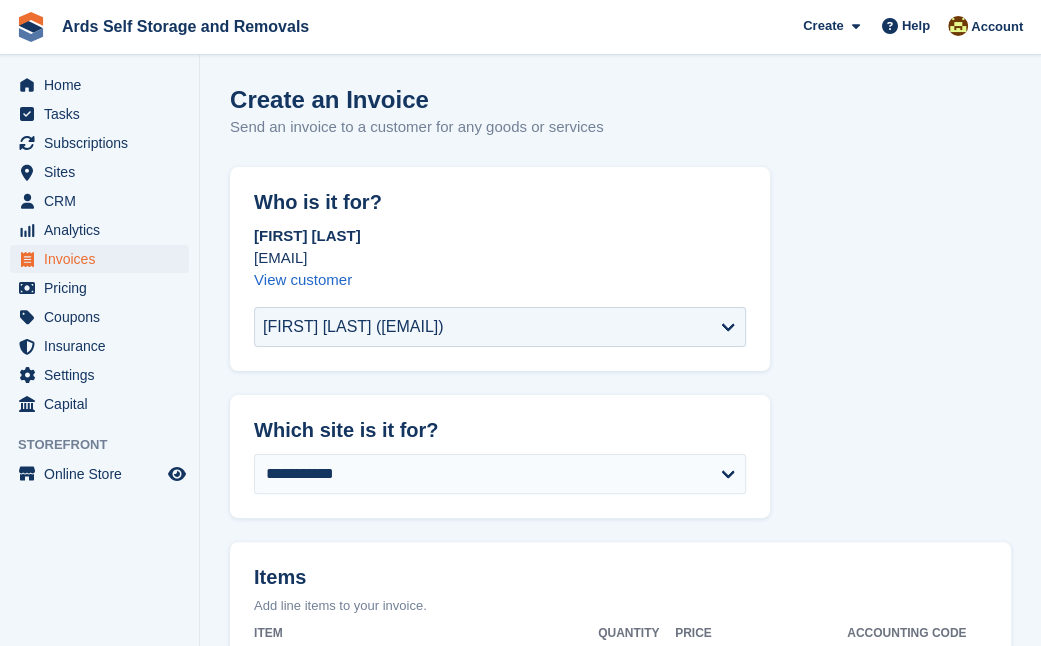 click on "**********" at bounding box center [620, 768] 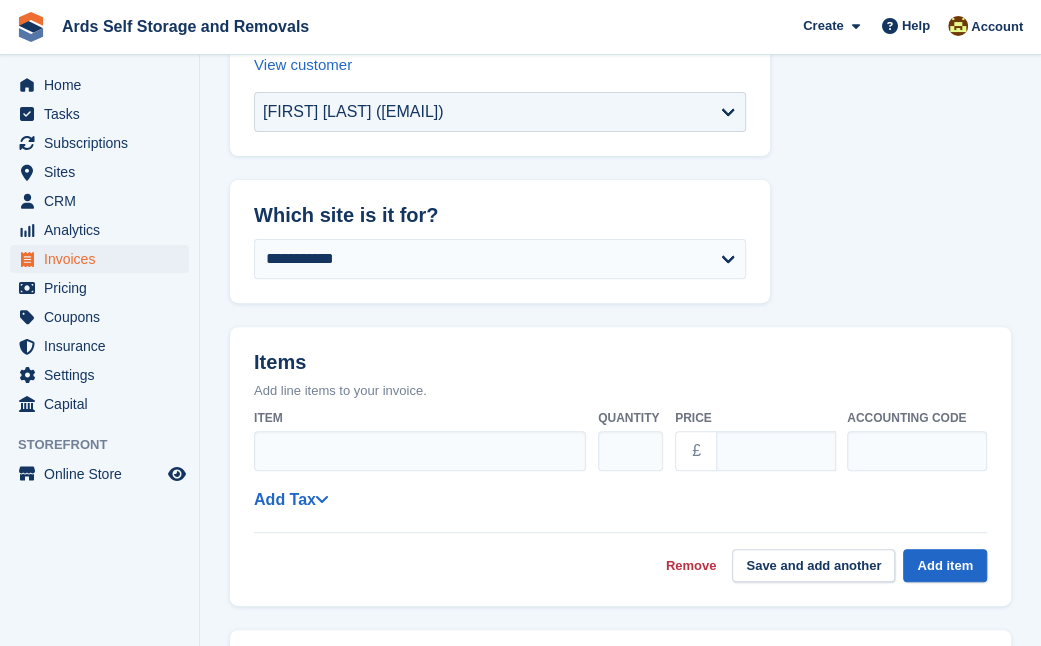 scroll, scrollTop: 218, scrollLeft: 0, axis: vertical 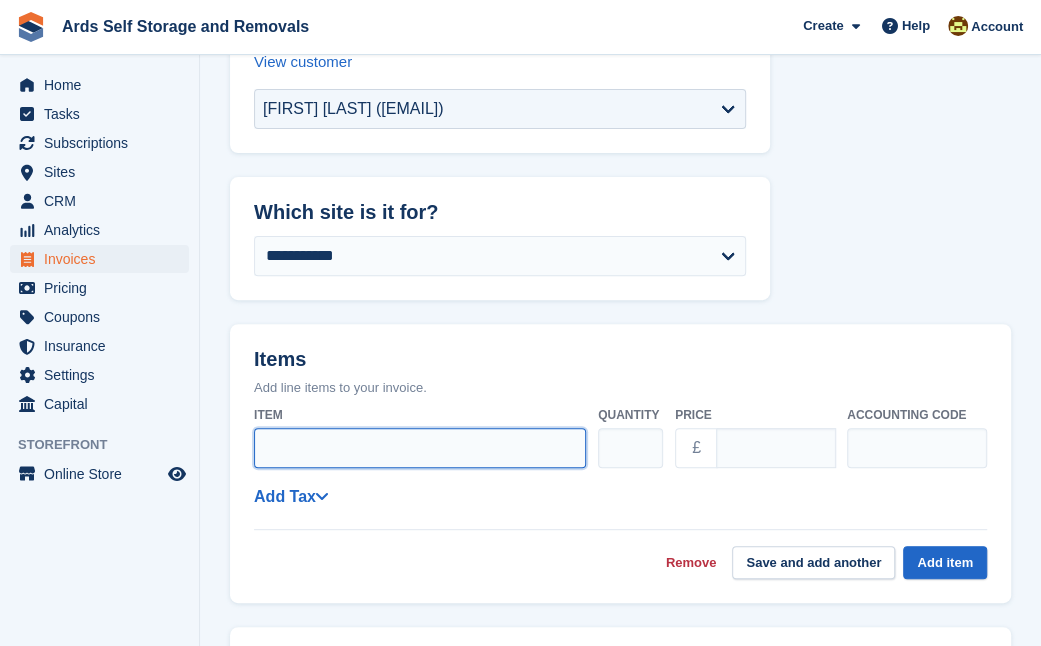 click on "Item" at bounding box center [420, 448] 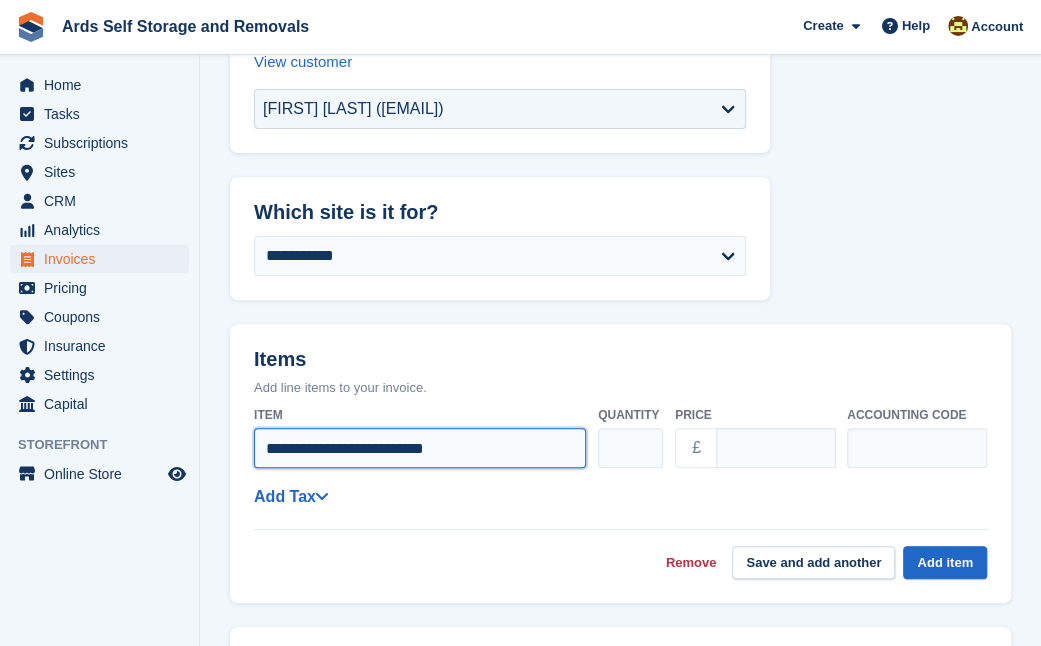 click on "**********" at bounding box center (420, 448) 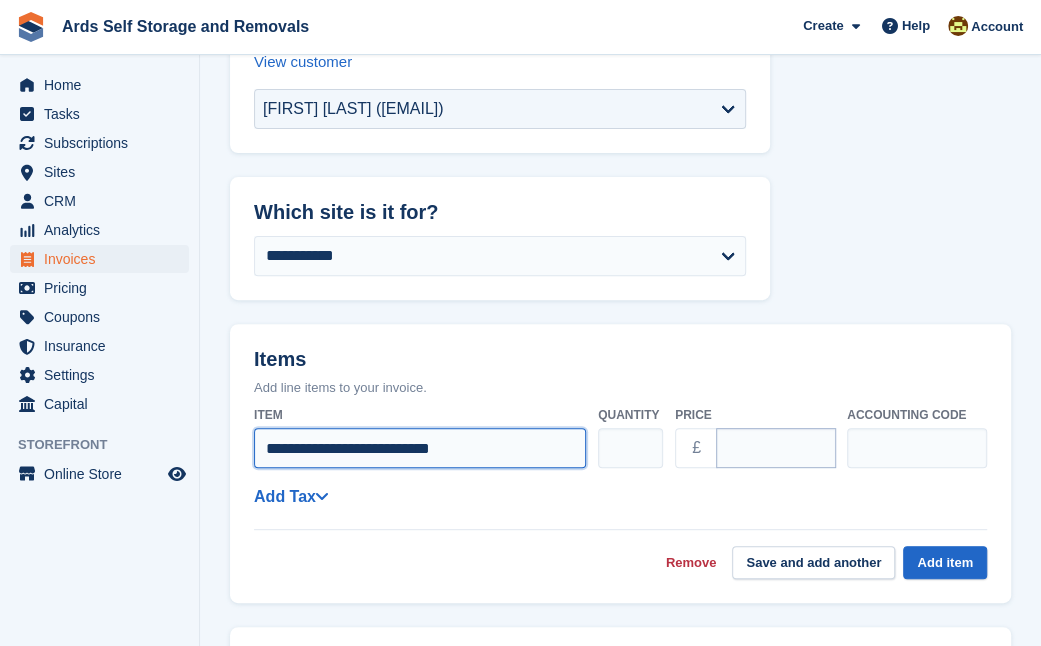 type on "**********" 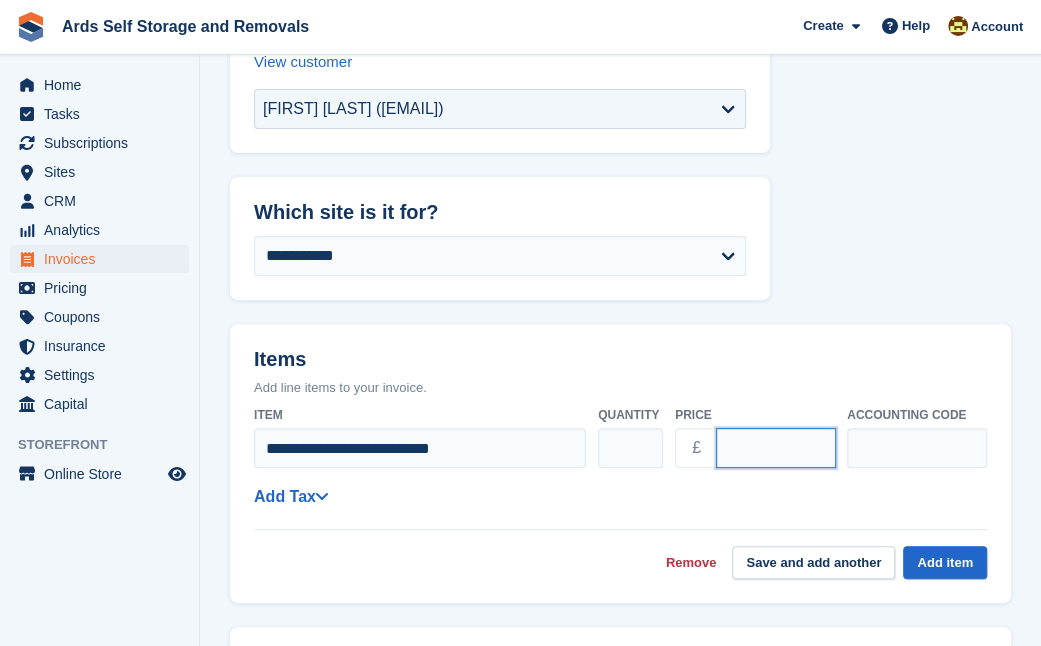 click on "****" at bounding box center (776, 448) 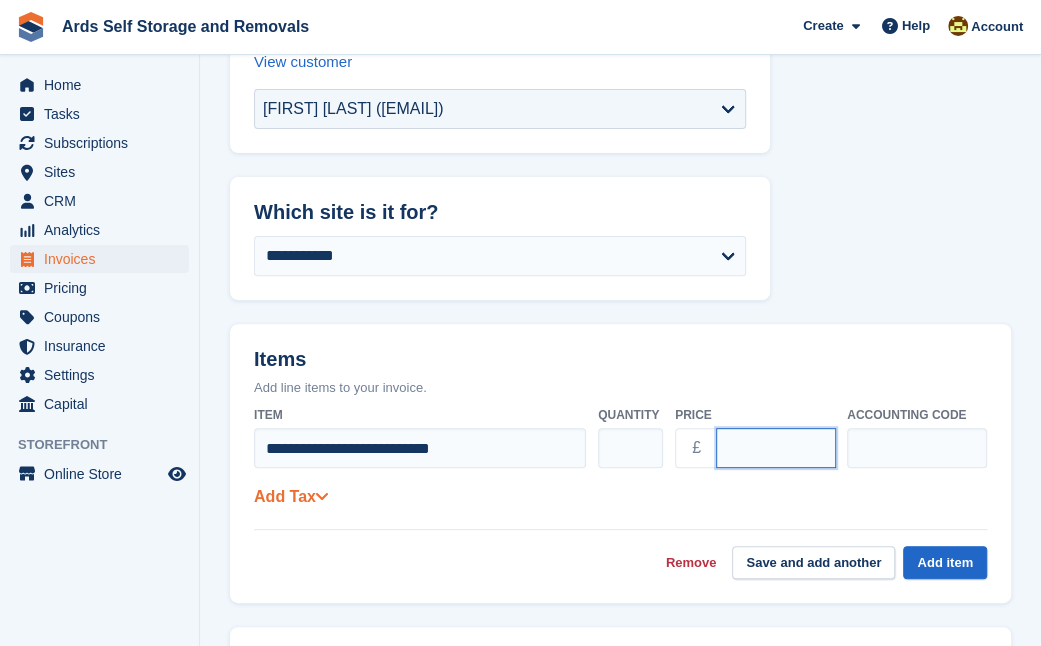 type on "******" 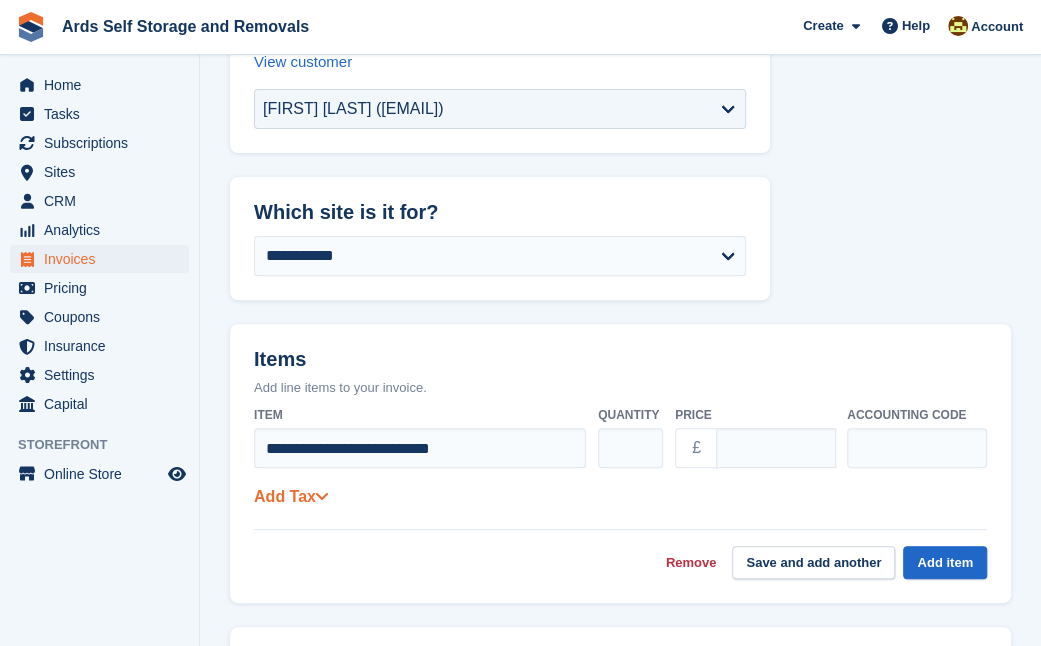 click at bounding box center [322, 496] 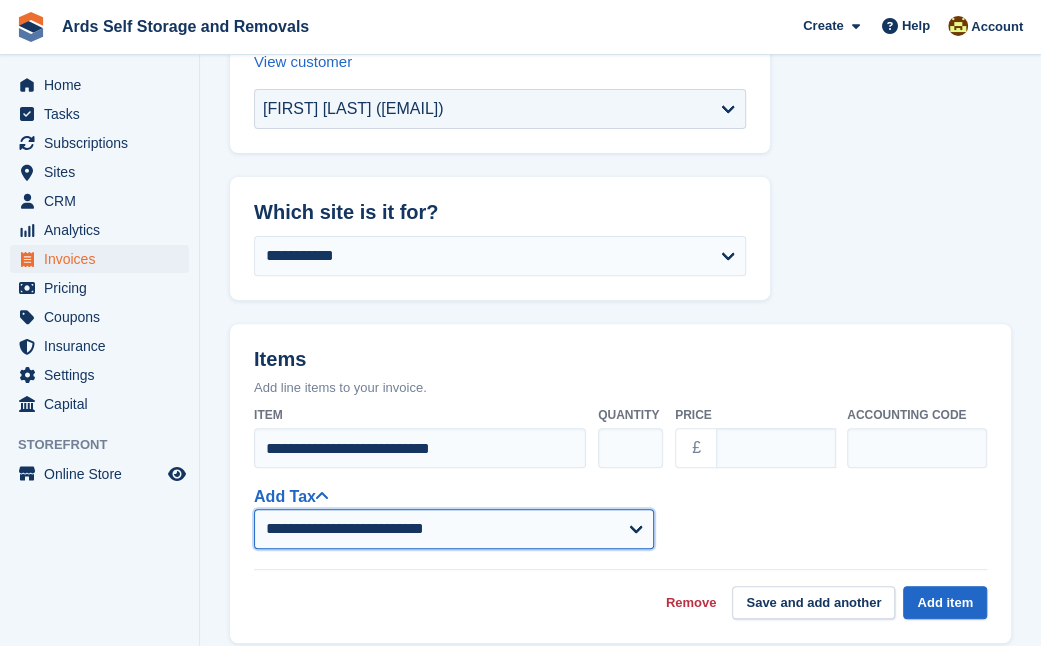 click on "**********" at bounding box center (454, 529) 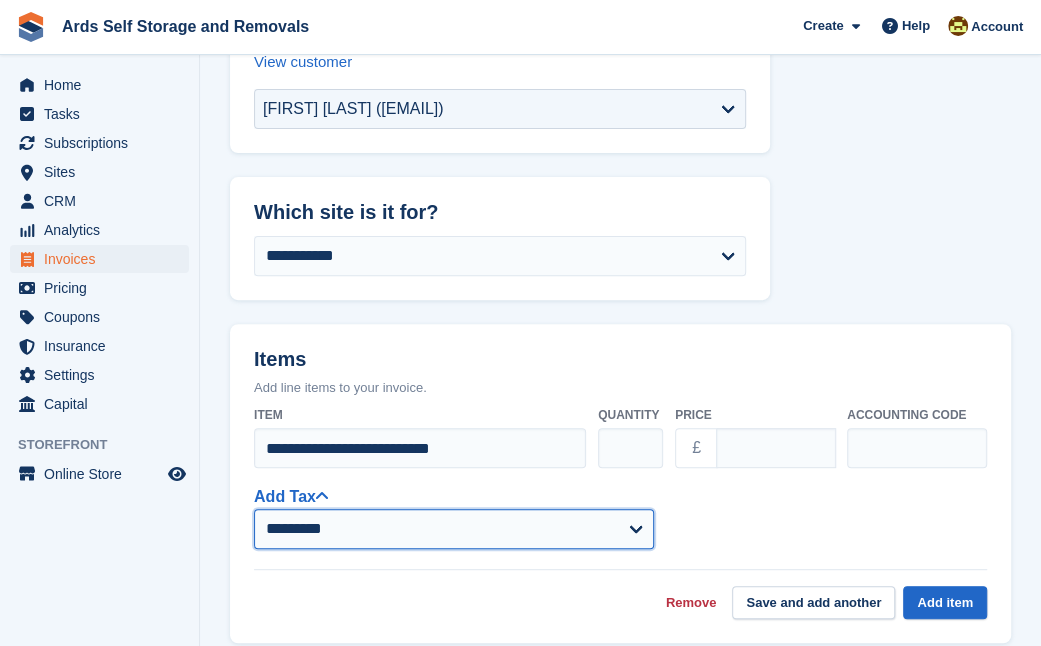 click on "**********" at bounding box center (454, 529) 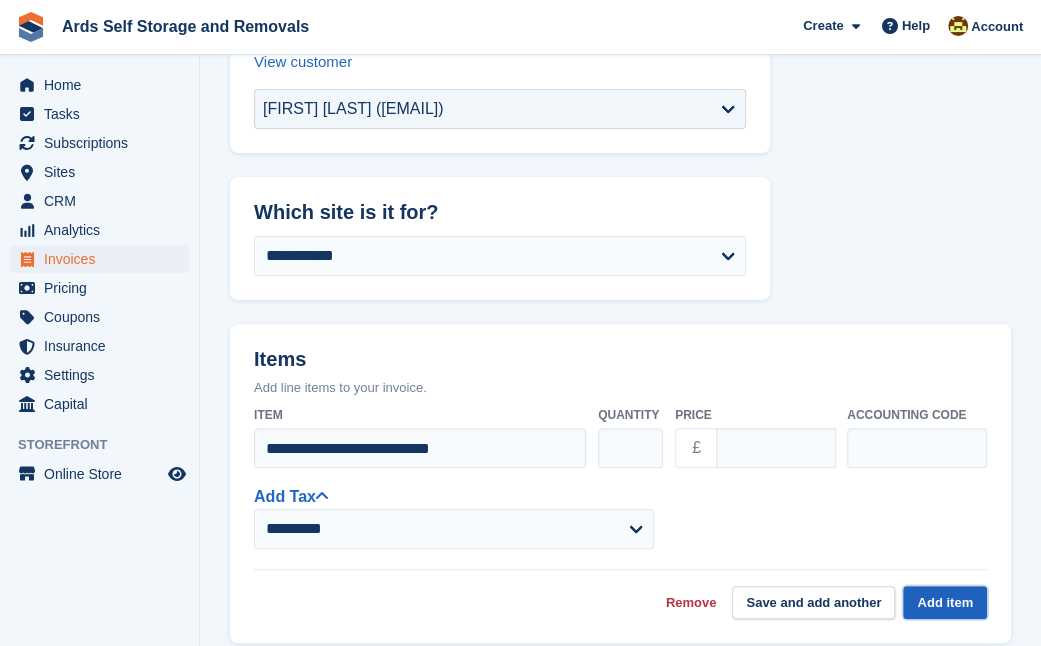 click on "Add item" at bounding box center (945, 602) 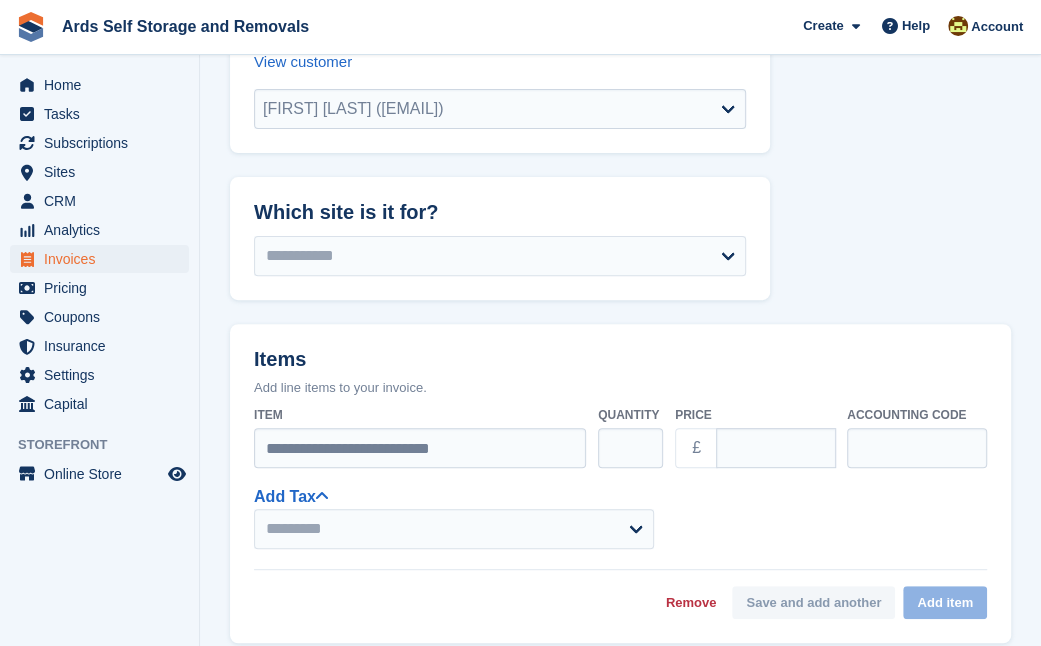 select on "*****" 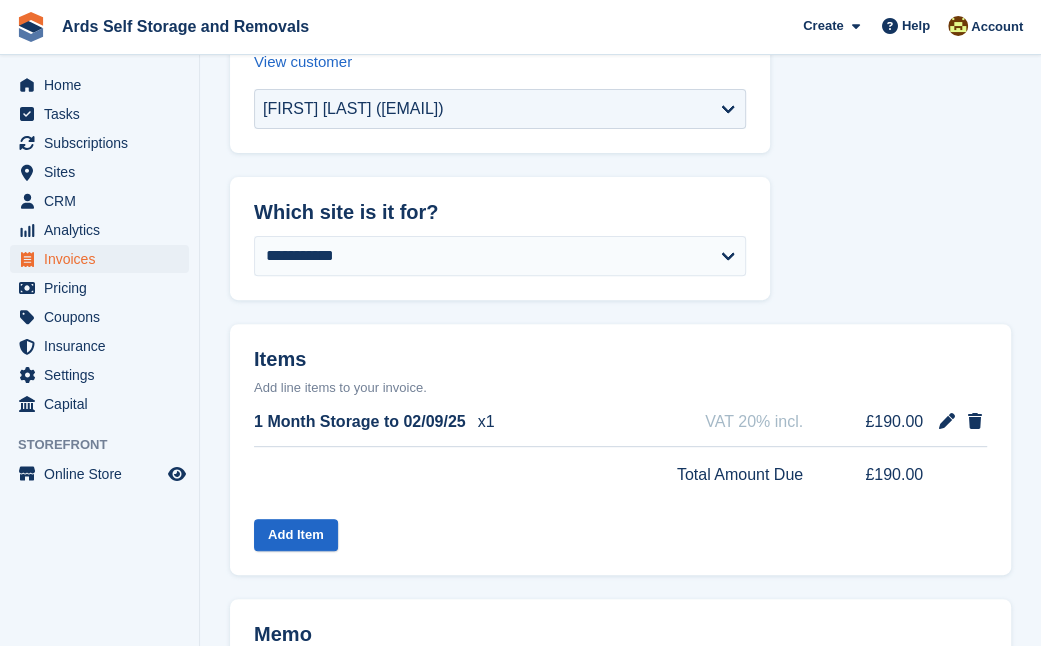 click on "Memo
Optional additional text to appear on invoice." at bounding box center (500, 634) 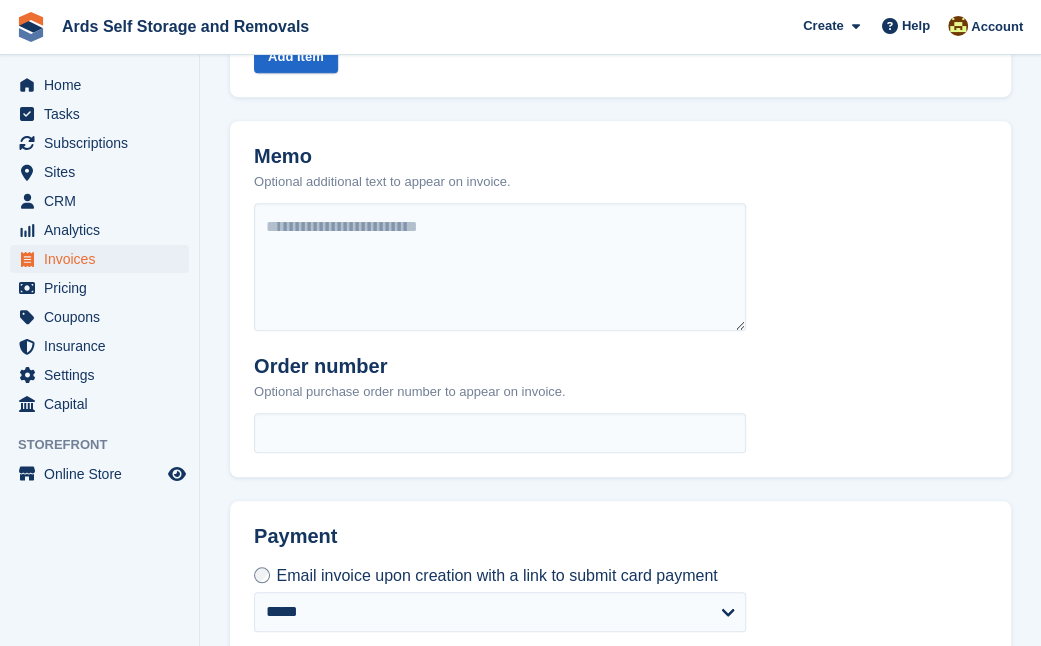 scroll, scrollTop: 736, scrollLeft: 0, axis: vertical 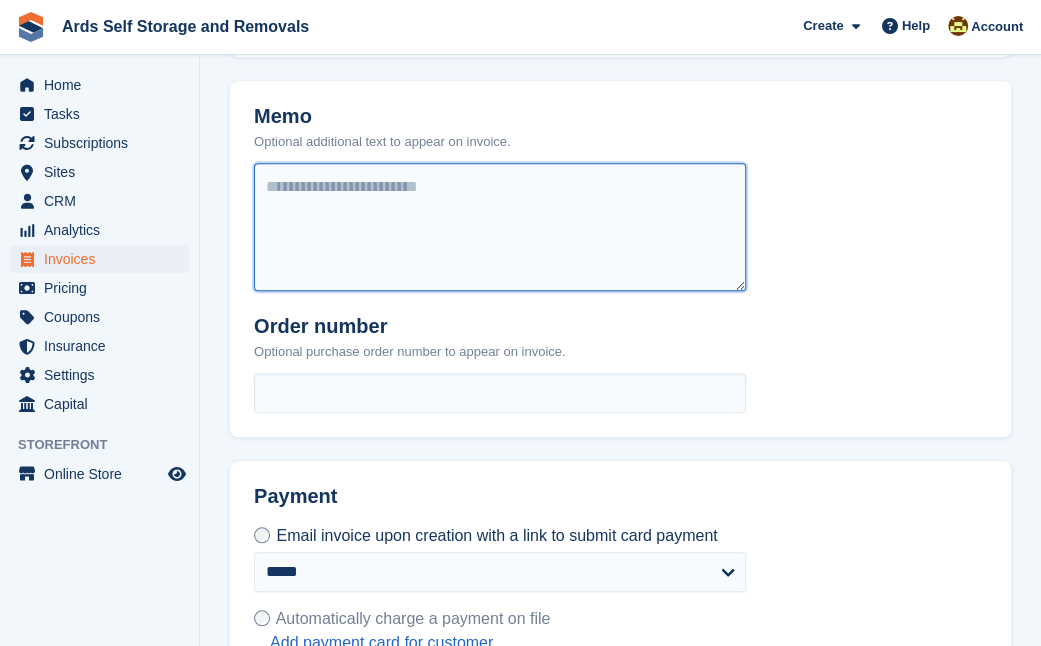click at bounding box center [500, 227] 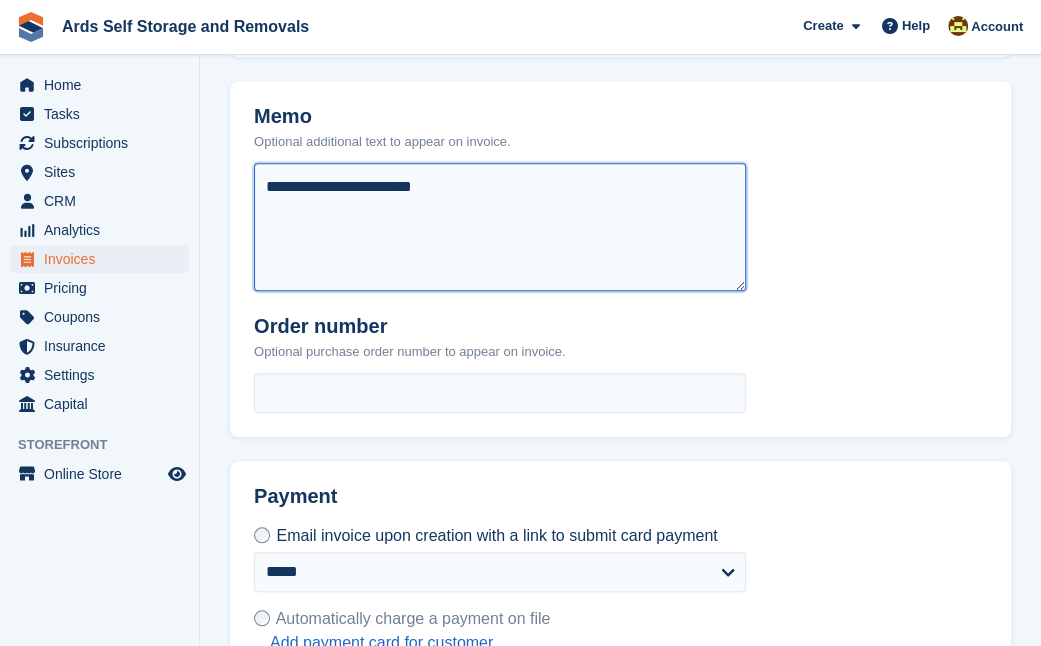 type on "**********" 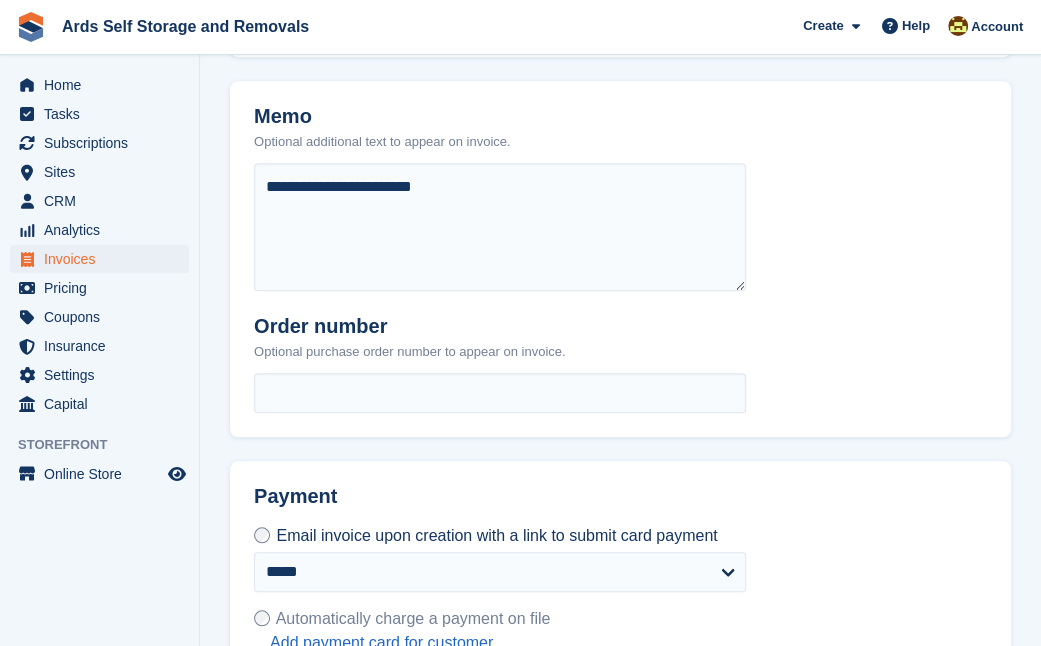 click on "**********" at bounding box center (620, 18) 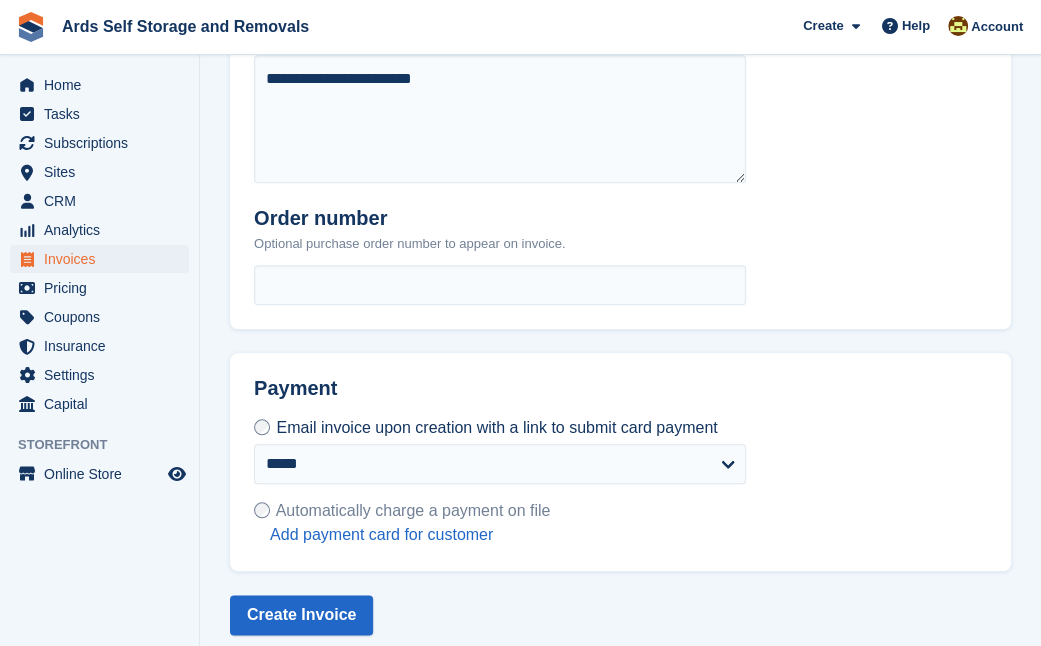 scroll, scrollTop: 861, scrollLeft: 0, axis: vertical 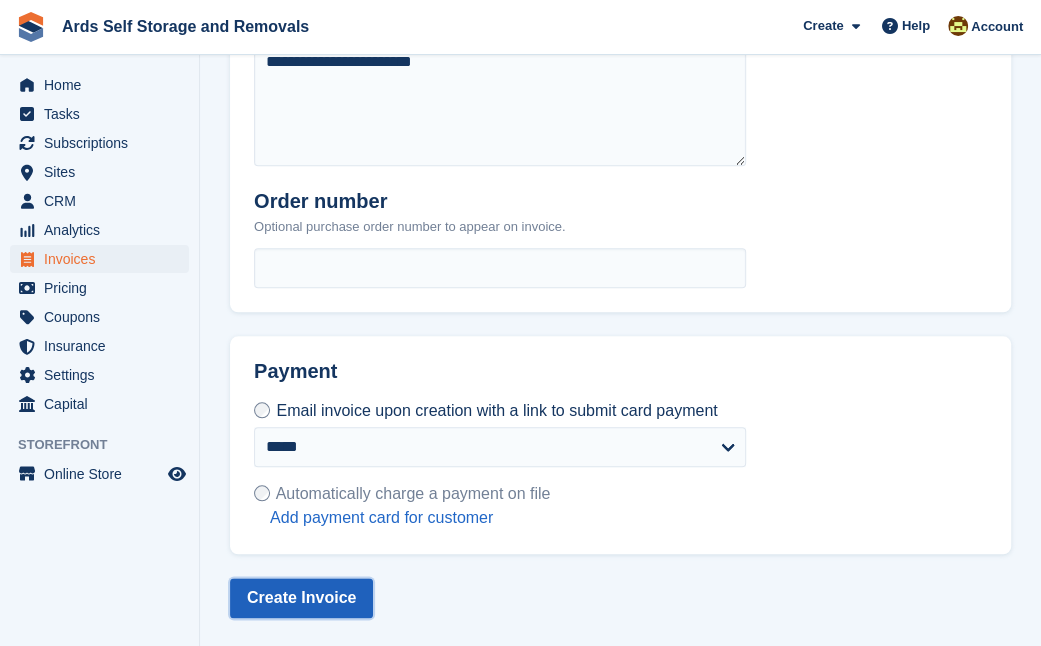 click on "Create Invoice" at bounding box center (301, 598) 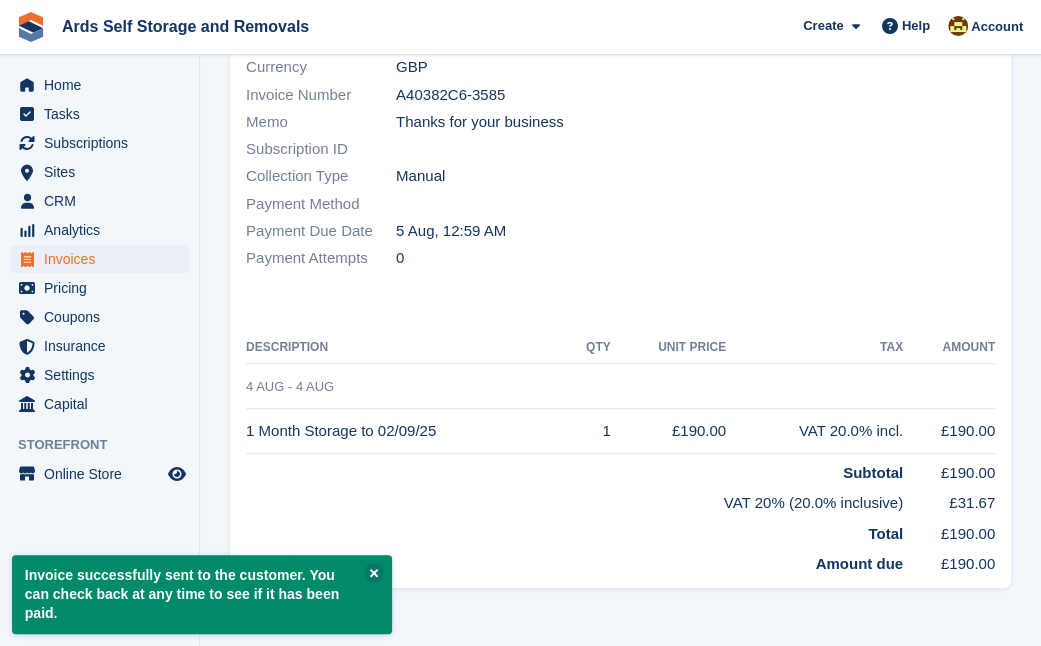 scroll, scrollTop: 0, scrollLeft: 0, axis: both 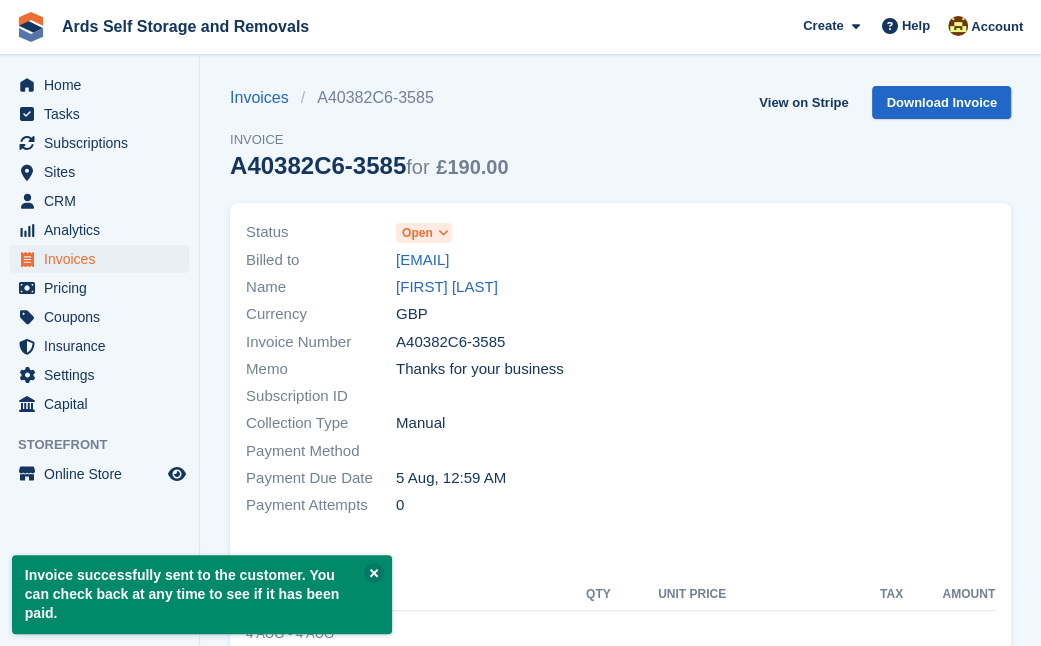 click on "Open" at bounding box center [424, 233] 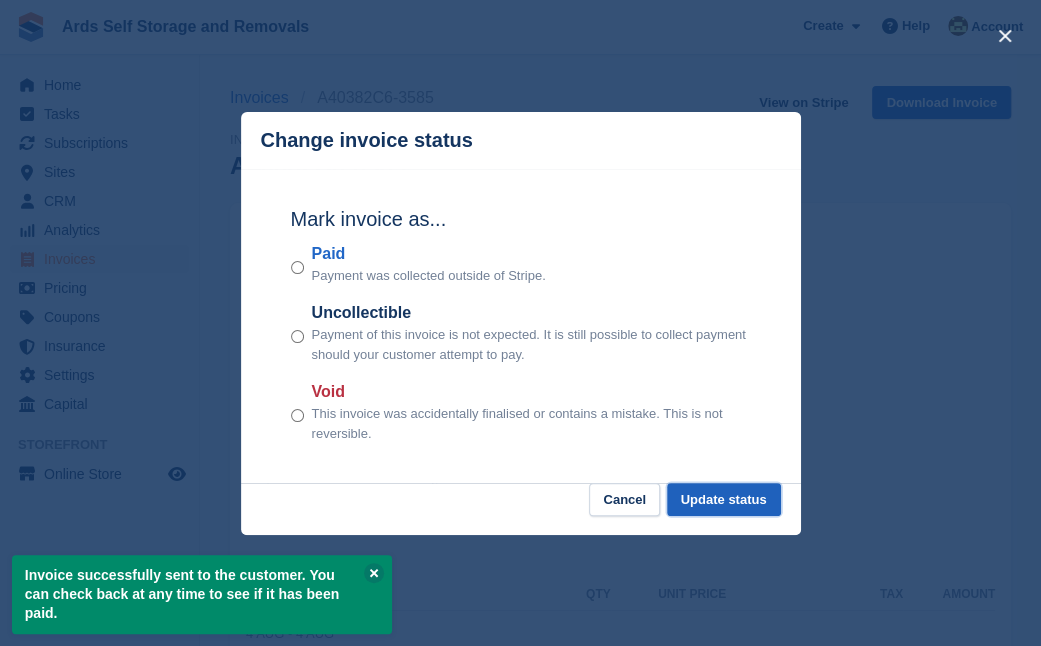 click on "Update status" at bounding box center (724, 499) 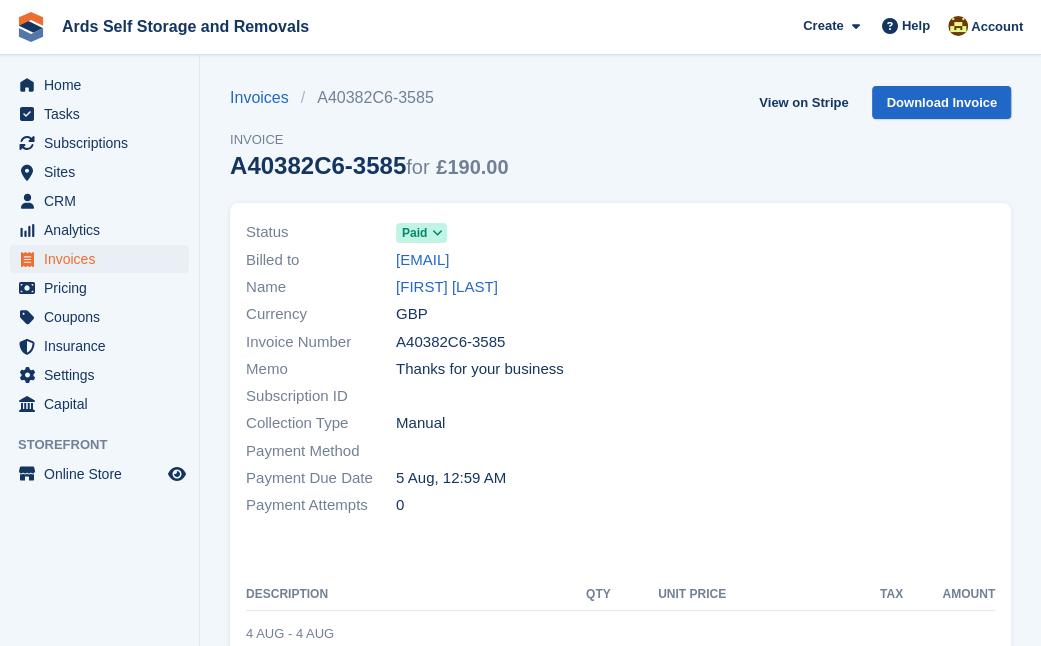 click on "Invoice status updated successfully
Invoices
A40382C6-3585
Invoice
A40382C6-3585  for   £190.00
View on Stripe
Download Invoice
Status
Paid
Billed to
jo_timmins@hotmail.com
Name
Jo Haddock
Currency
GBP" at bounding box center (620, 545) 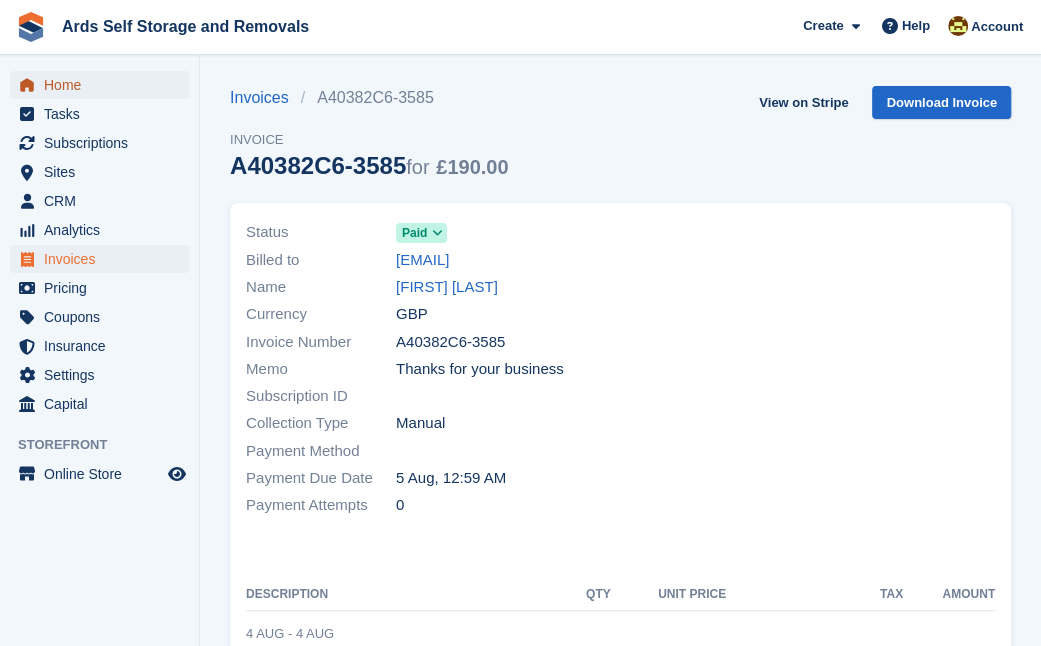 click on "Home" at bounding box center [104, 85] 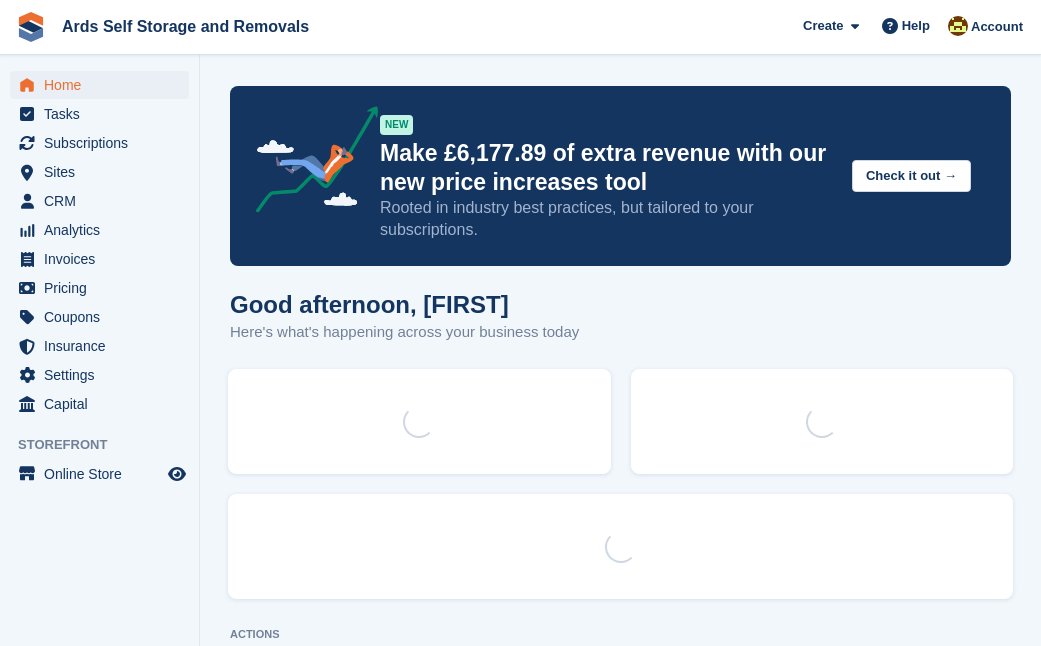 scroll, scrollTop: 0, scrollLeft: 0, axis: both 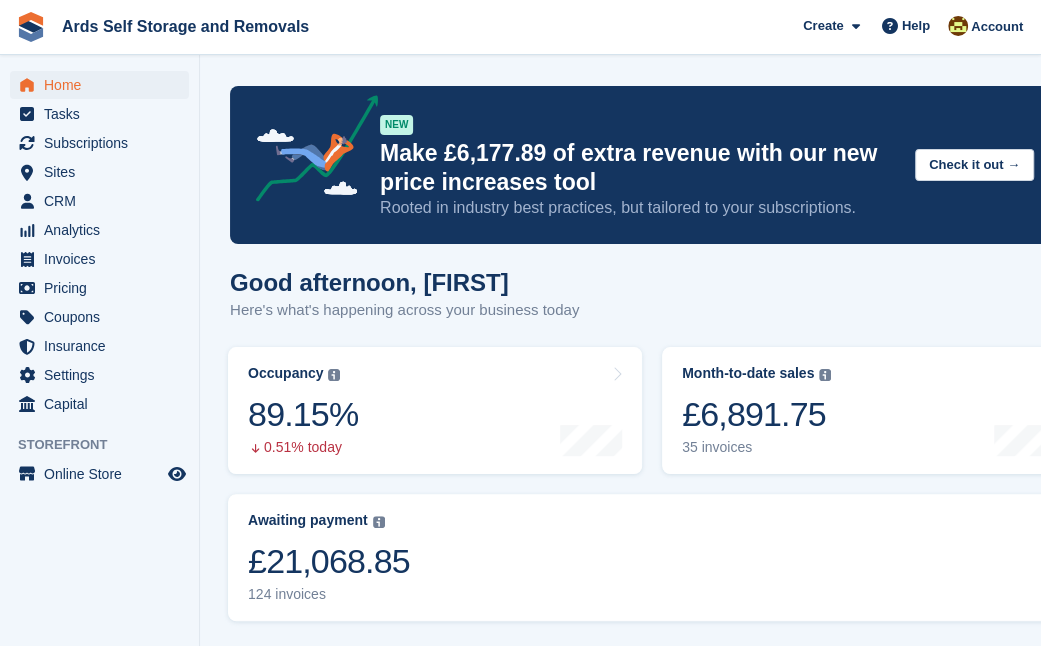 click on "NEW
Make £6,177.89 of extra revenue with our new price increases tool
Rooted in industry best practices, but tailored to your subscriptions.
Check it out →
Good afternoon, Mark
Here's what's happening across your business today
Occupancy
The percentage of all currently allocated units in terms of area. Includes units with occupied, repo or overlocked status. Trendline shows changes across last 30 days.
89.15%
0.51% today" at bounding box center (652, 2599) 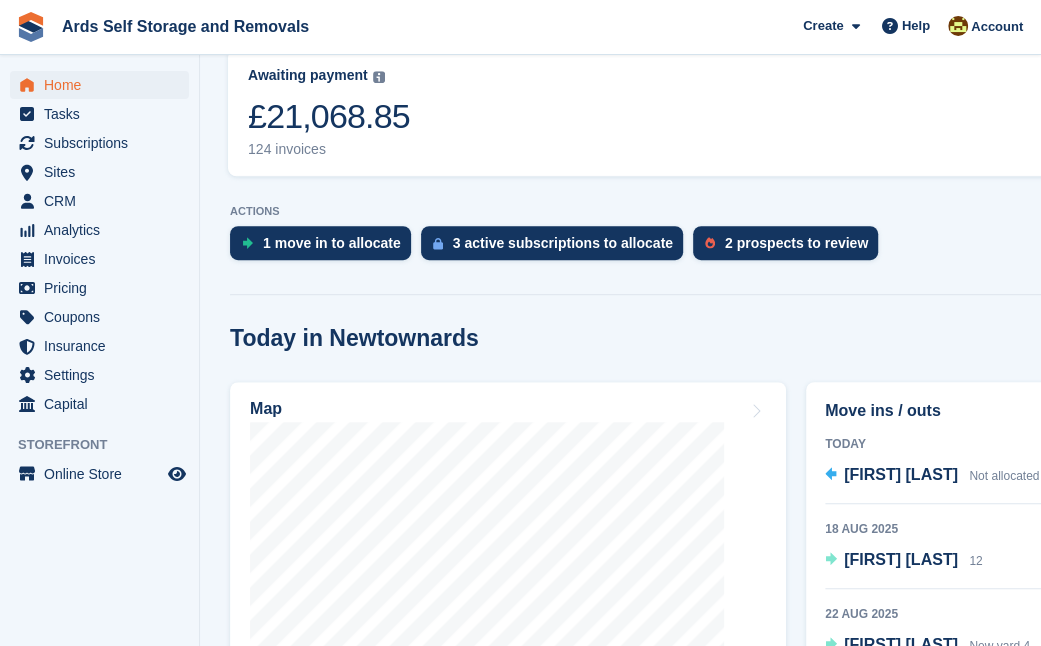 scroll, scrollTop: 509, scrollLeft: 0, axis: vertical 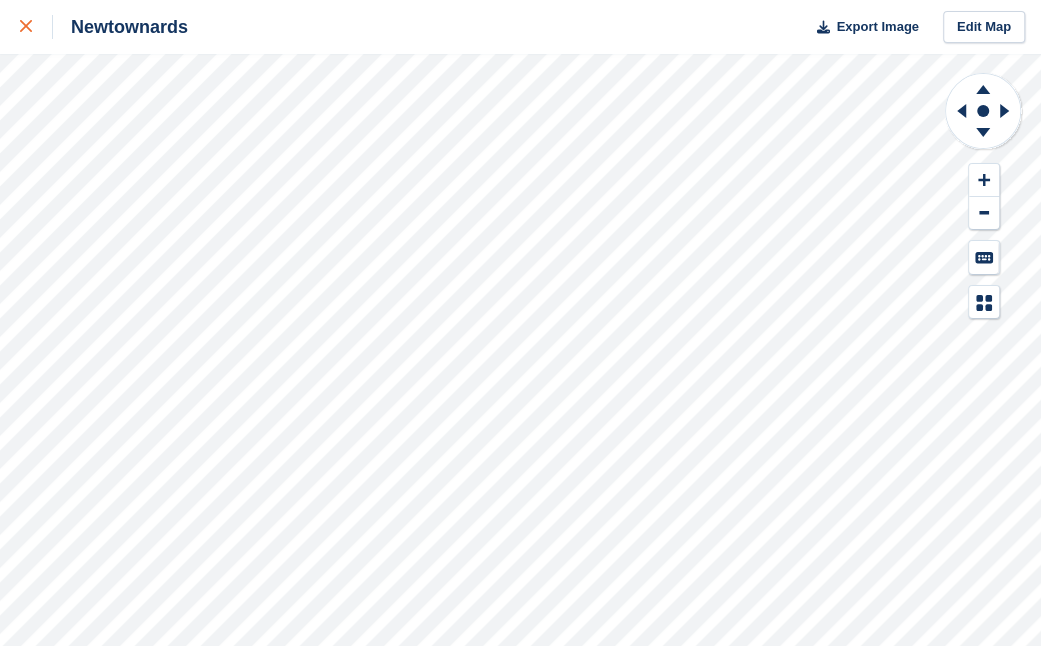 click 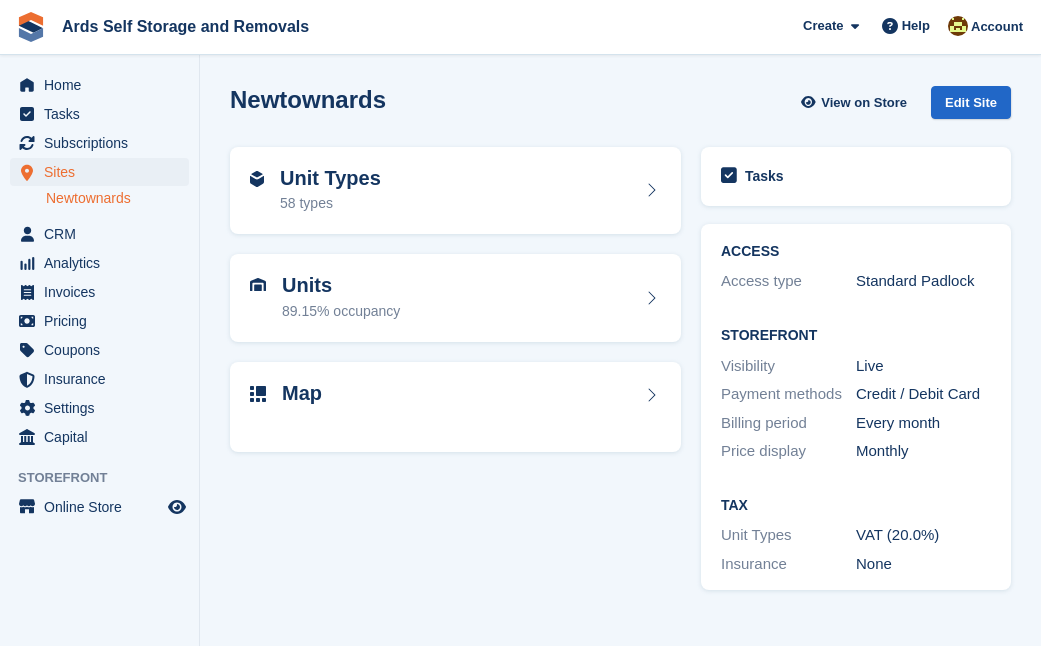 scroll, scrollTop: 0, scrollLeft: 0, axis: both 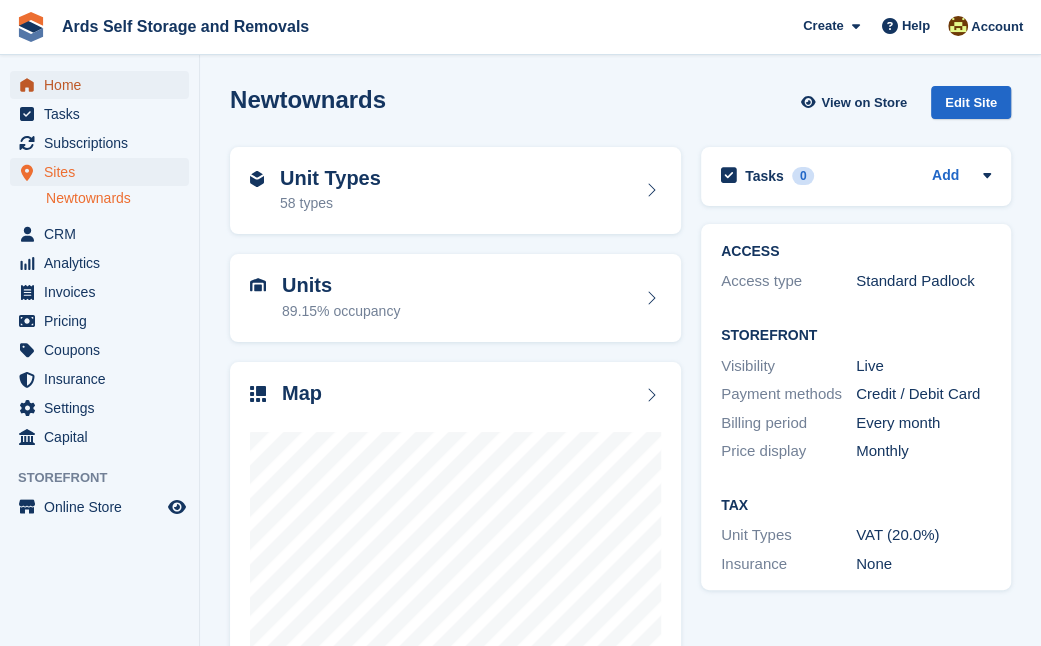 click on "Home" at bounding box center [104, 85] 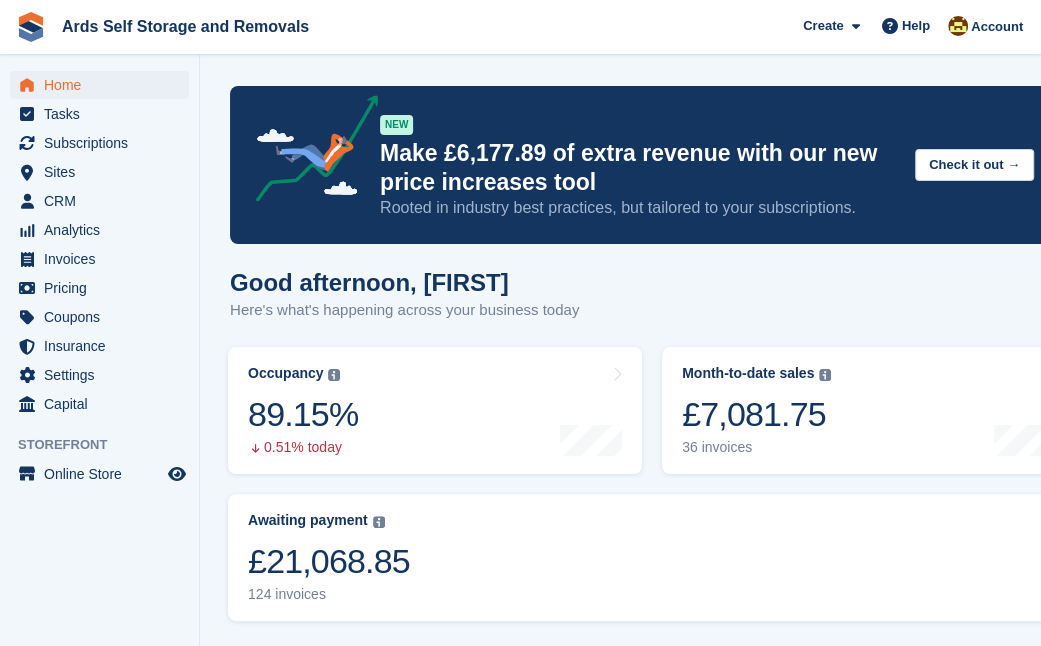 click on "Awaiting payment
The total outstanding balance on all open invoices.
£21,068.85
124 invoices" at bounding box center (652, 557) 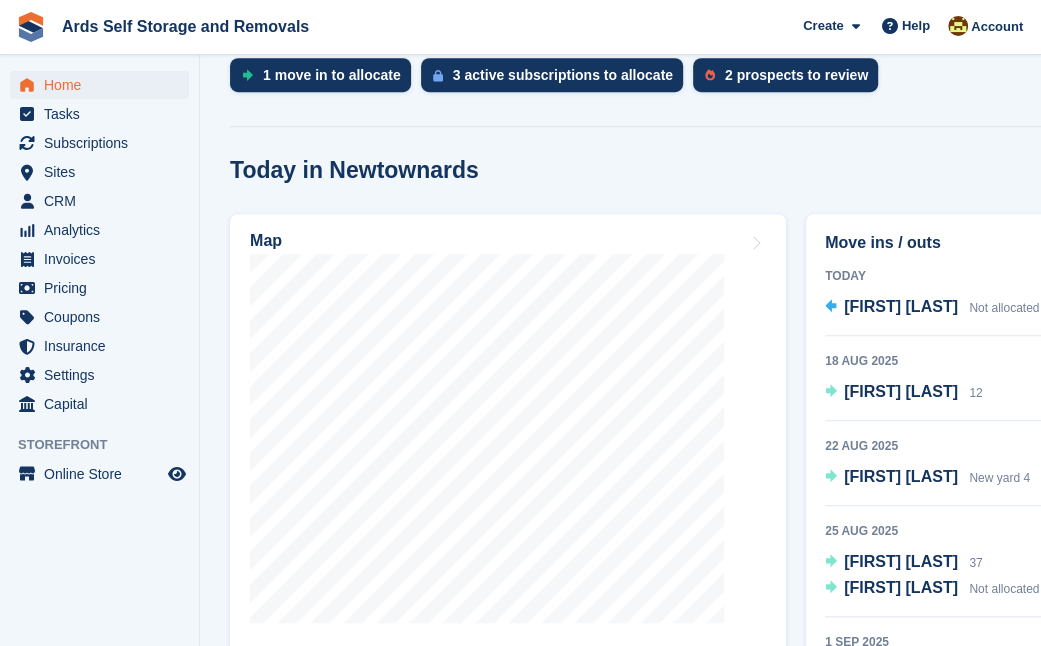 scroll, scrollTop: 618, scrollLeft: 0, axis: vertical 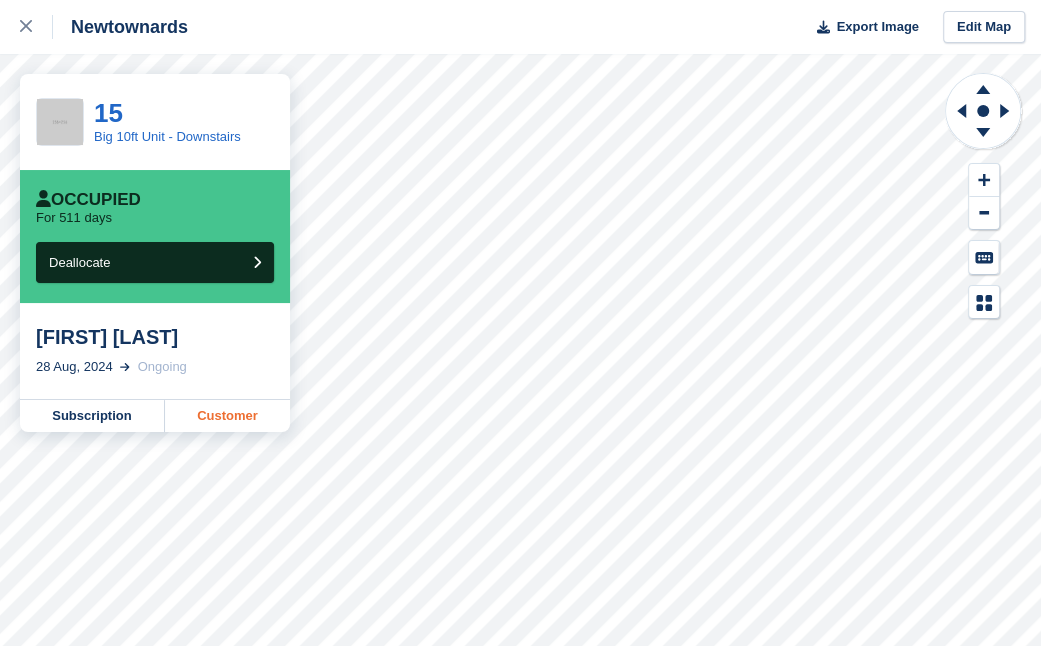 click on "Customer" at bounding box center (227, 416) 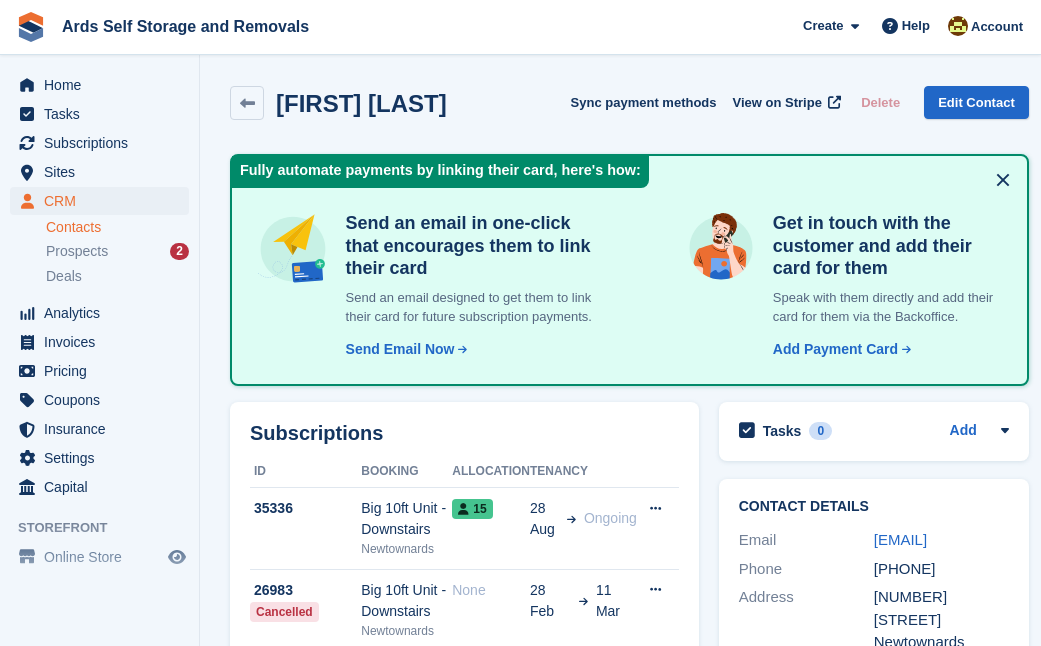 scroll, scrollTop: 0, scrollLeft: 0, axis: both 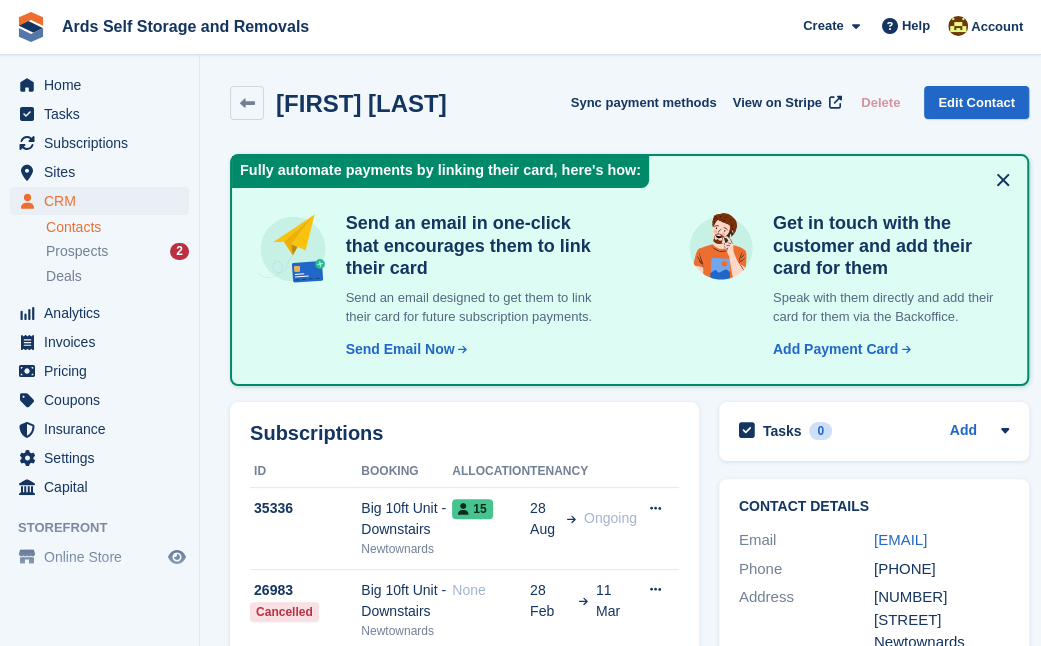 click on "Colleen Bennett
Sync payment methods
View on Stripe
Delete
Edit Contact
Fully automate payments by linking their card, here's how:
Send an email in one-click that encourages them to link their card
Send an email designed to get them to link their card for future subscription payments.
Send Email Now
Send add payment card request email
Cancel
Send Email" at bounding box center (629, 1109) 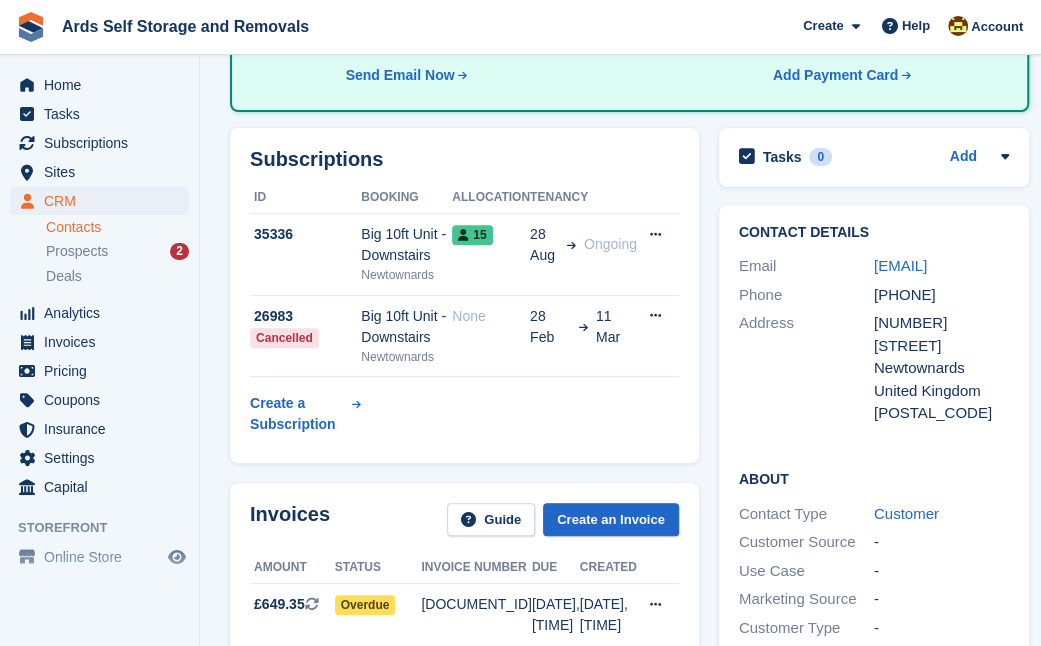 scroll, scrollTop: 254, scrollLeft: 0, axis: vertical 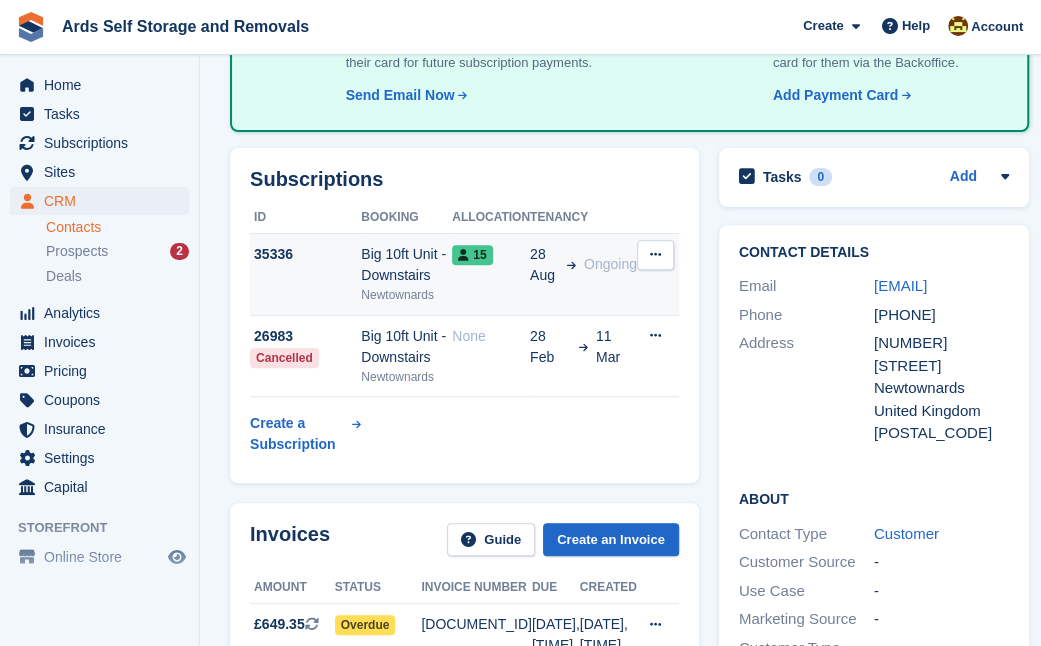 click on "15" at bounding box center [472, 255] 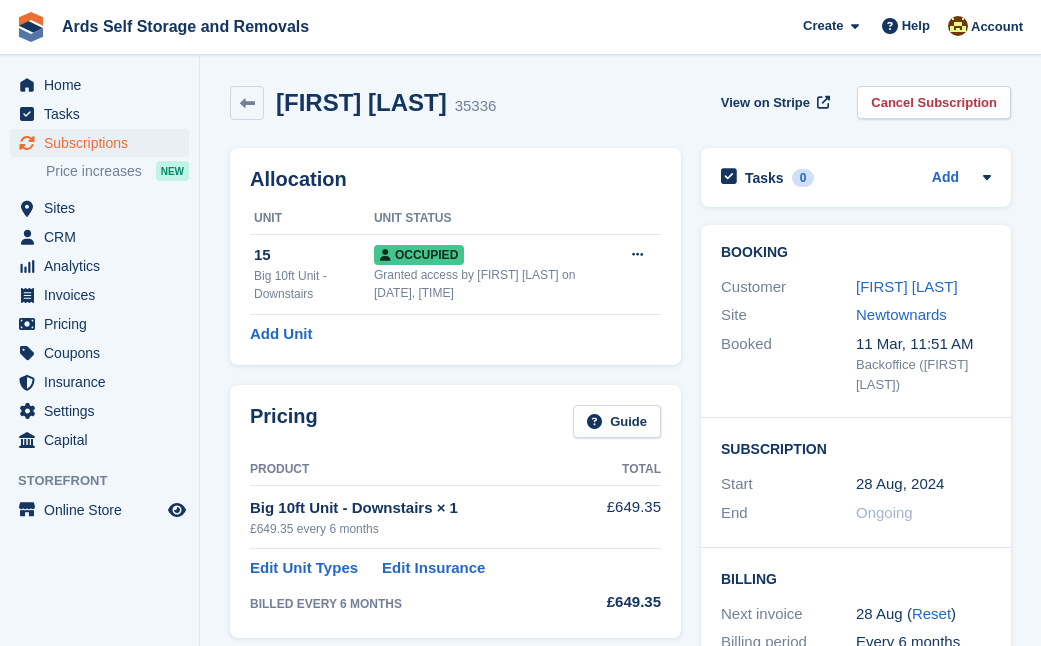 scroll, scrollTop: 0, scrollLeft: 0, axis: both 